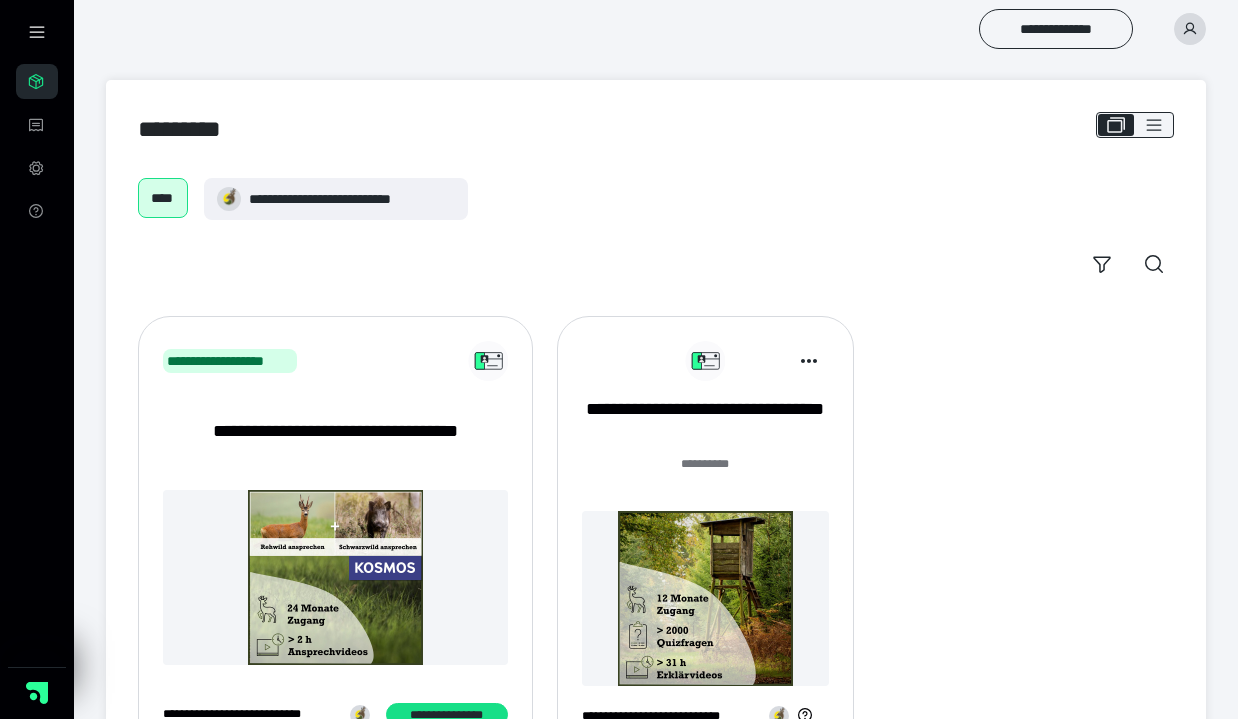 scroll, scrollTop: 0, scrollLeft: 0, axis: both 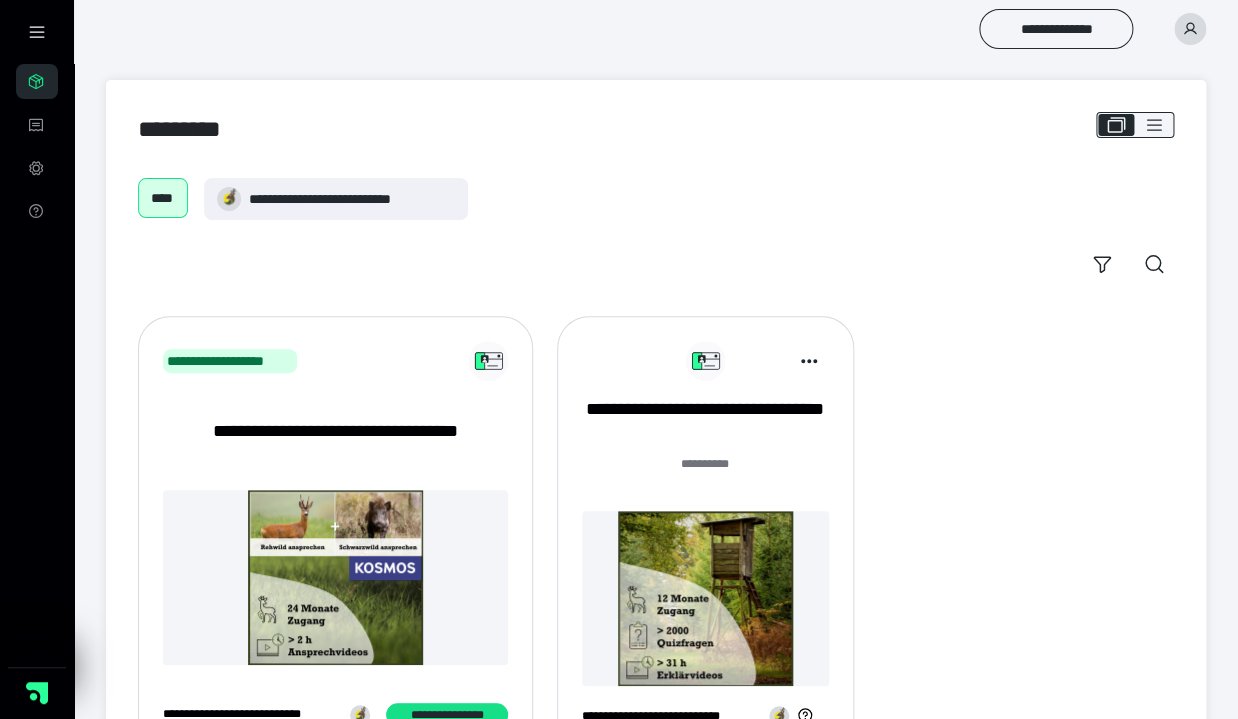 click at bounding box center (705, 598) 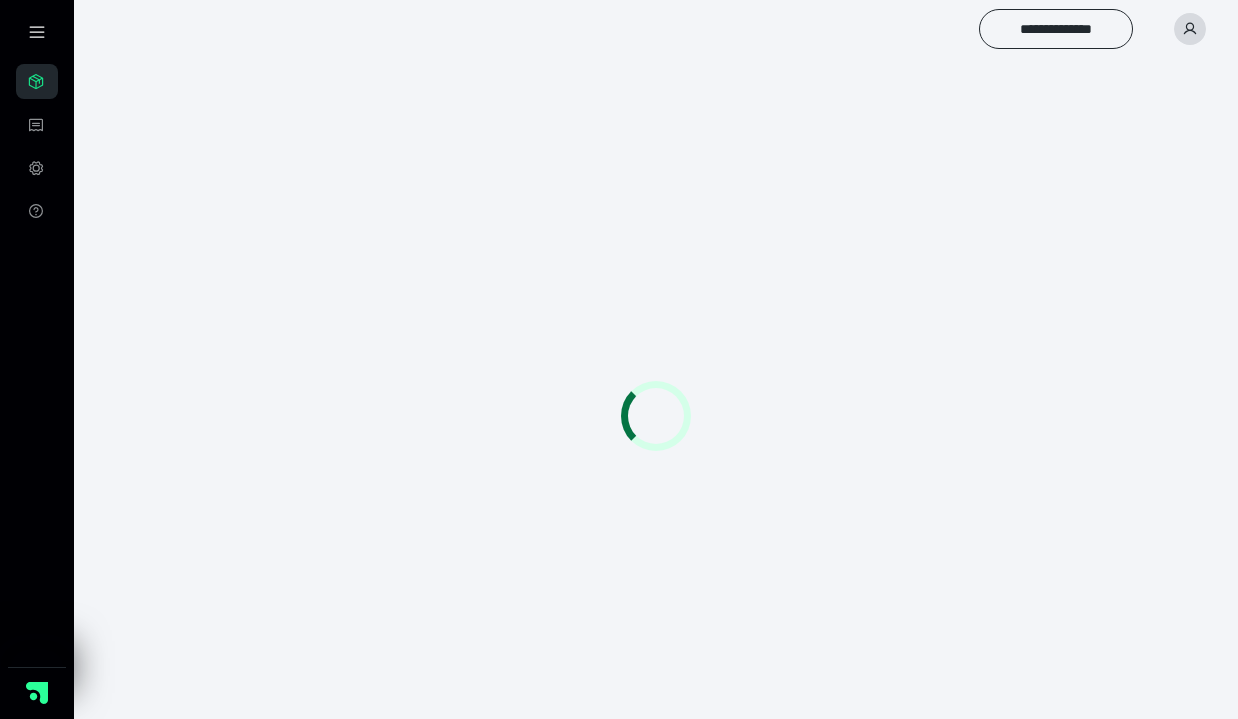 scroll, scrollTop: 0, scrollLeft: 0, axis: both 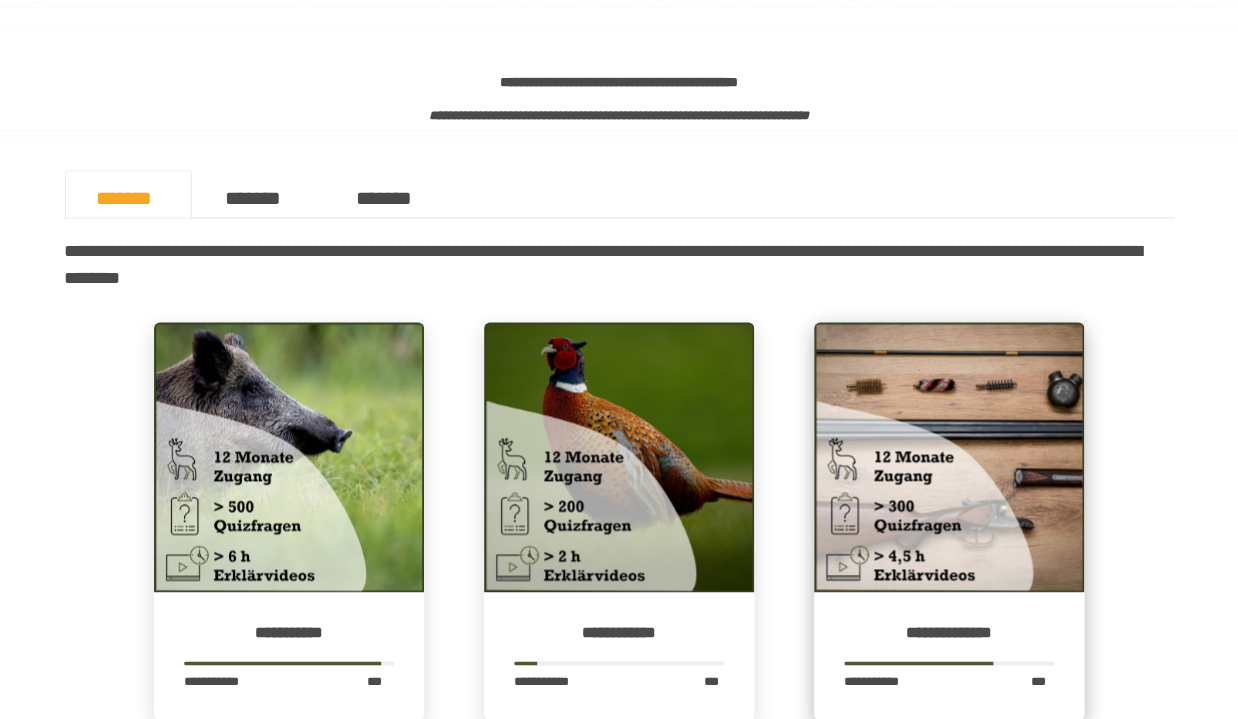 click at bounding box center (949, 457) 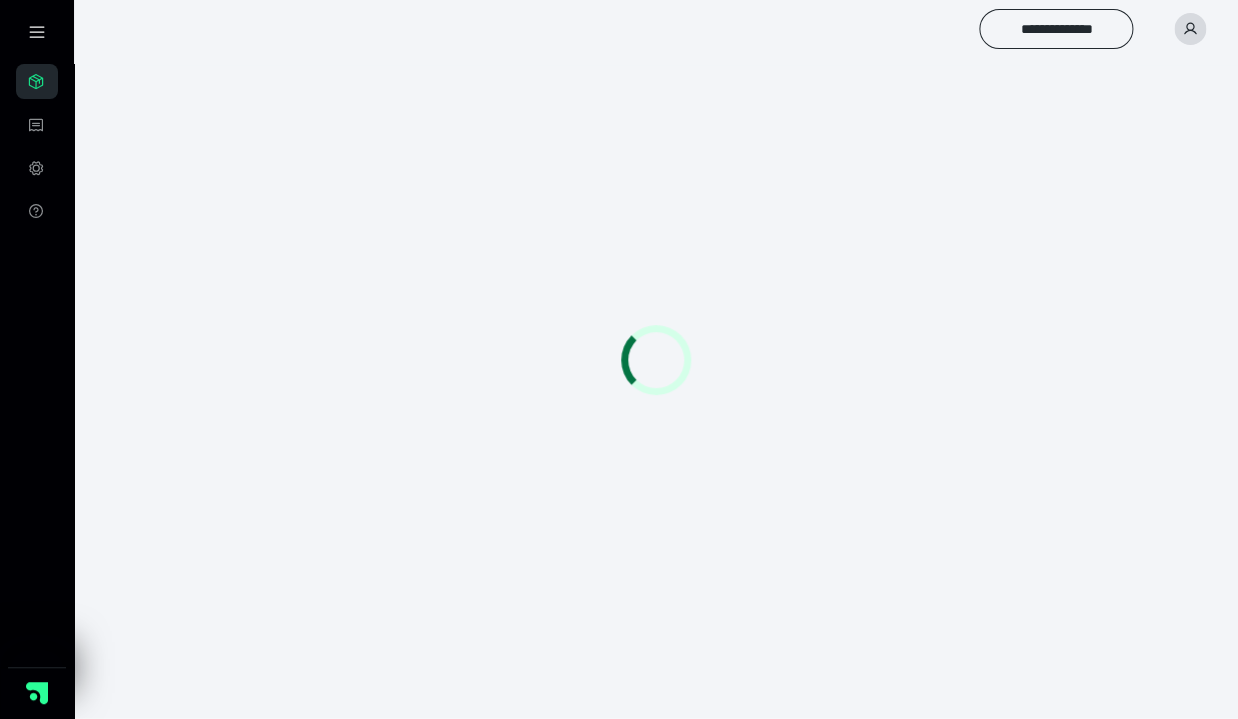 scroll, scrollTop: 0, scrollLeft: 0, axis: both 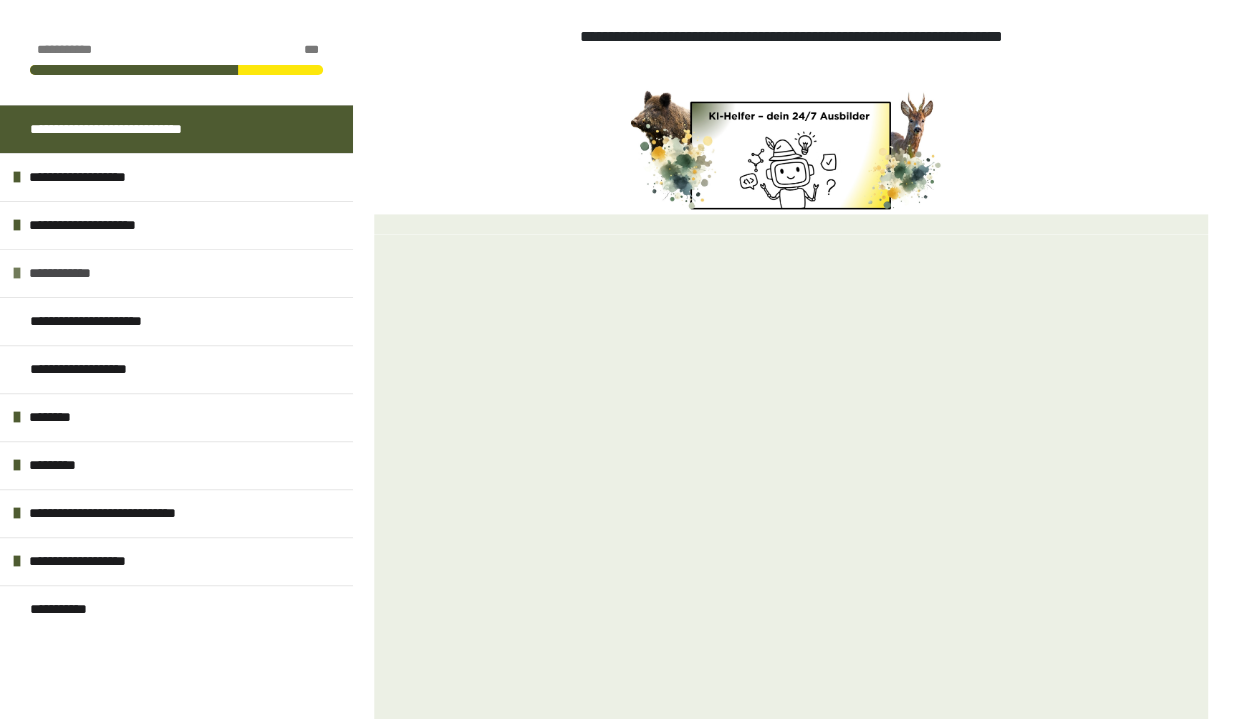click on "**********" at bounding box center (176, 273) 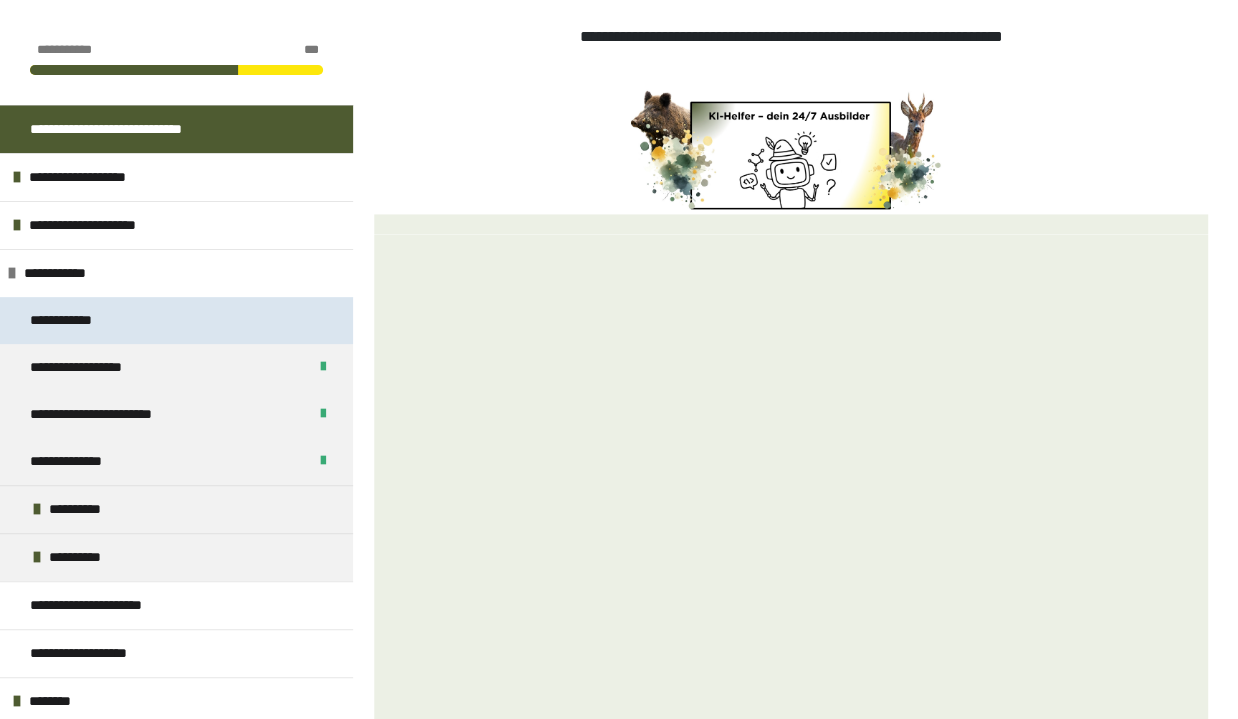 click on "**********" at bounding box center [78, 320] 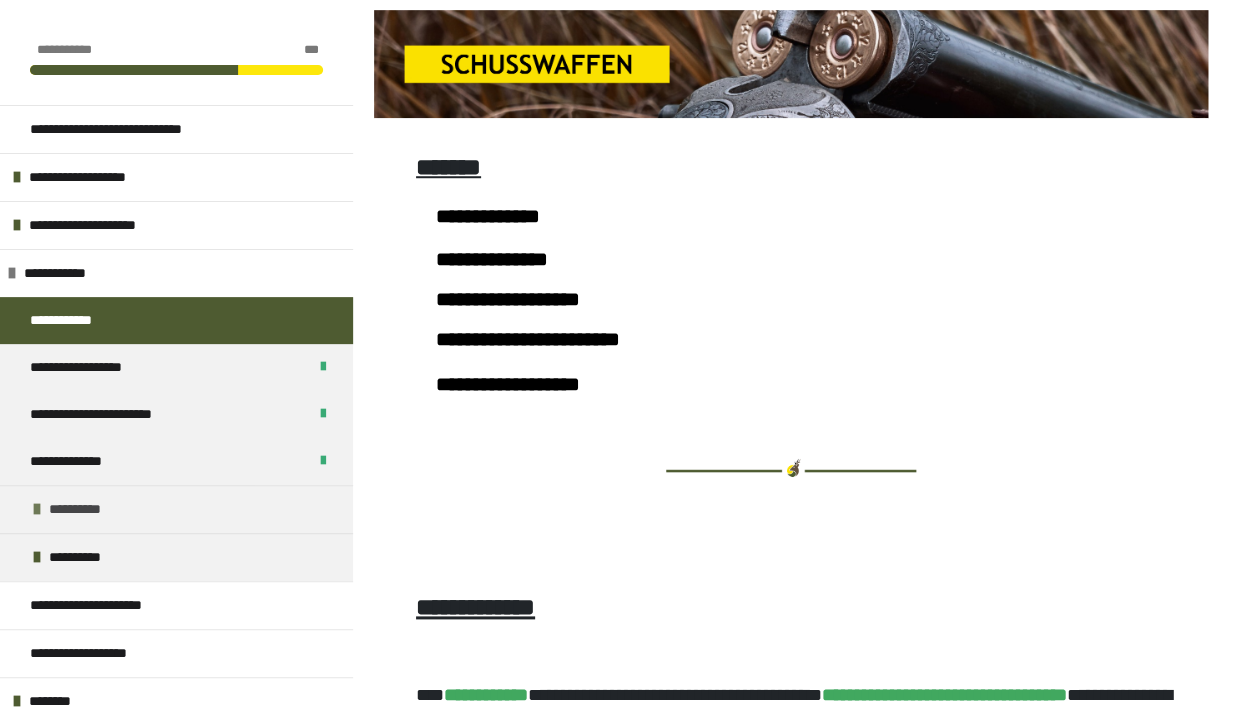 click at bounding box center (37, 509) 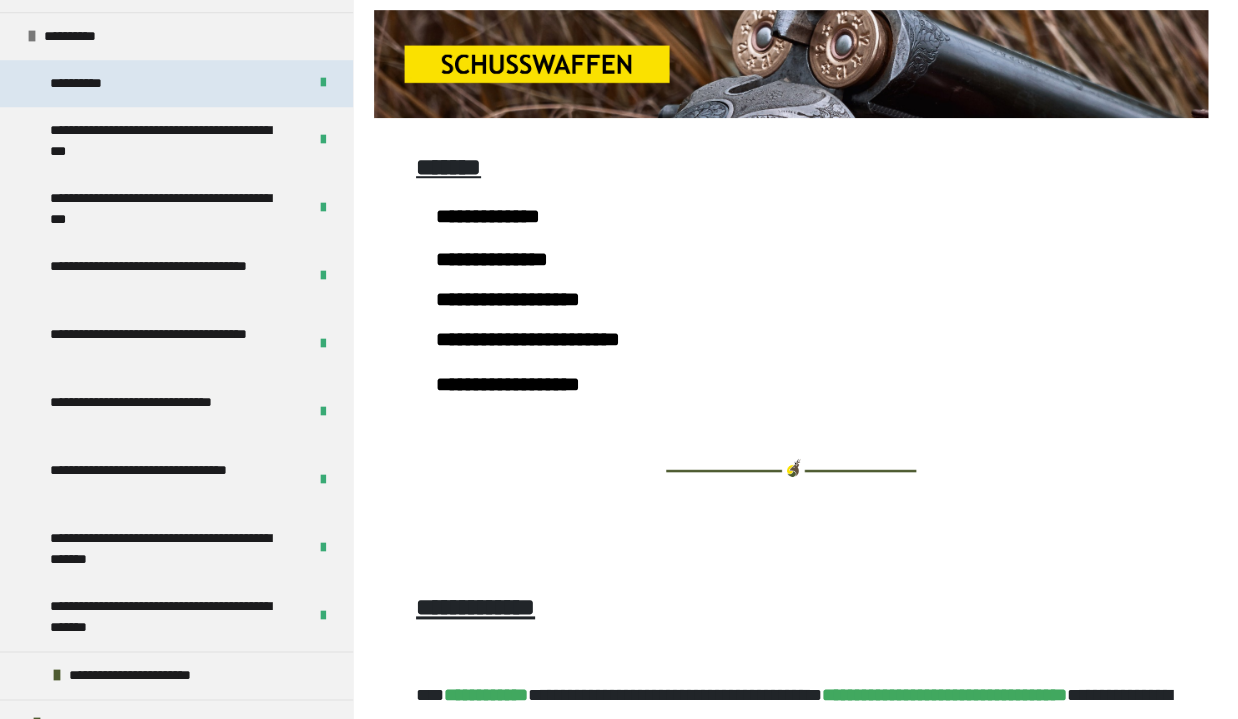 scroll, scrollTop: 474, scrollLeft: 0, axis: vertical 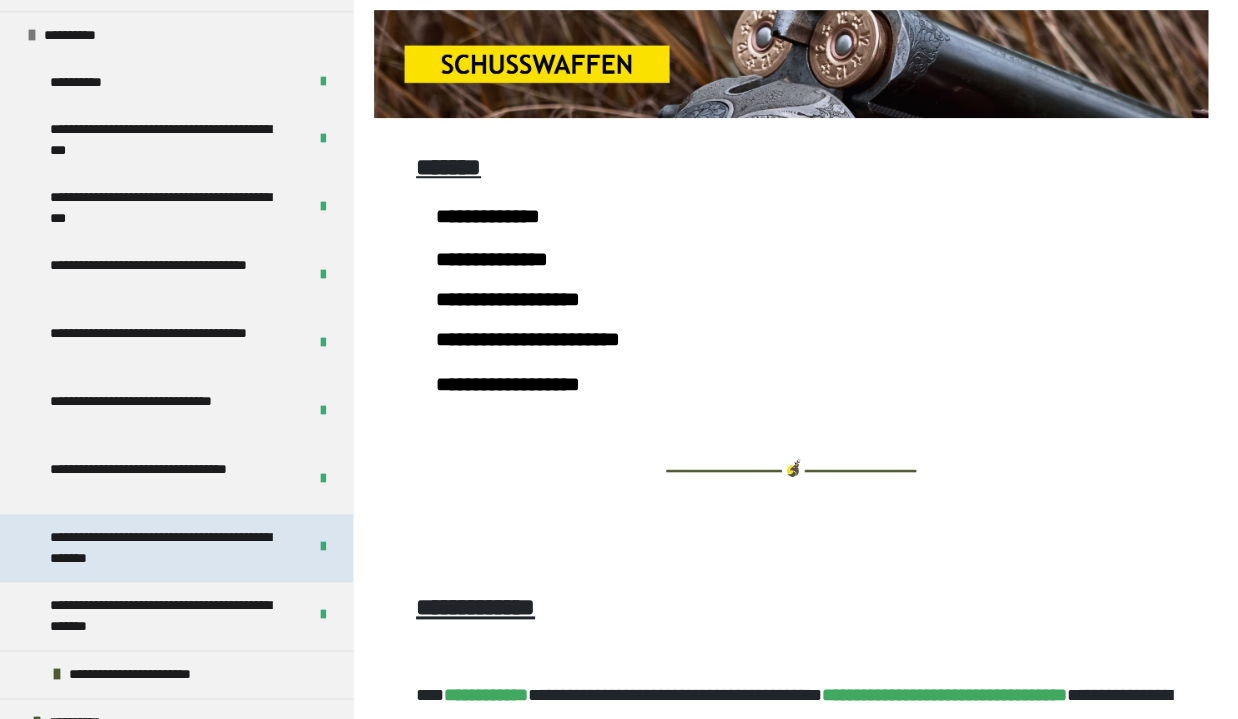 click on "**********" at bounding box center [170, 548] 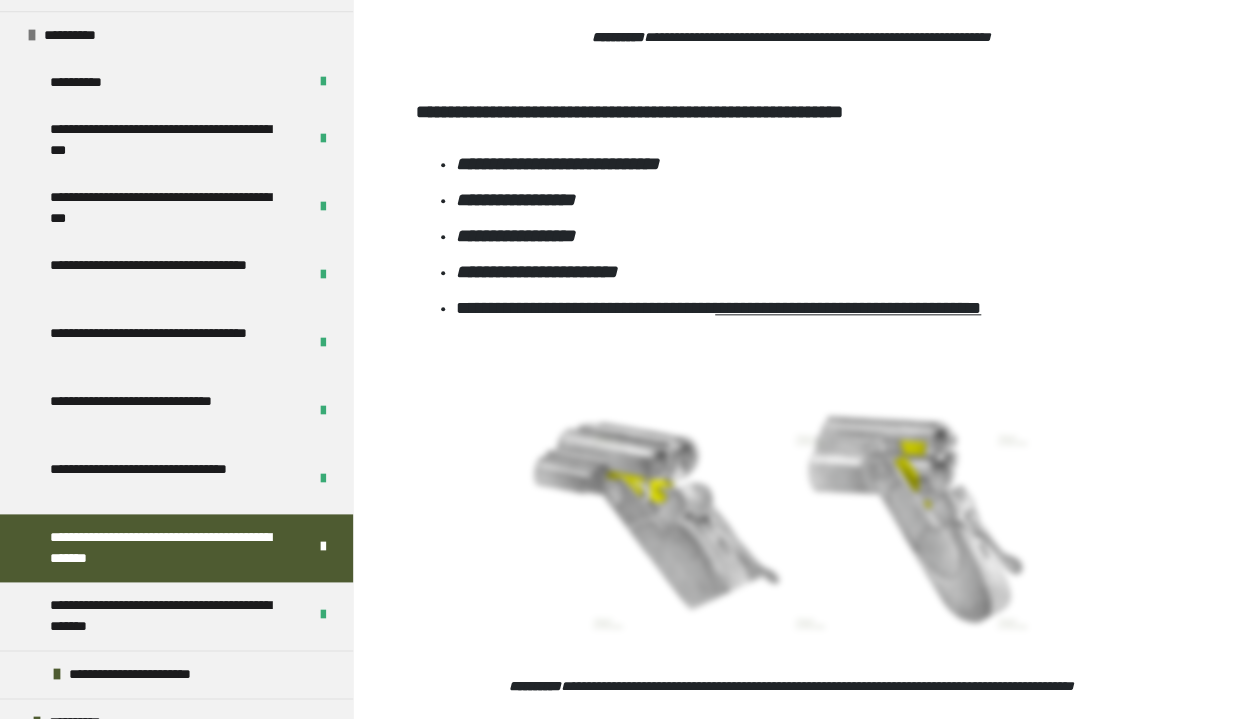 scroll, scrollTop: 5472, scrollLeft: 0, axis: vertical 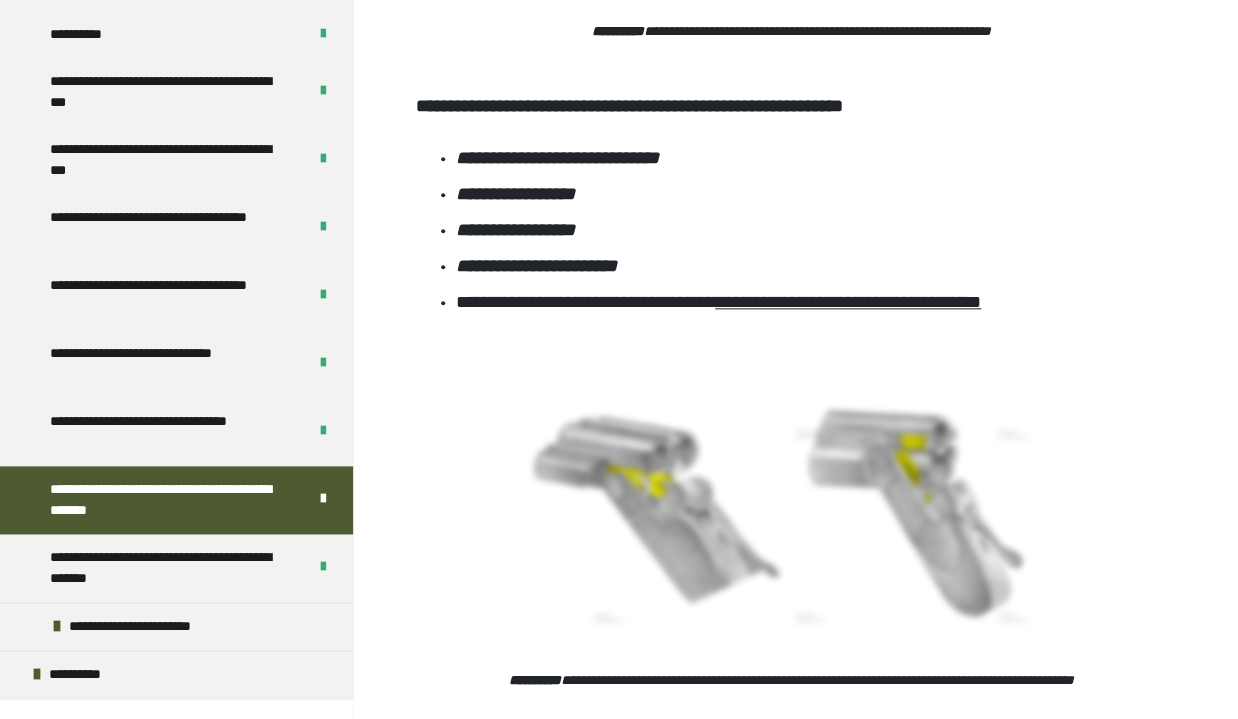 click on "**********" at bounding box center [819, -314] 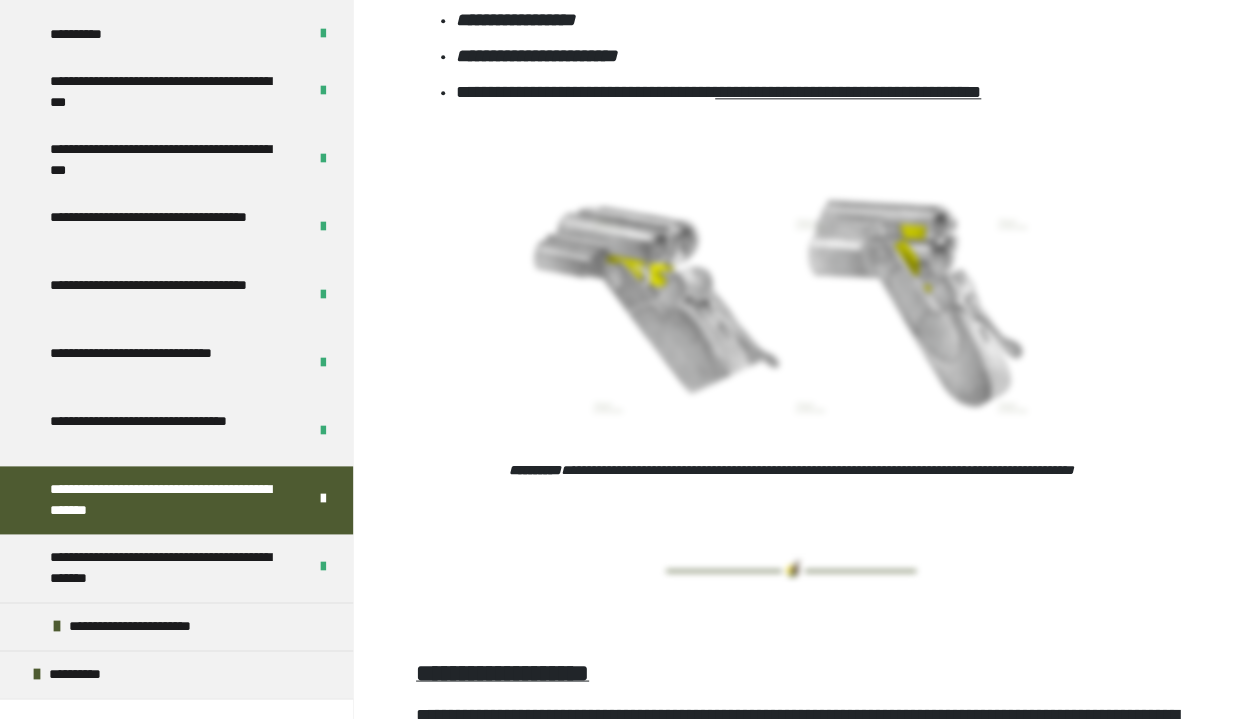 scroll, scrollTop: 5735, scrollLeft: 0, axis: vertical 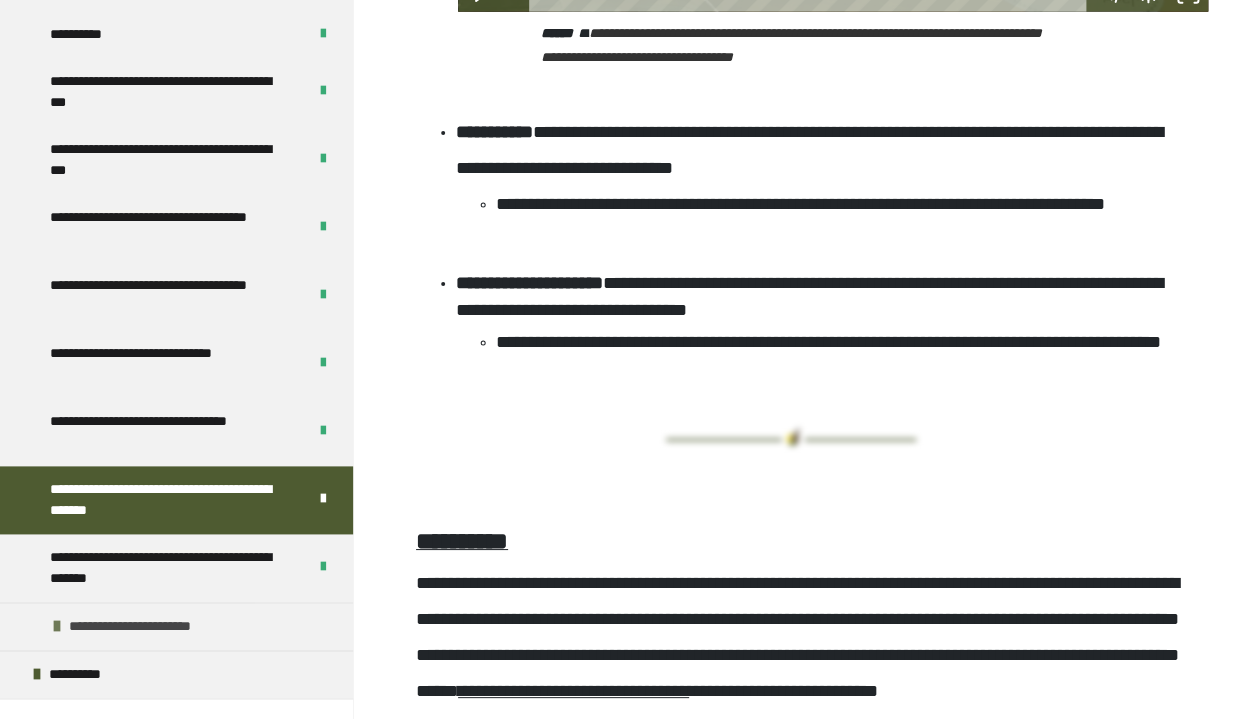 click at bounding box center (57, 626) 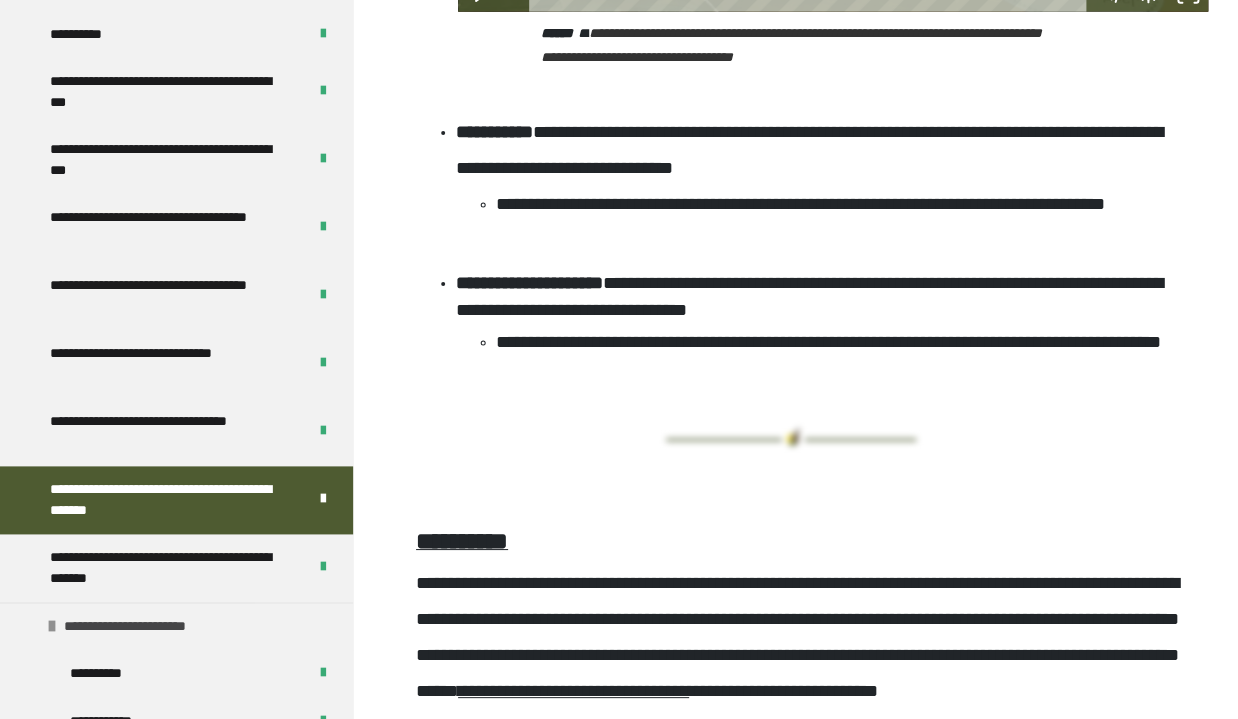 click on "**********" at bounding box center [153, 626] 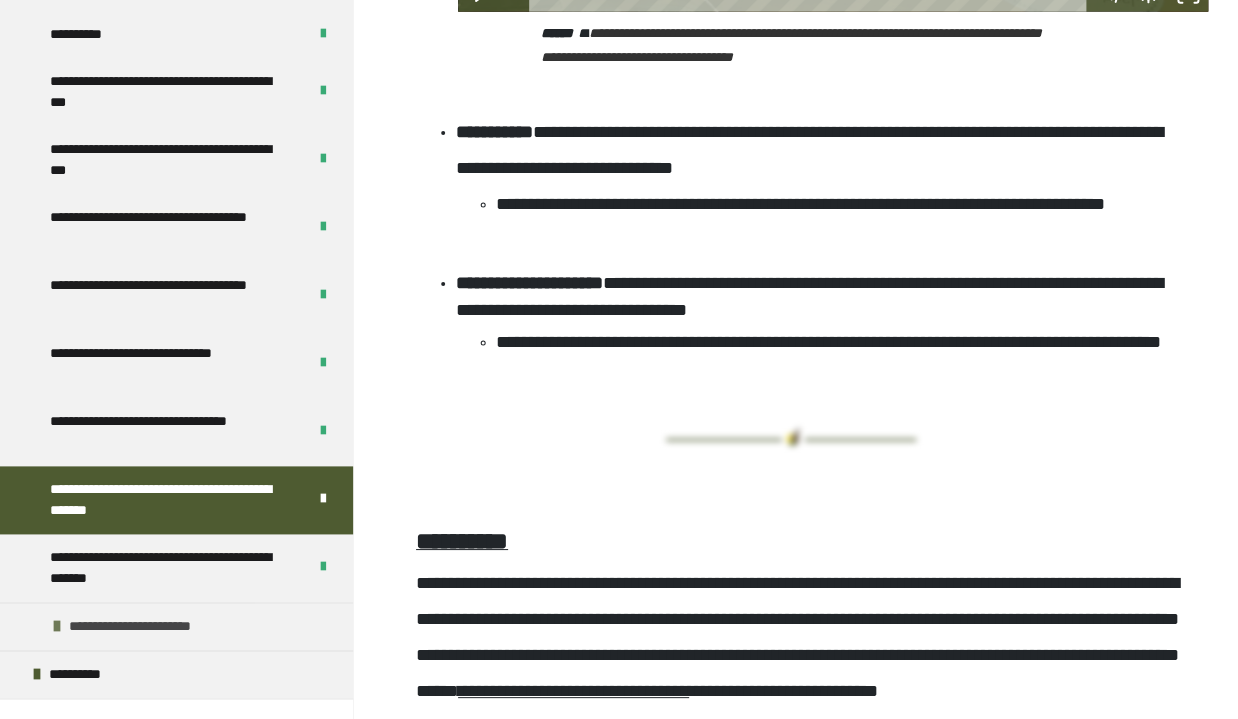 click on "**********" at bounding box center (158, 626) 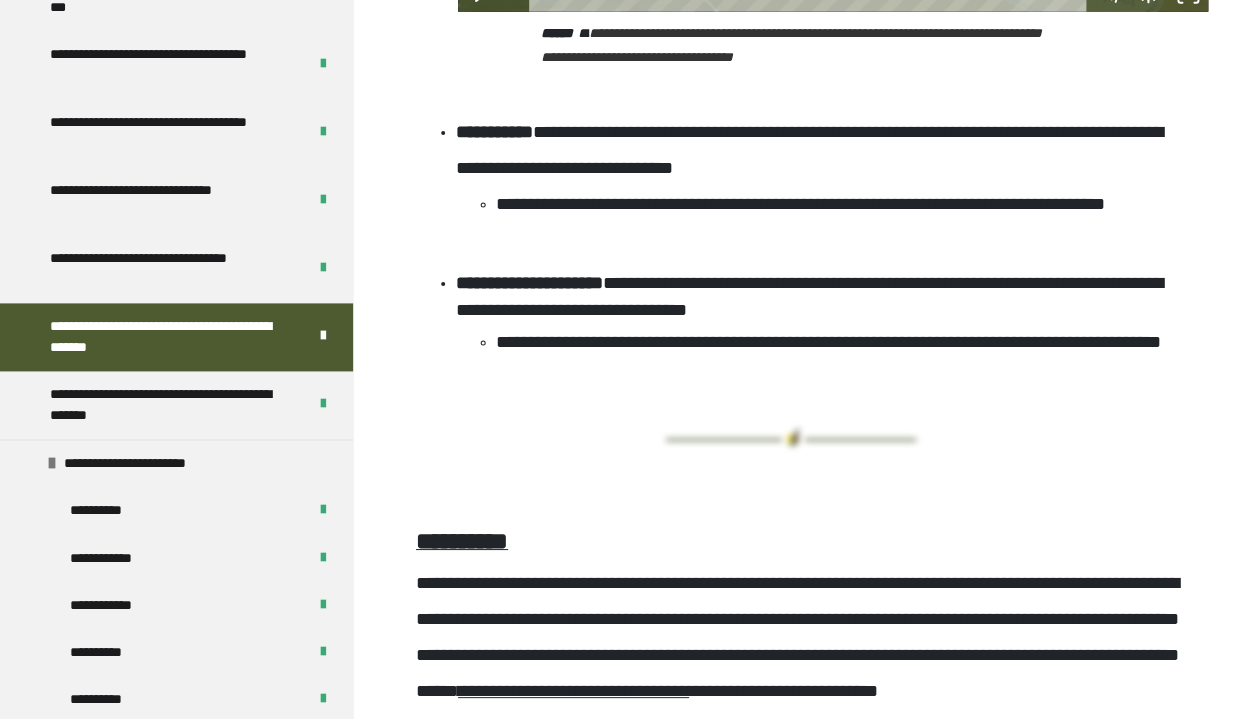 scroll, scrollTop: 670, scrollLeft: 0, axis: vertical 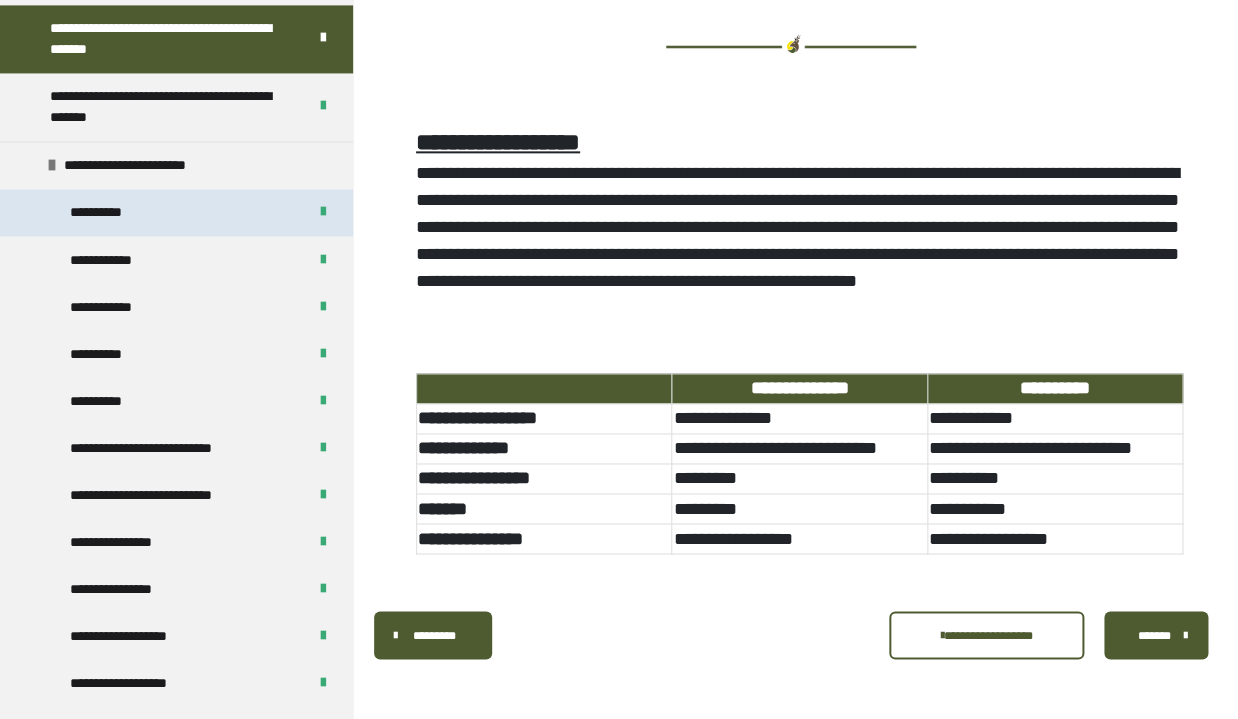 click on "**********" at bounding box center (110, 212) 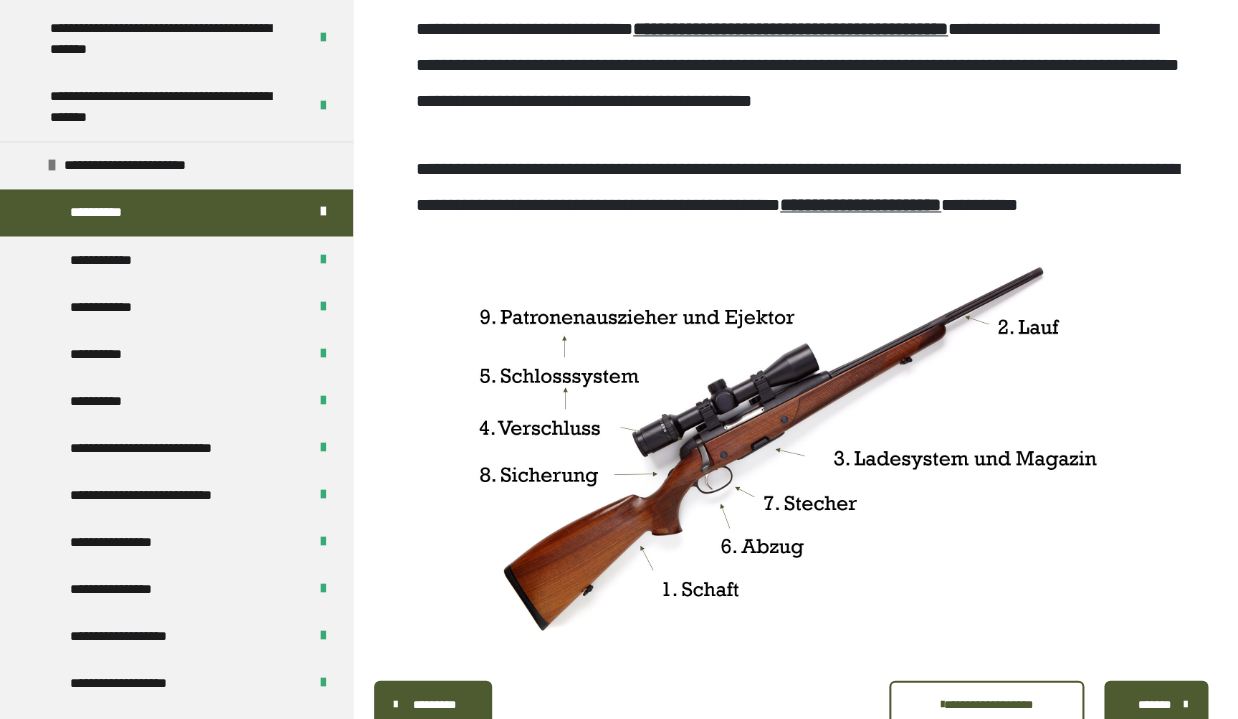 scroll, scrollTop: 1090, scrollLeft: 0, axis: vertical 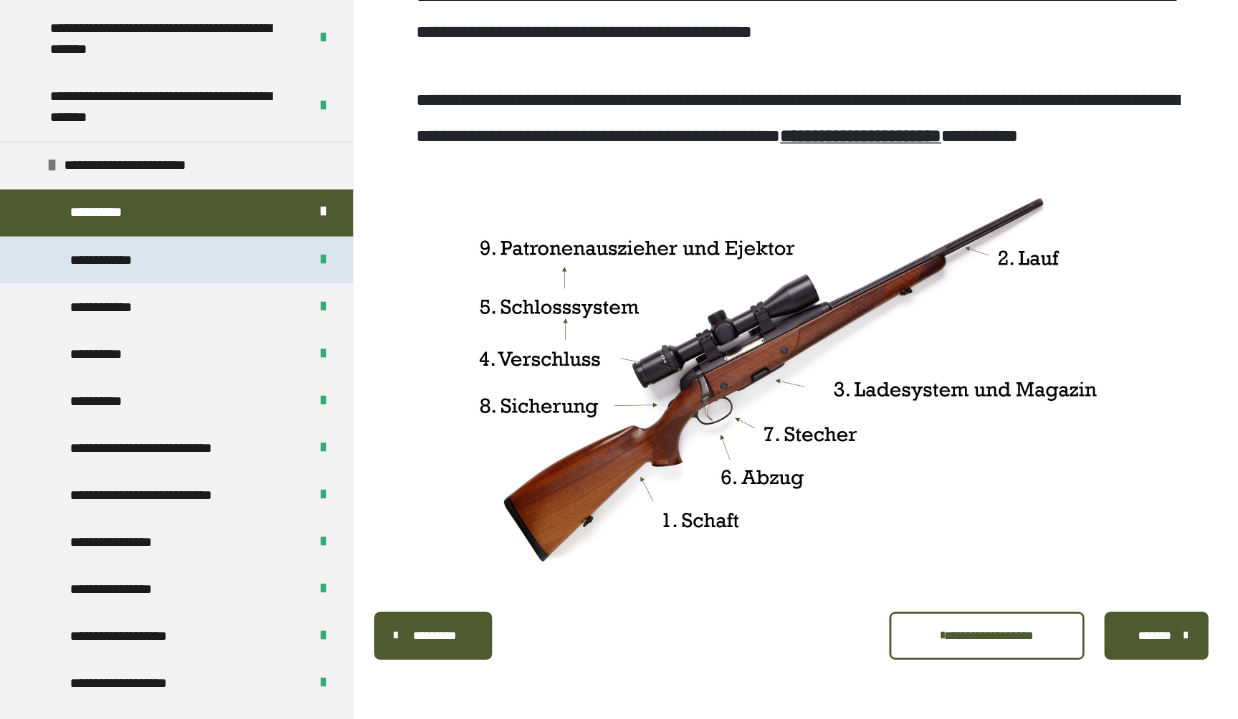 click on "**********" at bounding box center [109, 259] 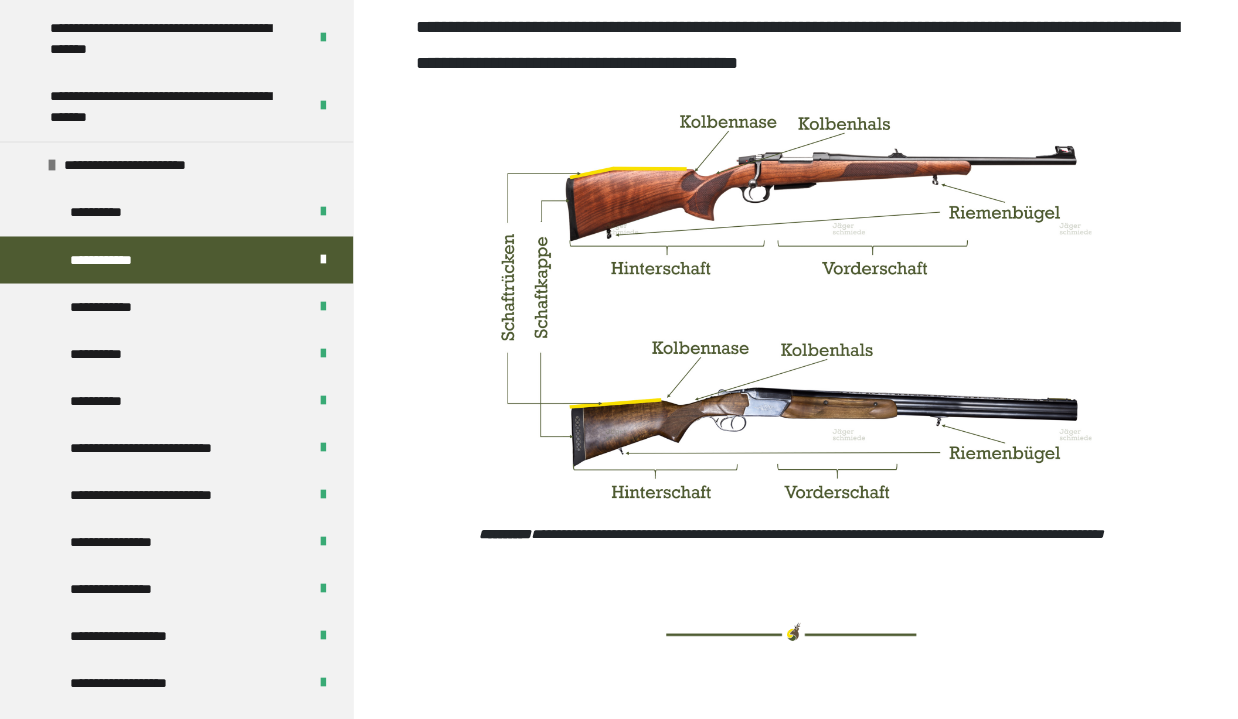 scroll, scrollTop: 2311, scrollLeft: 0, axis: vertical 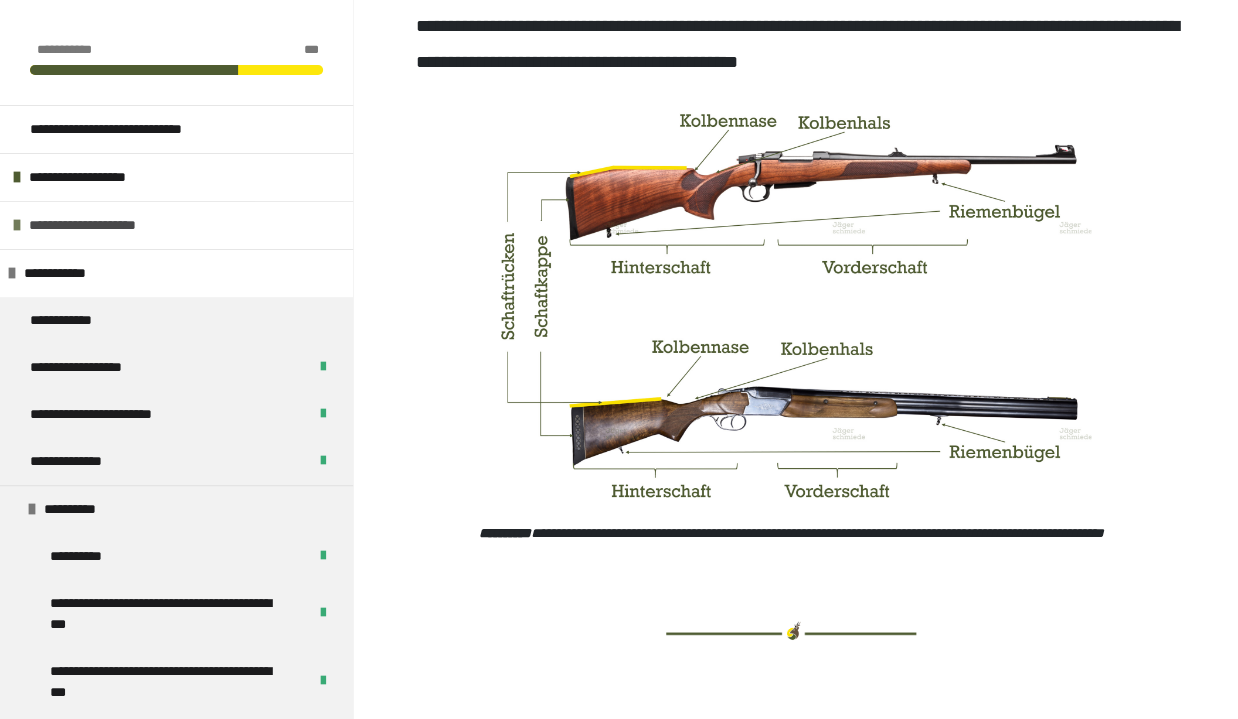 click on "**********" at bounding box center [176, 225] 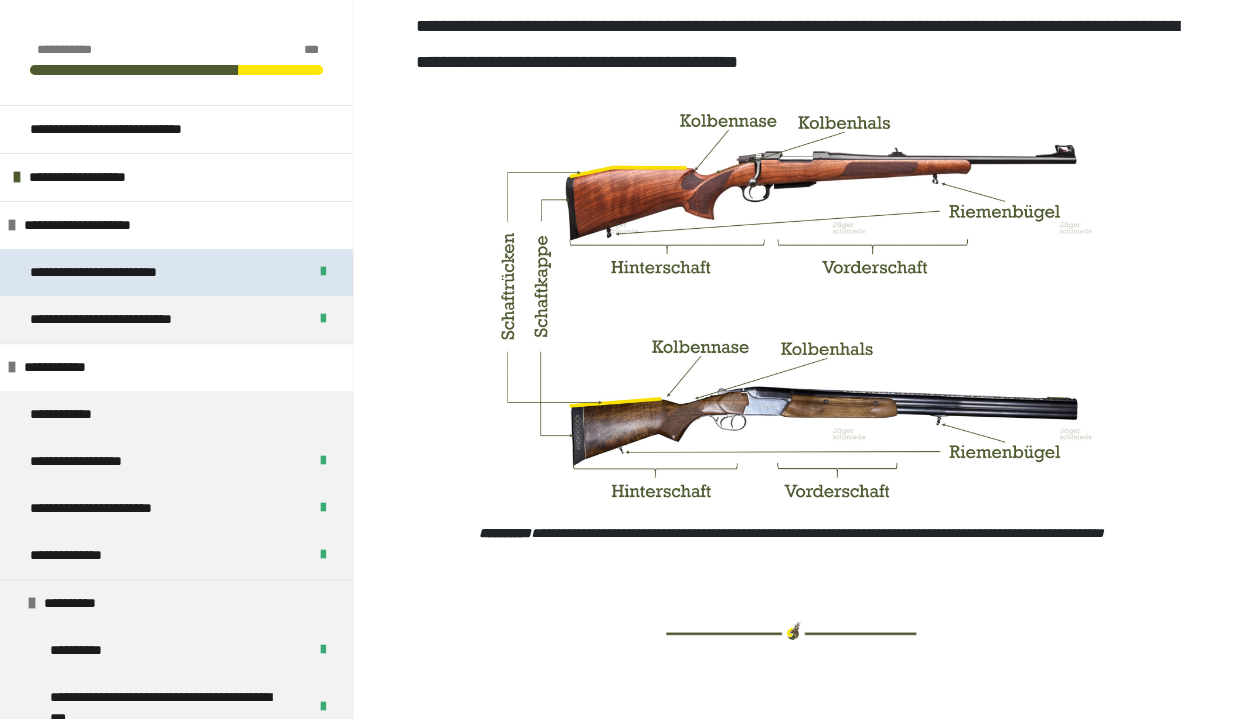 click on "**********" at bounding box center [119, 272] 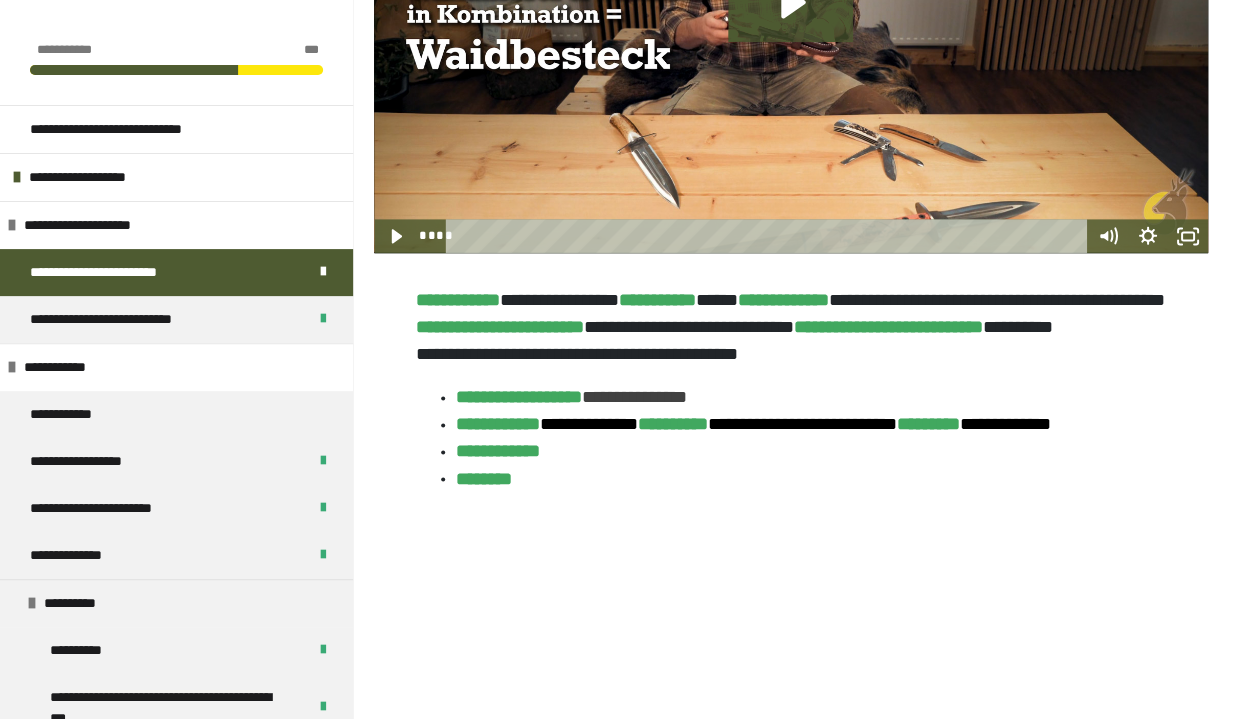 scroll, scrollTop: 759, scrollLeft: 0, axis: vertical 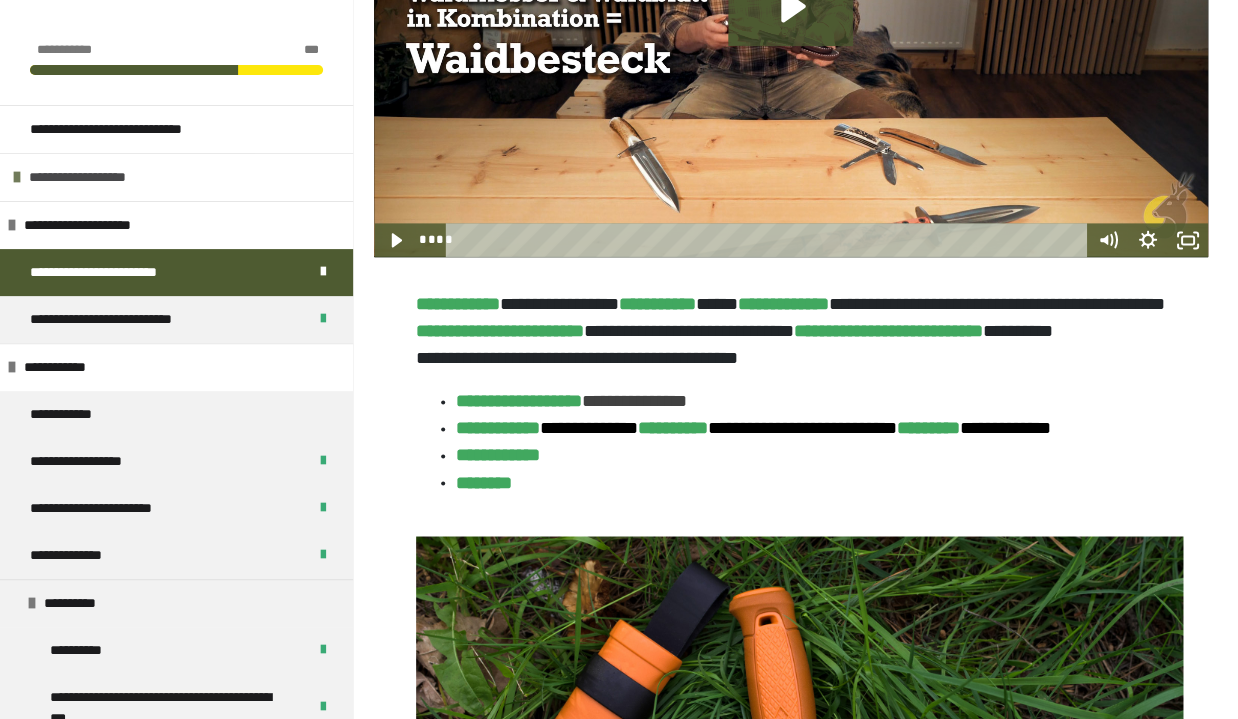 click on "**********" at bounding box center (105, 177) 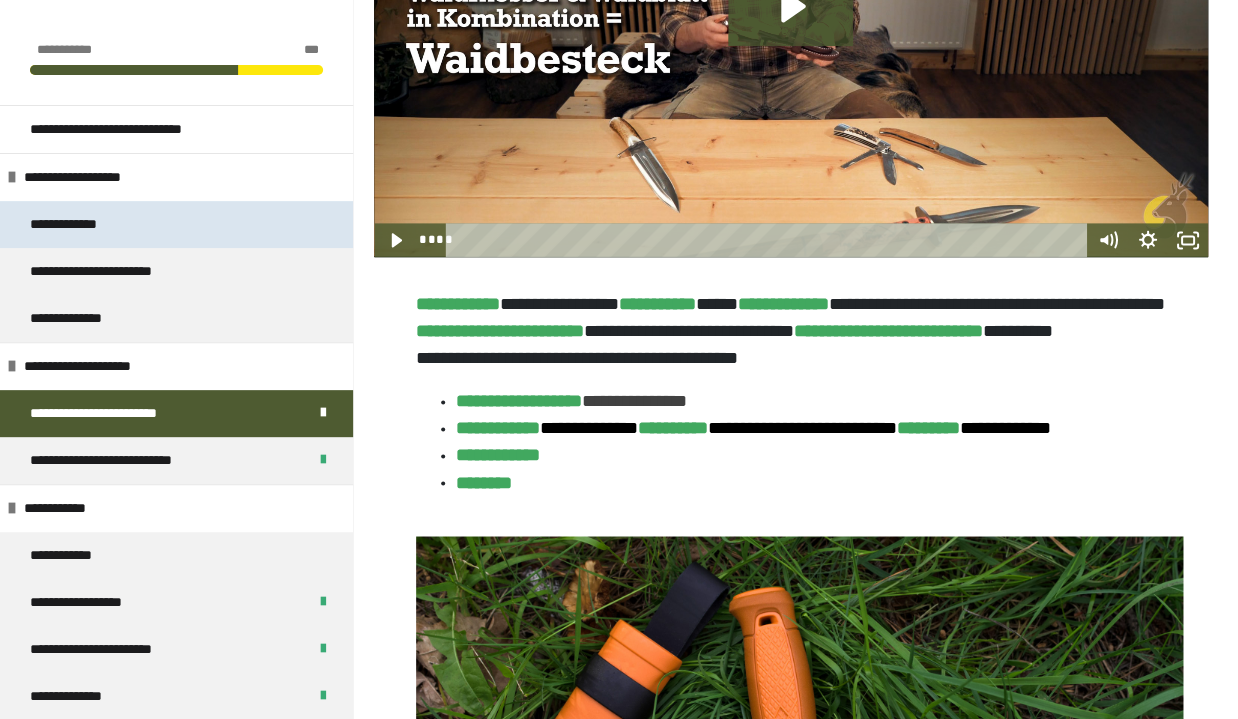 click on "**********" at bounding box center [81, 224] 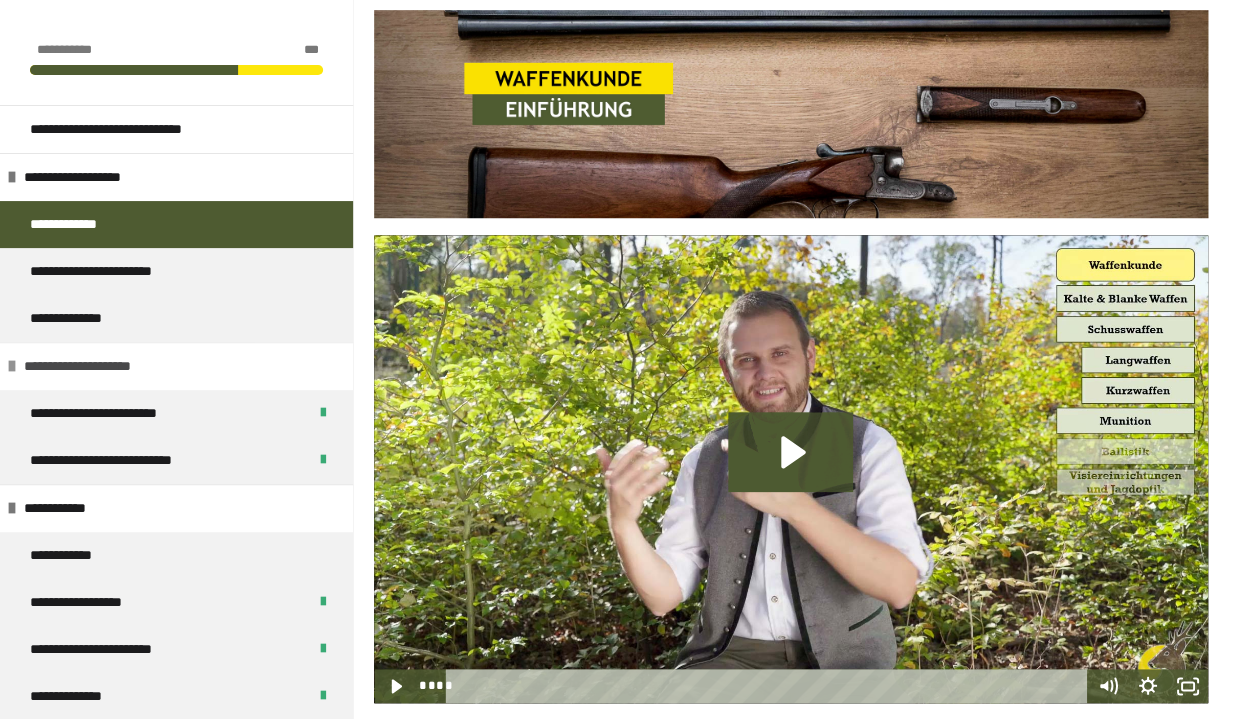 click on "**********" at bounding box center [100, 366] 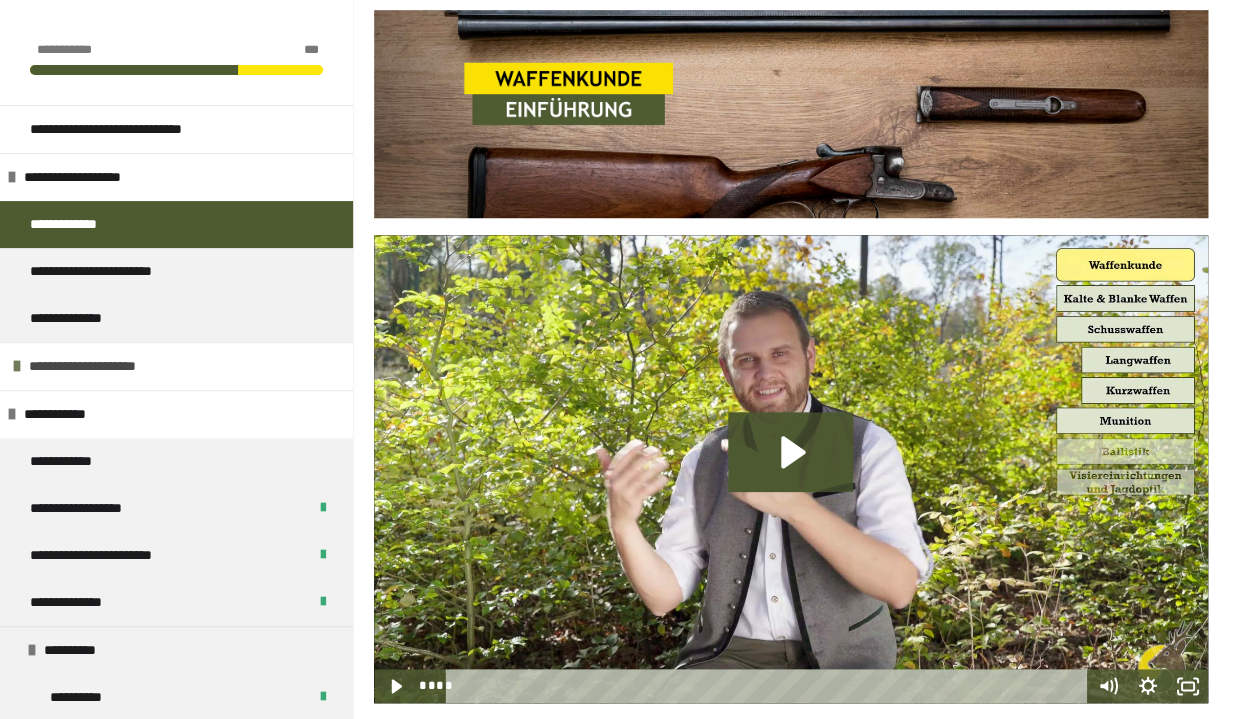 click at bounding box center [17, 366] 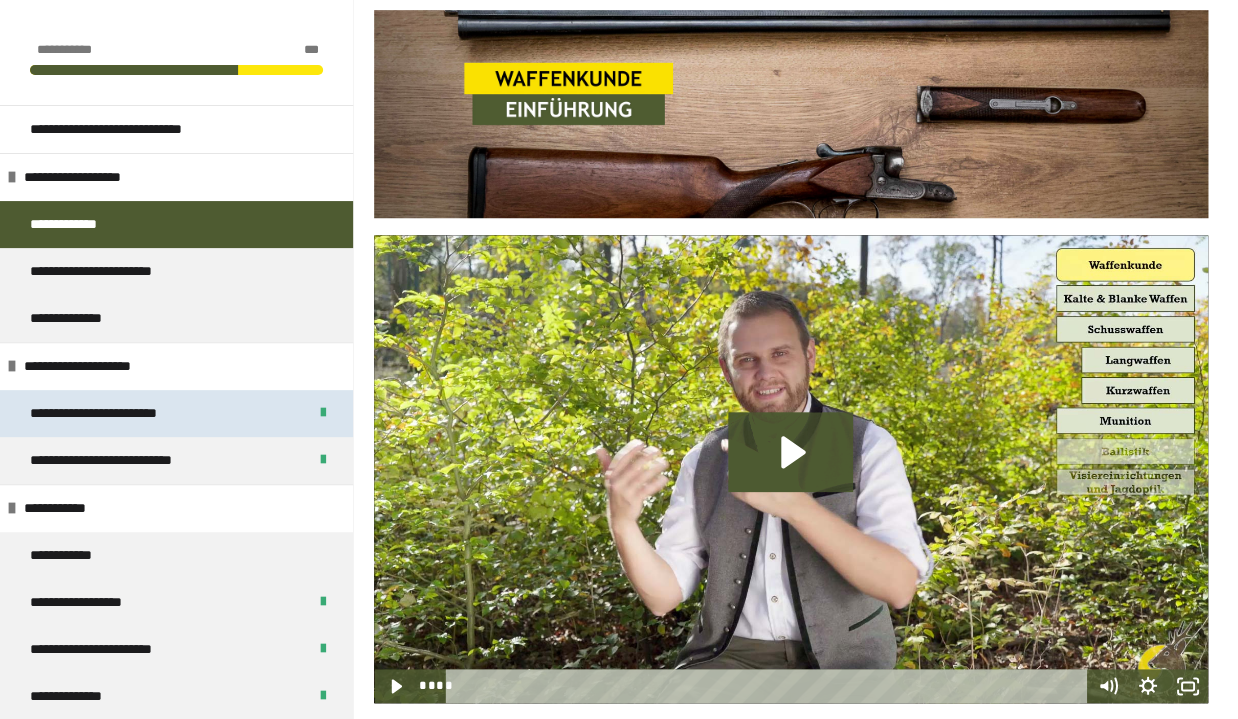 click on "**********" at bounding box center (119, 413) 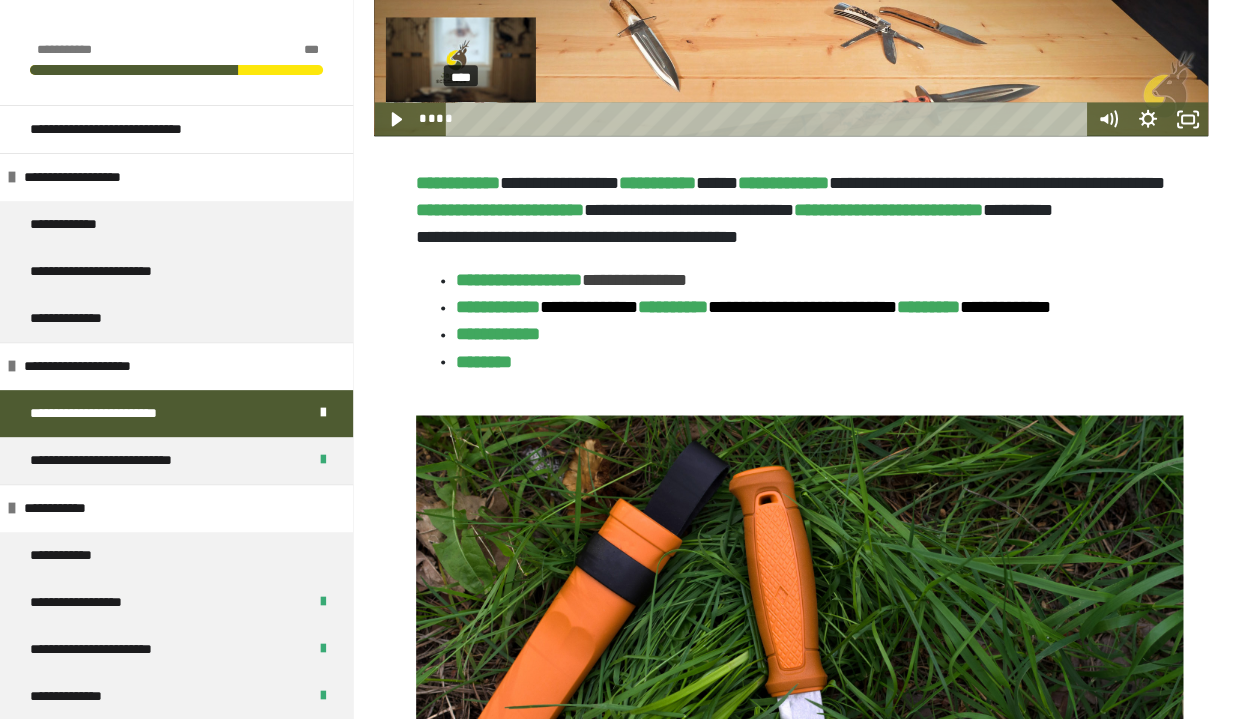scroll, scrollTop: 883, scrollLeft: 0, axis: vertical 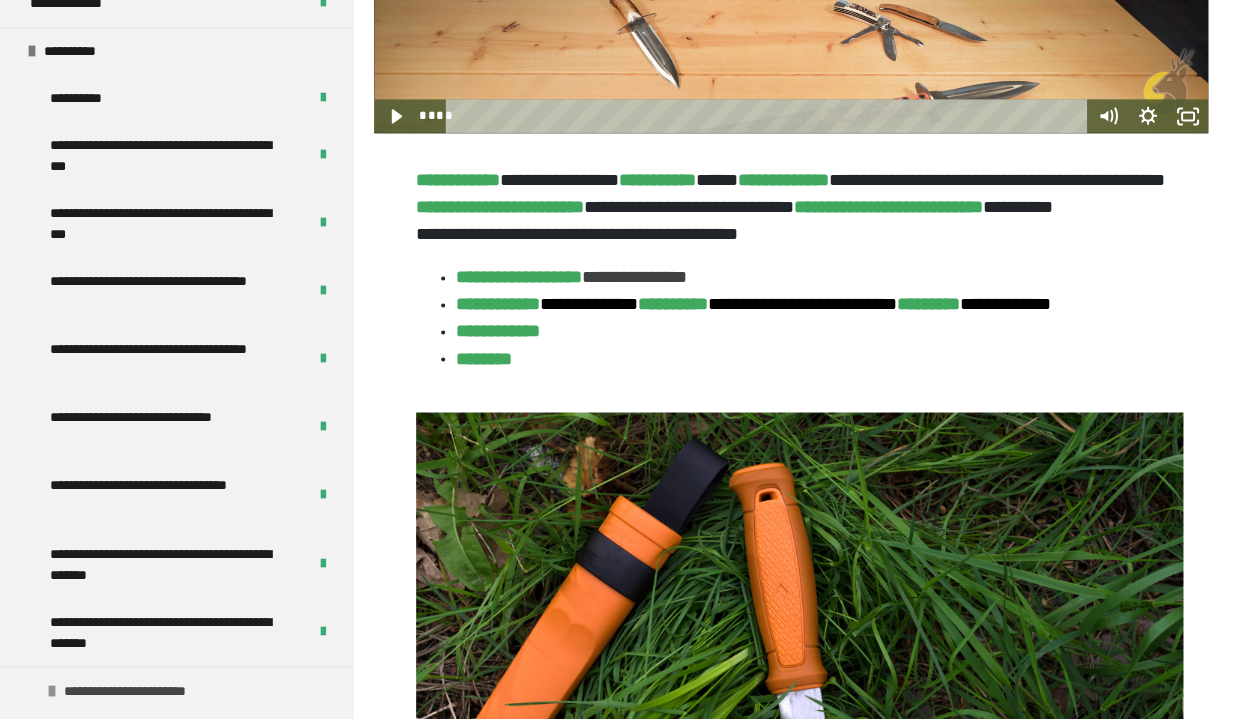 click on "**********" at bounding box center [153, 690] 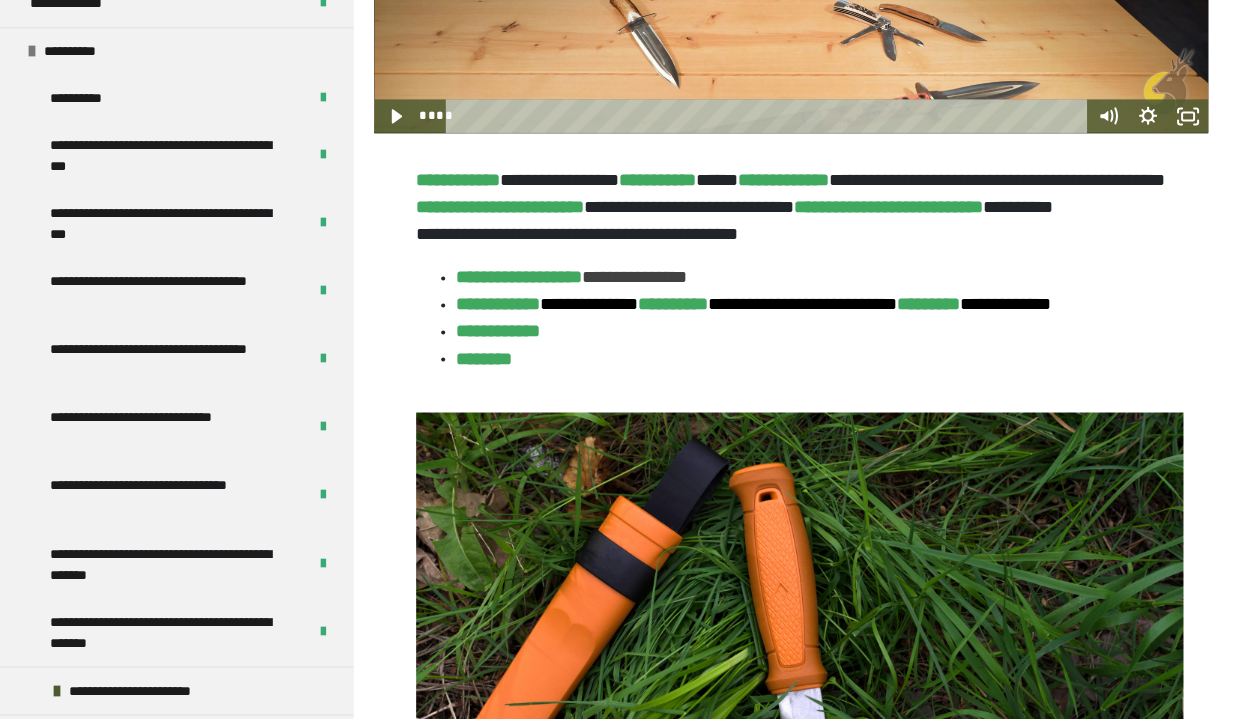 scroll, scrollTop: 1064, scrollLeft: 0, axis: vertical 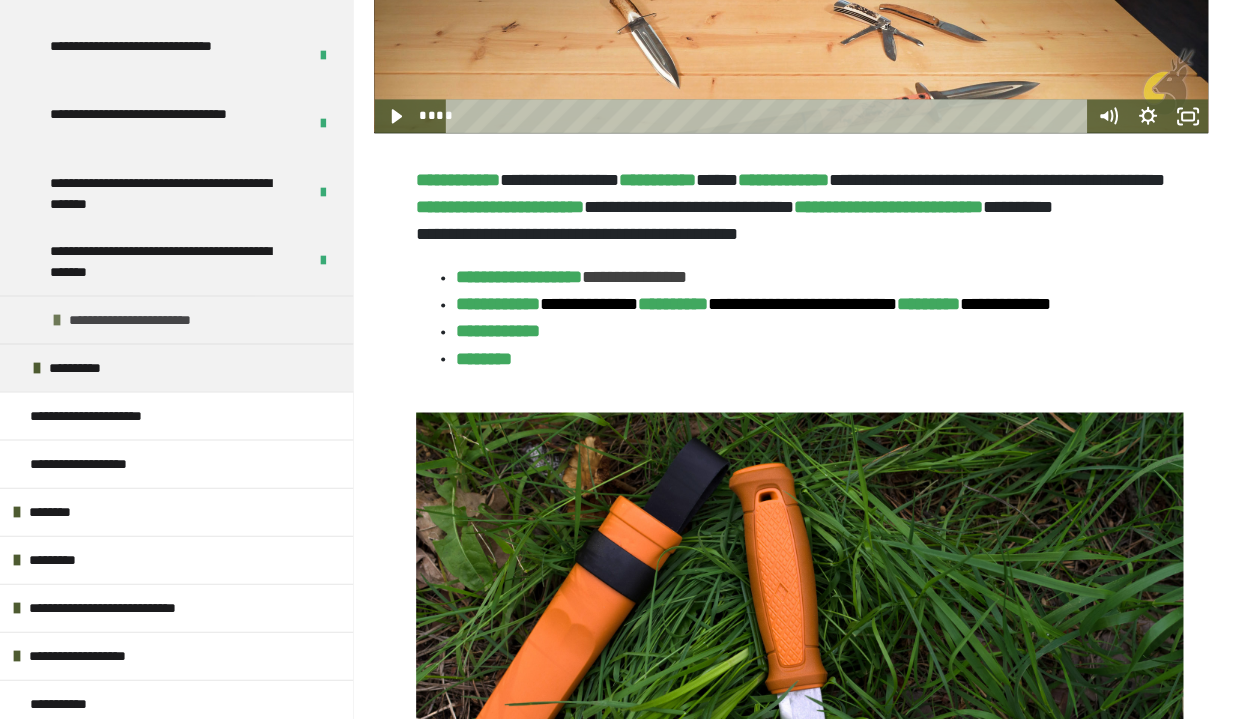 click at bounding box center [57, 319] 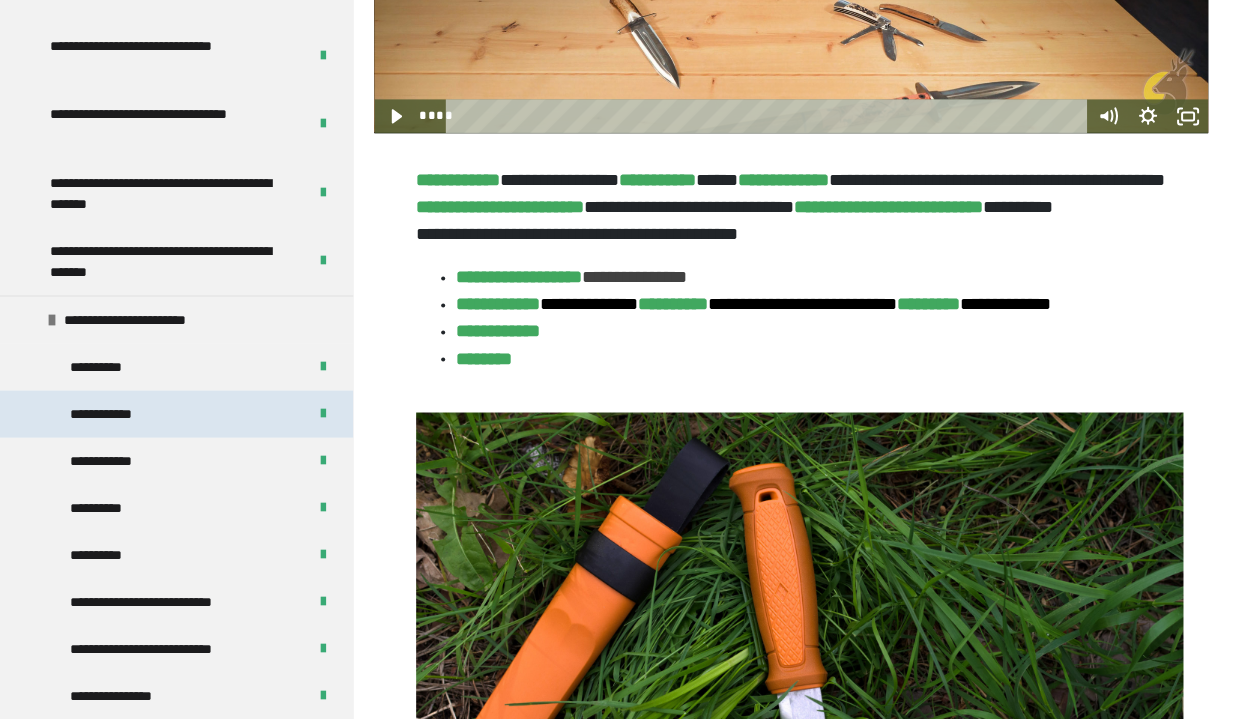 click on "**********" at bounding box center (109, 413) 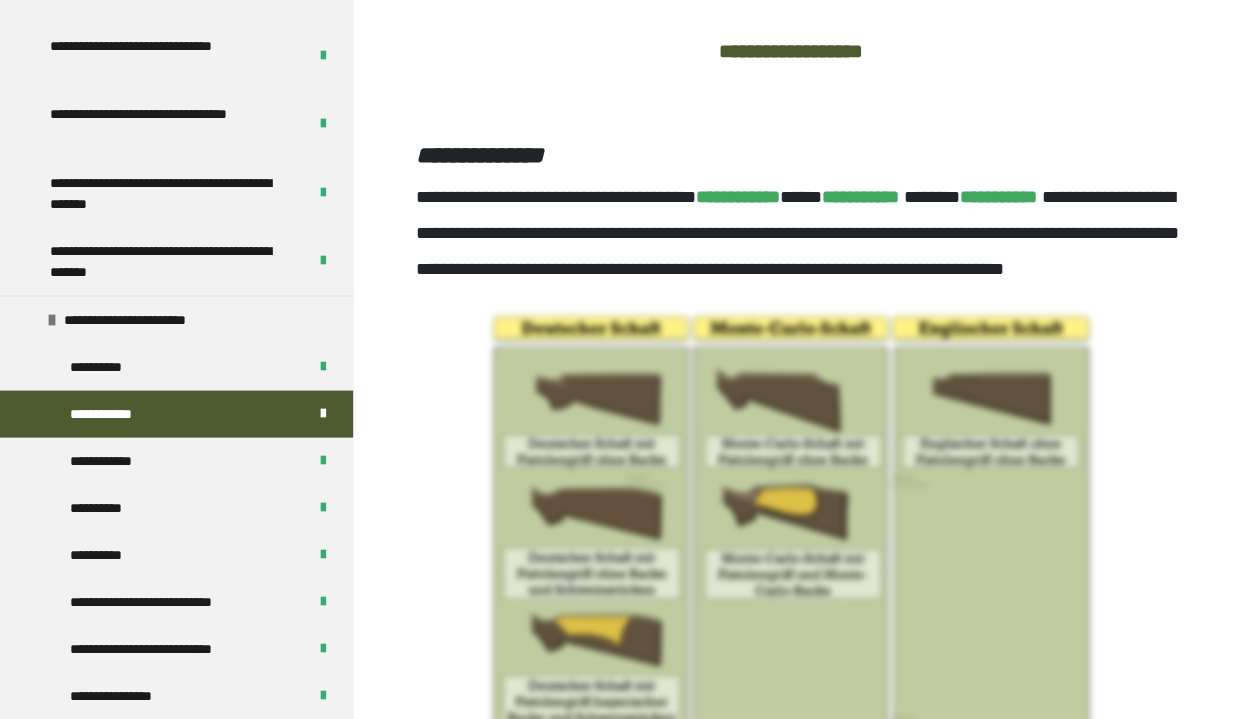 scroll, scrollTop: 7431, scrollLeft: 0, axis: vertical 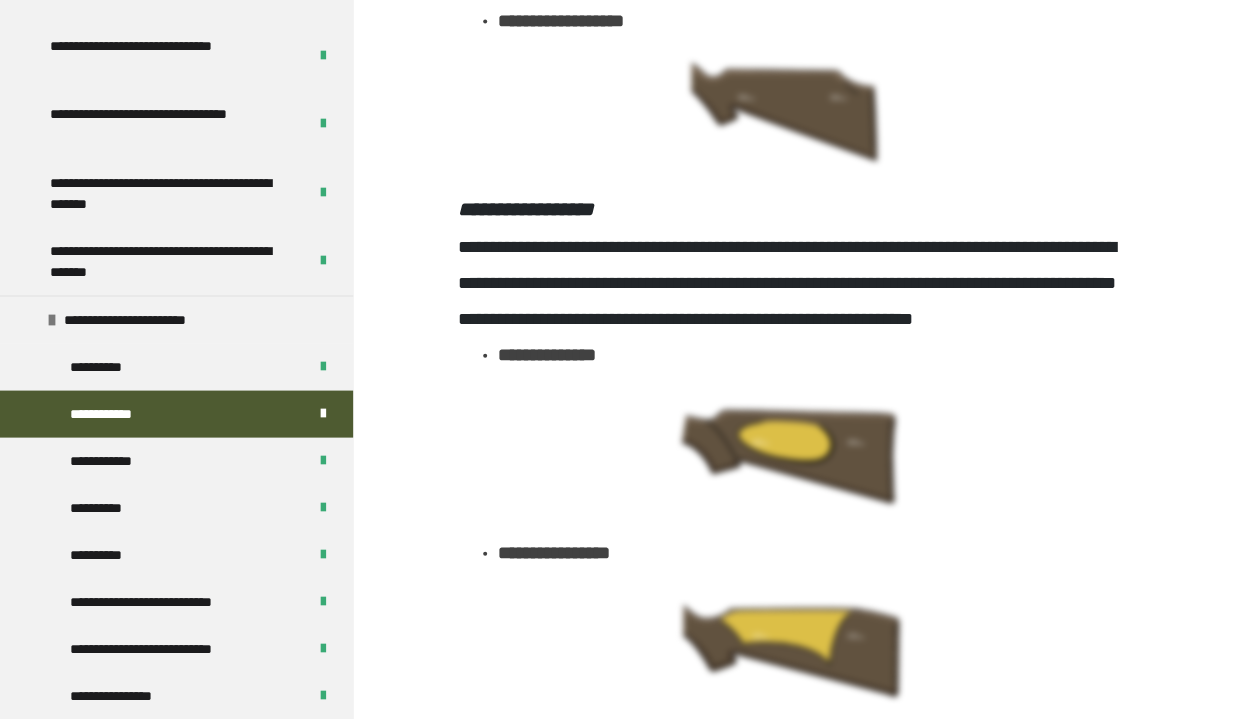 click at bounding box center (791, -854) 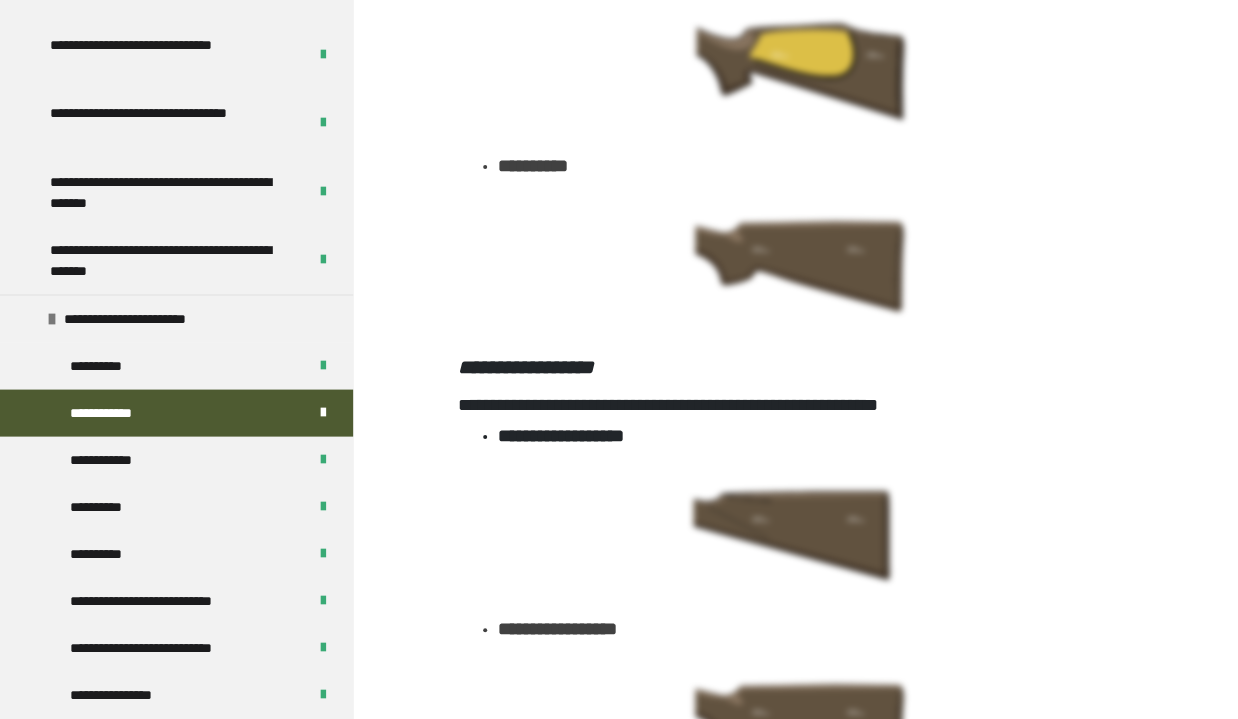 scroll, scrollTop: 9617, scrollLeft: 0, axis: vertical 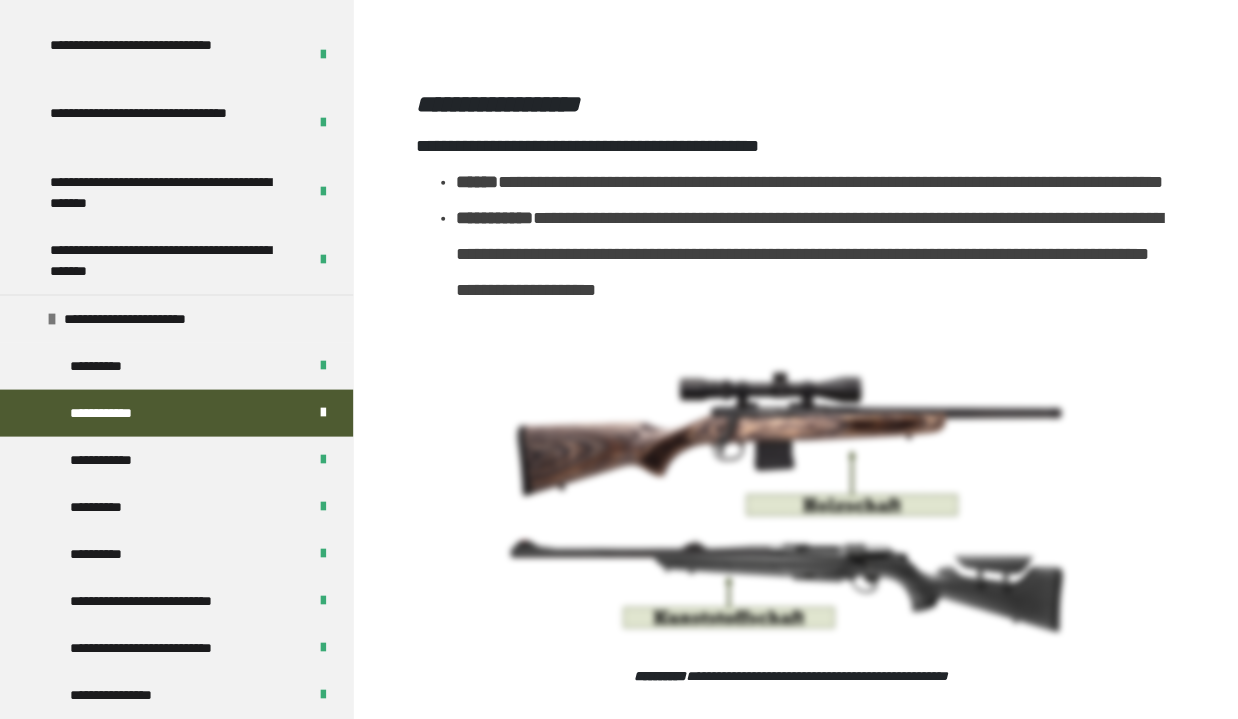 click on "**********" at bounding box center [791, -800] 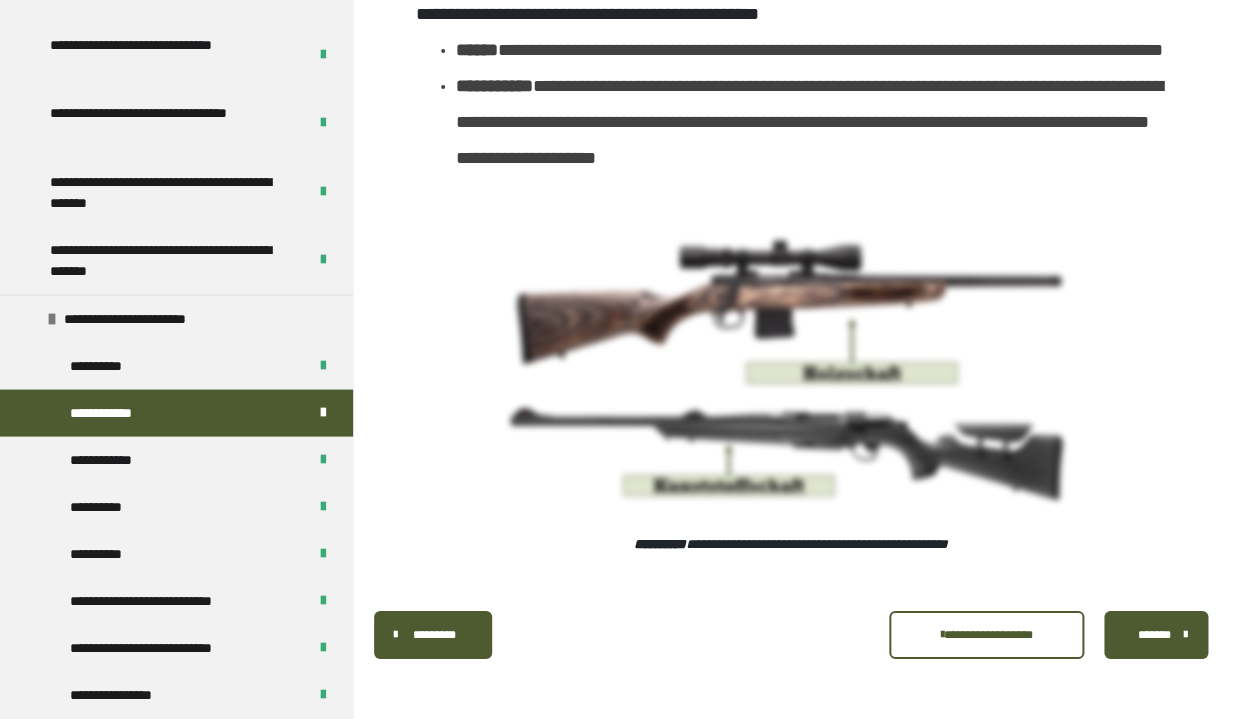 scroll, scrollTop: 12439, scrollLeft: 0, axis: vertical 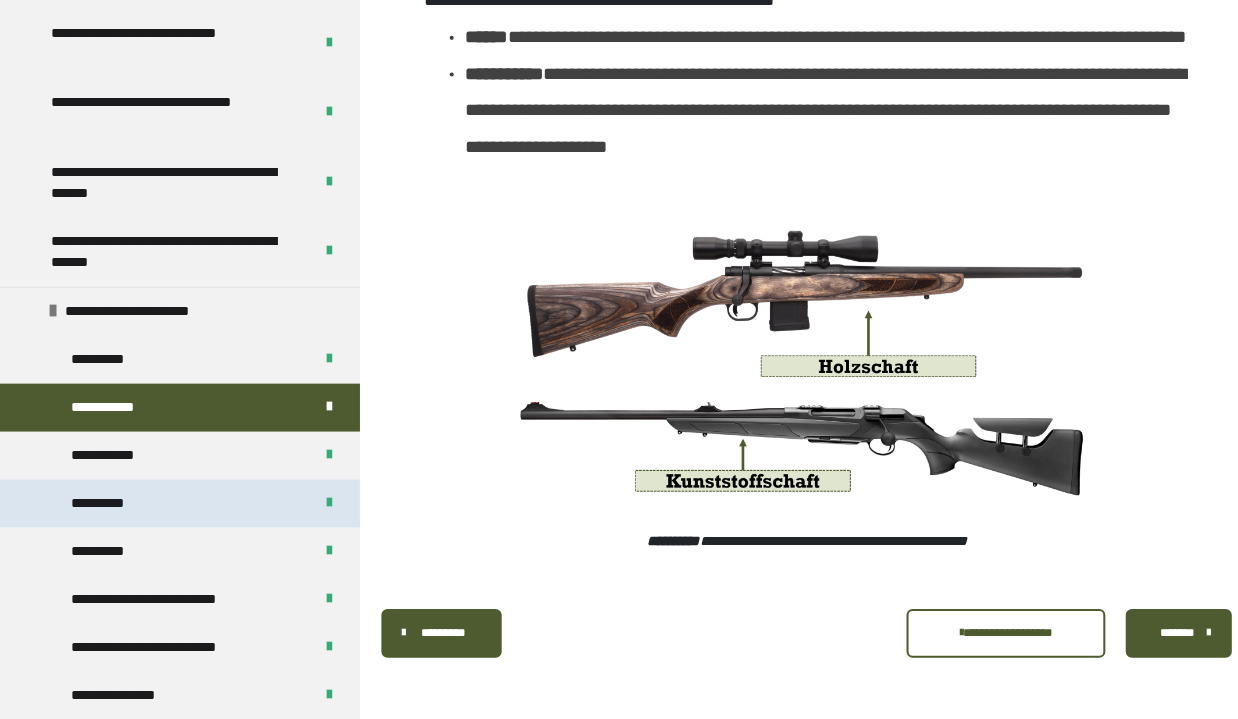 click on "**********" at bounding box center [176, 507] 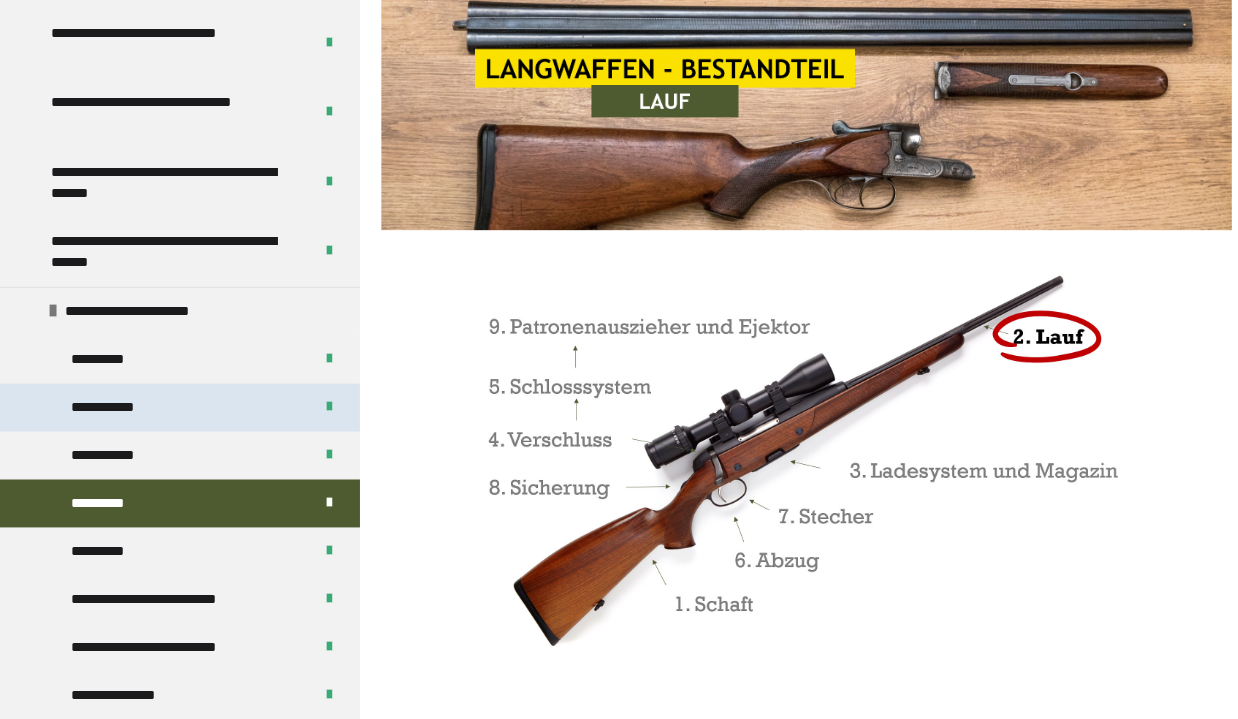 click on "**********" at bounding box center (109, 413) 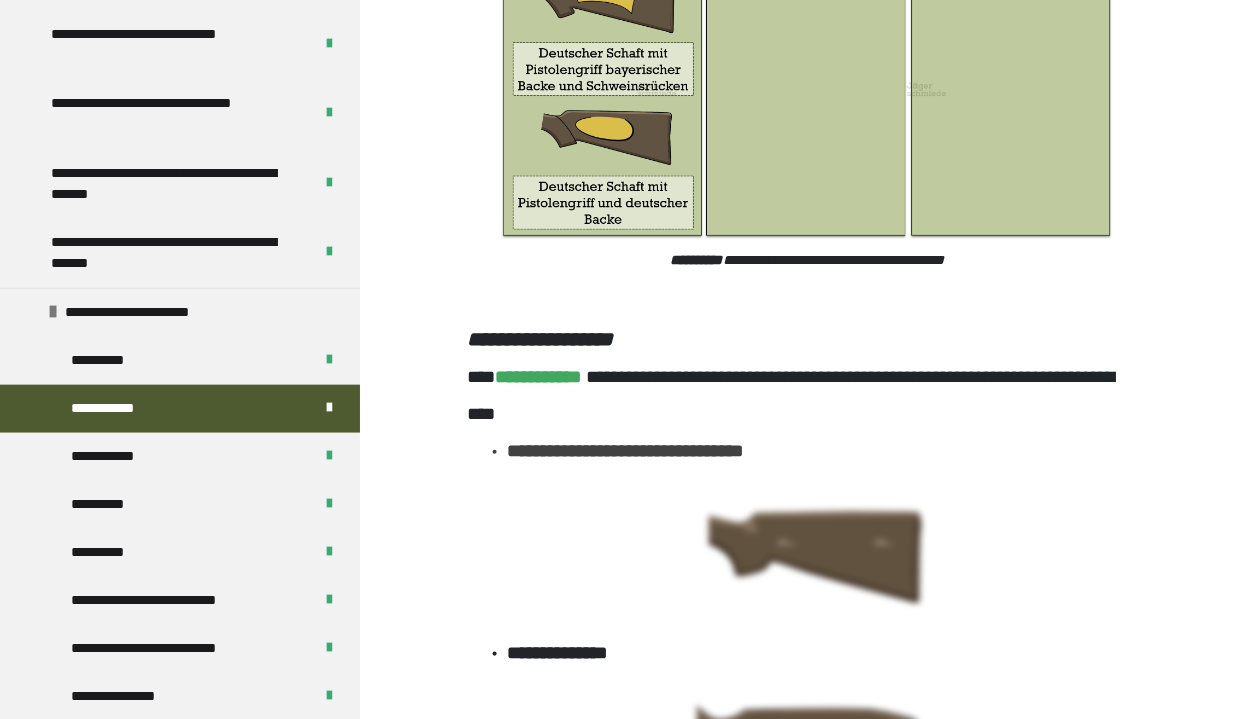scroll, scrollTop: 8964, scrollLeft: 0, axis: vertical 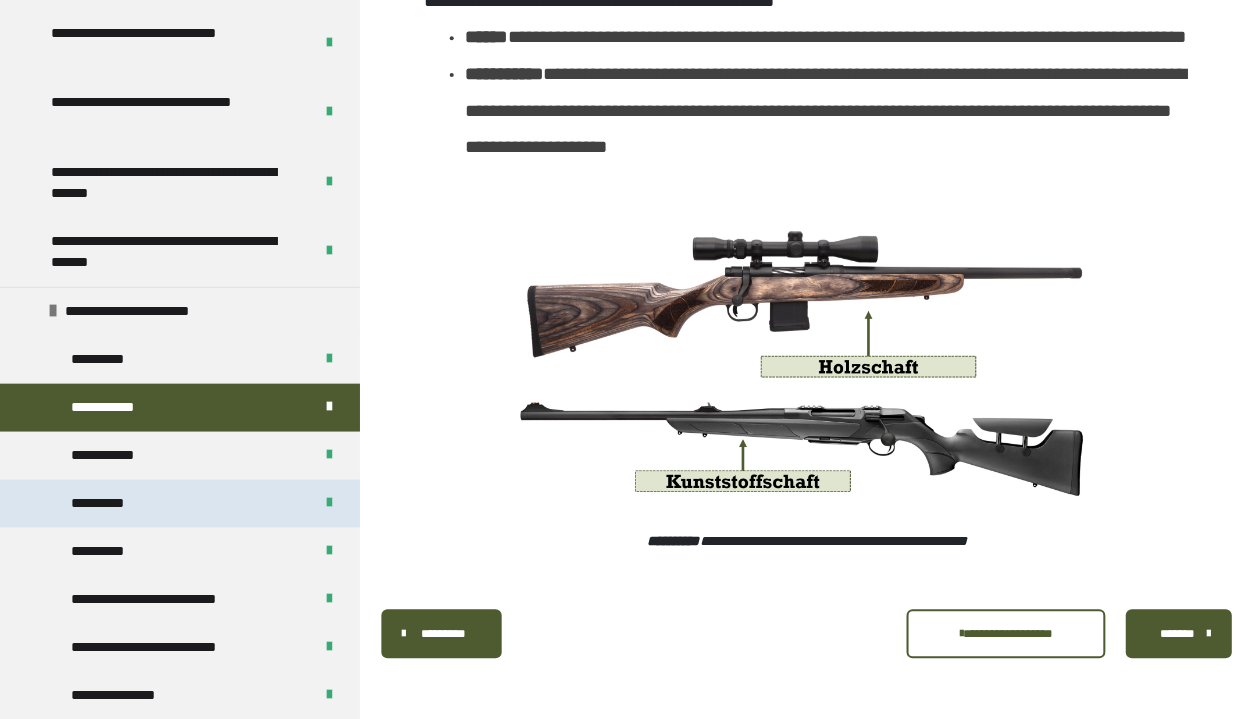 click on "**********" at bounding box center (104, 507) 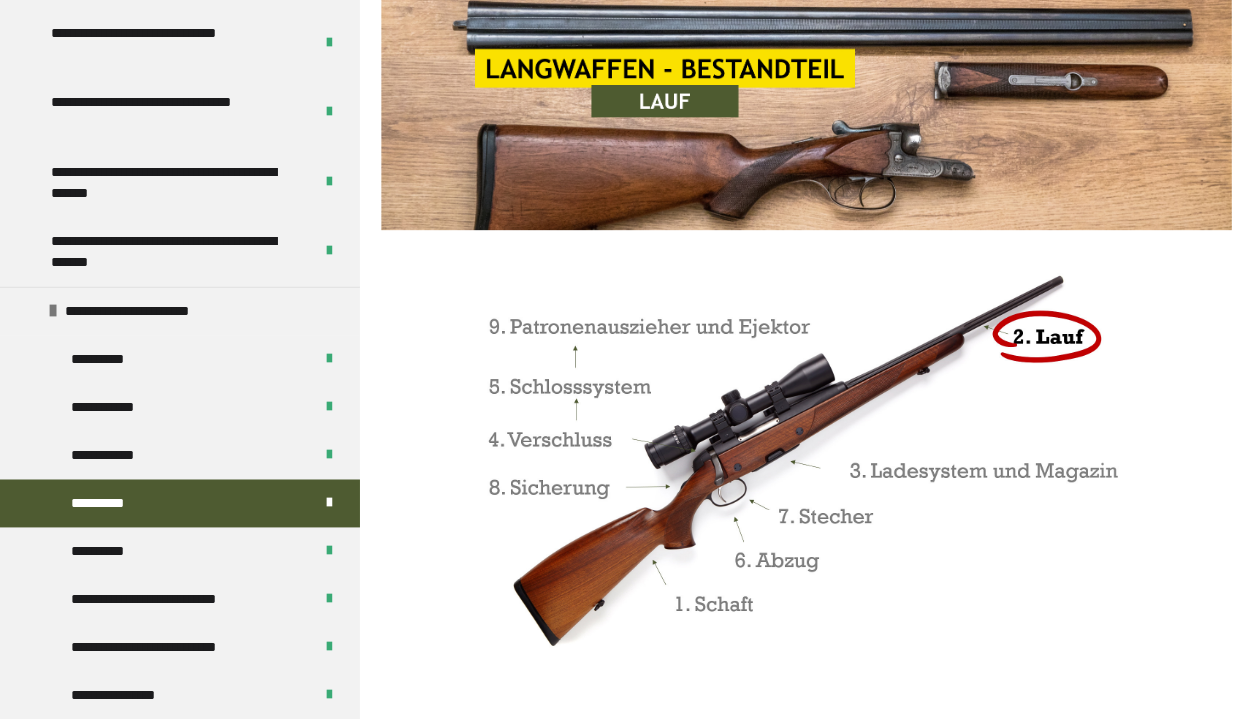 scroll, scrollTop: 1112, scrollLeft: 0, axis: vertical 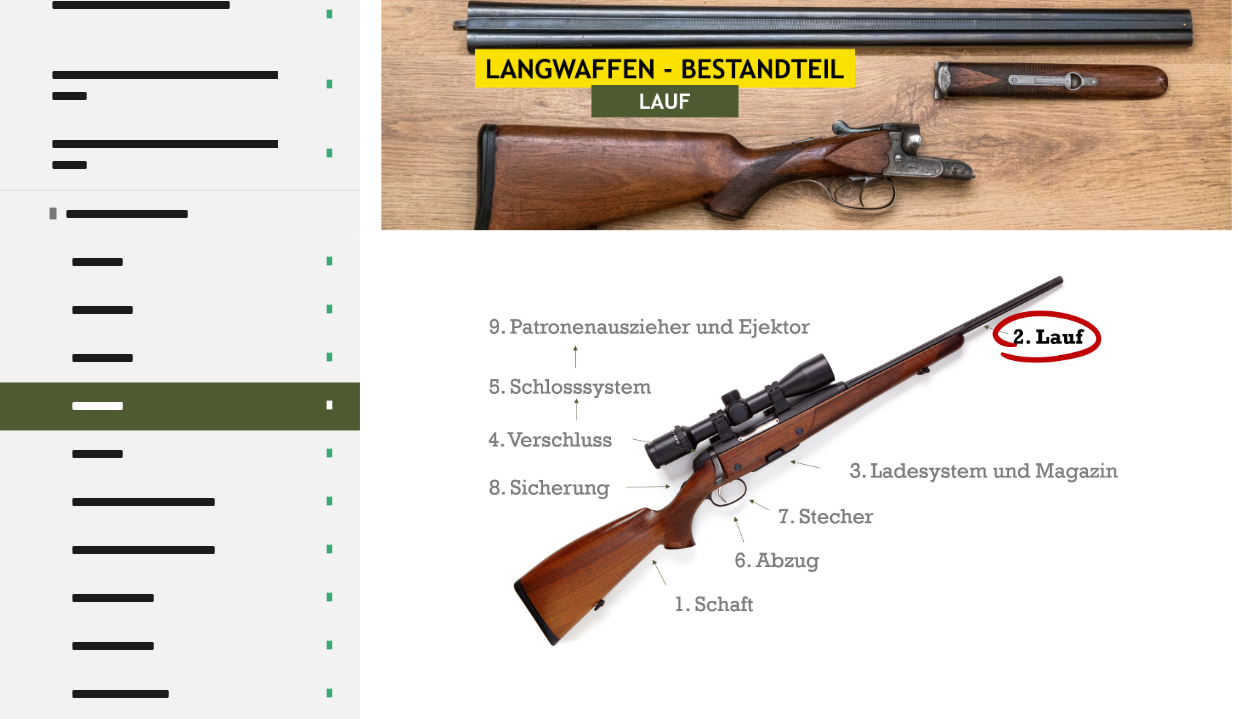 click at bounding box center [791, 490] 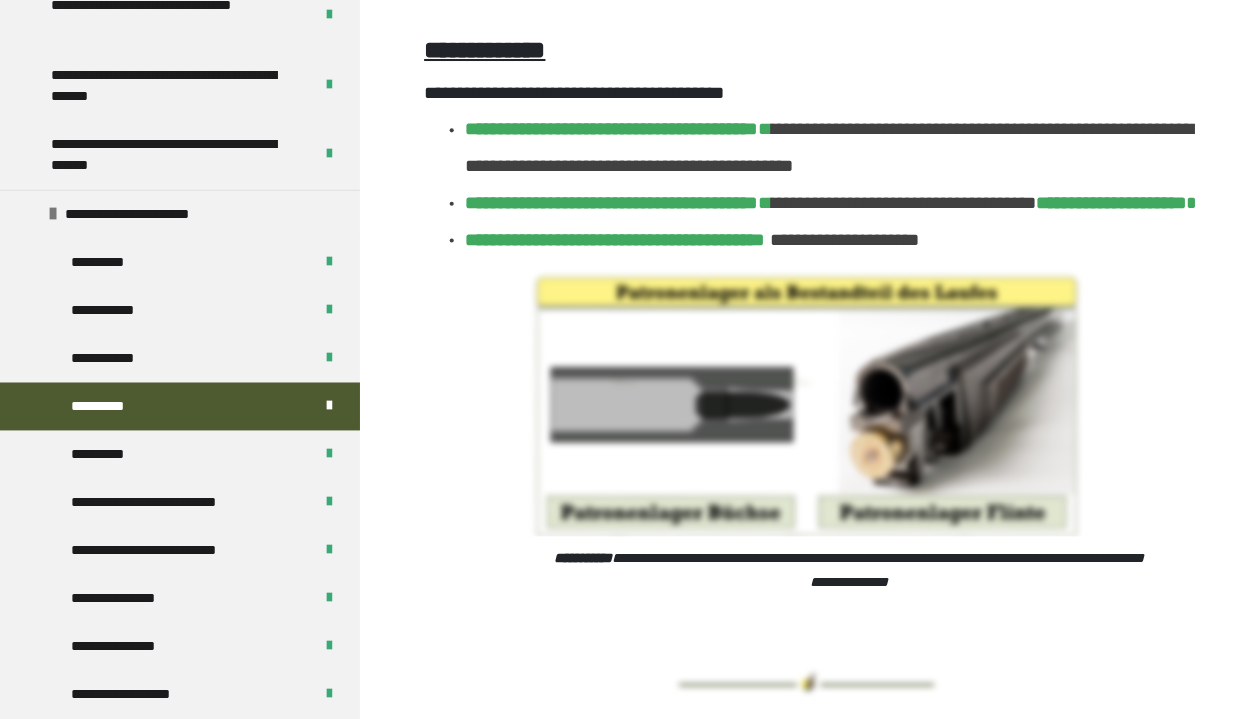 scroll, scrollTop: 1743, scrollLeft: 0, axis: vertical 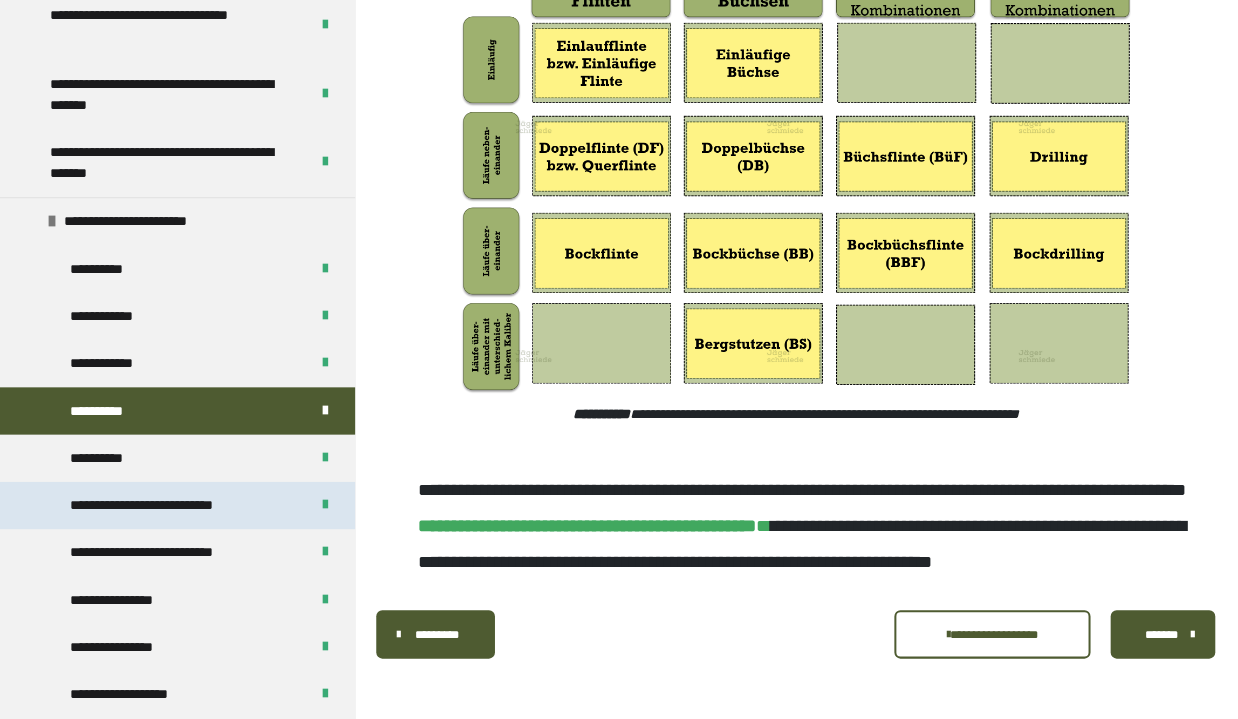 click on "**********" at bounding box center [178, 506] 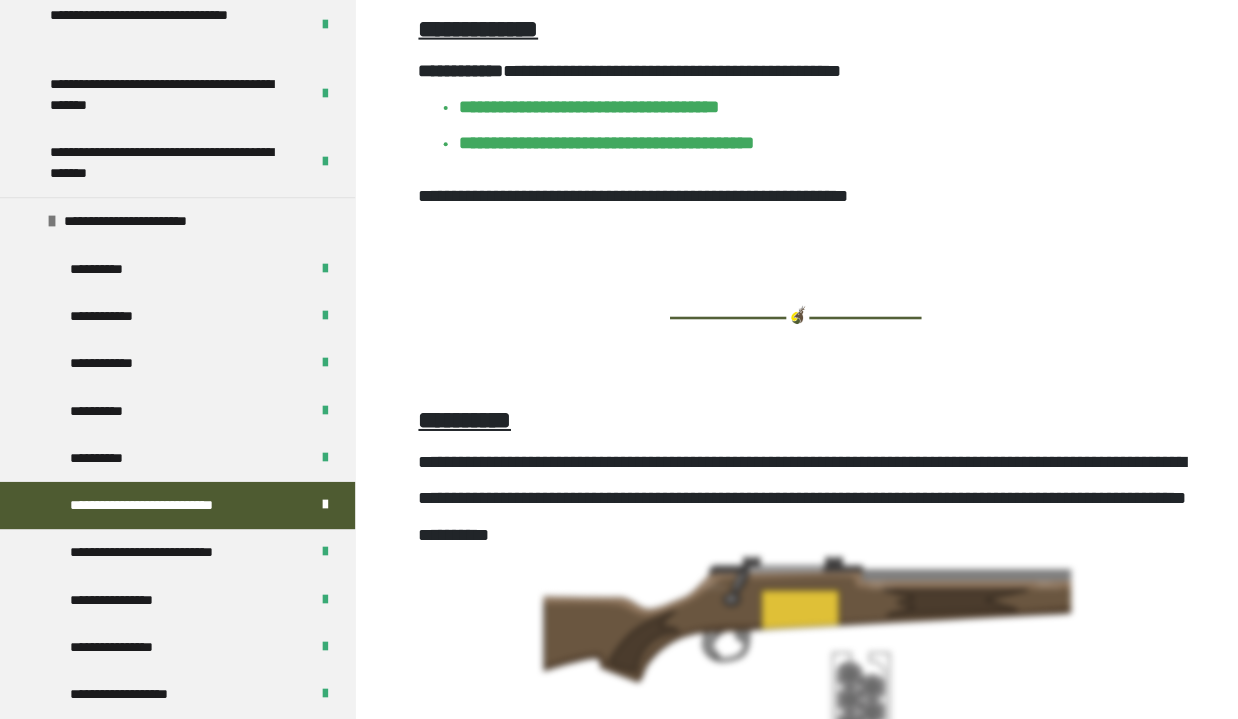 scroll, scrollTop: 2219, scrollLeft: 0, axis: vertical 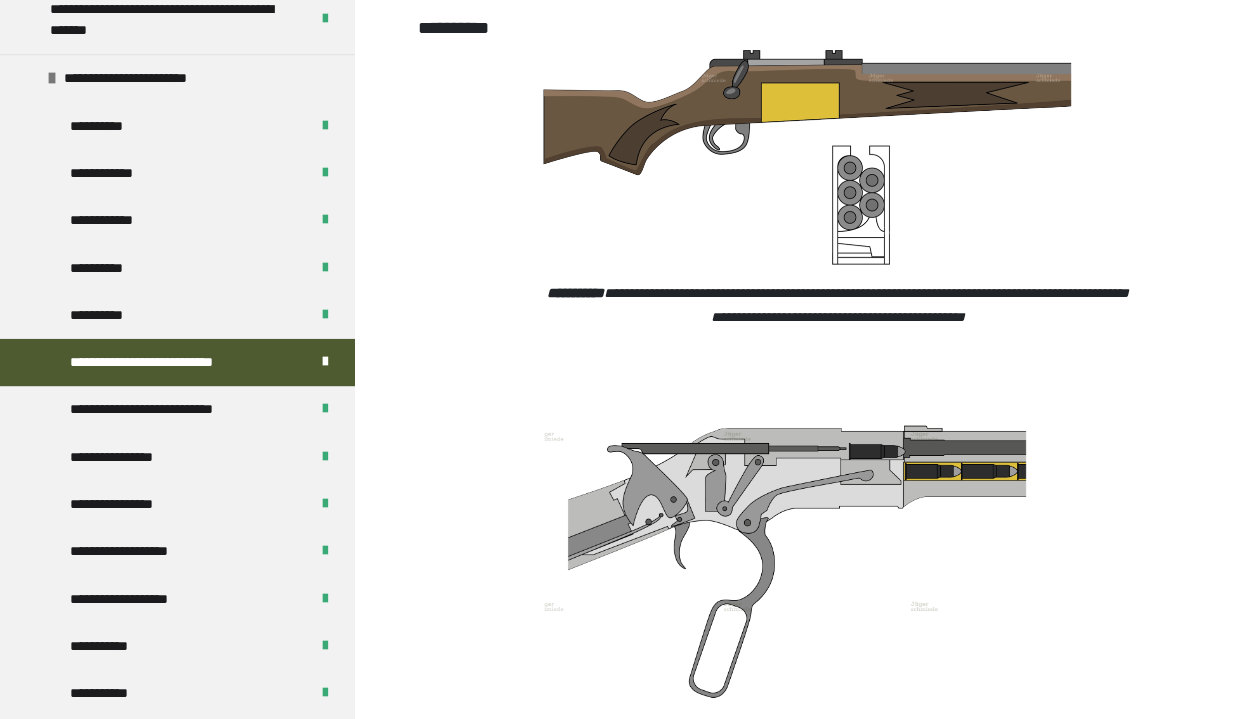 click on "**********" at bounding box center [832, 308] 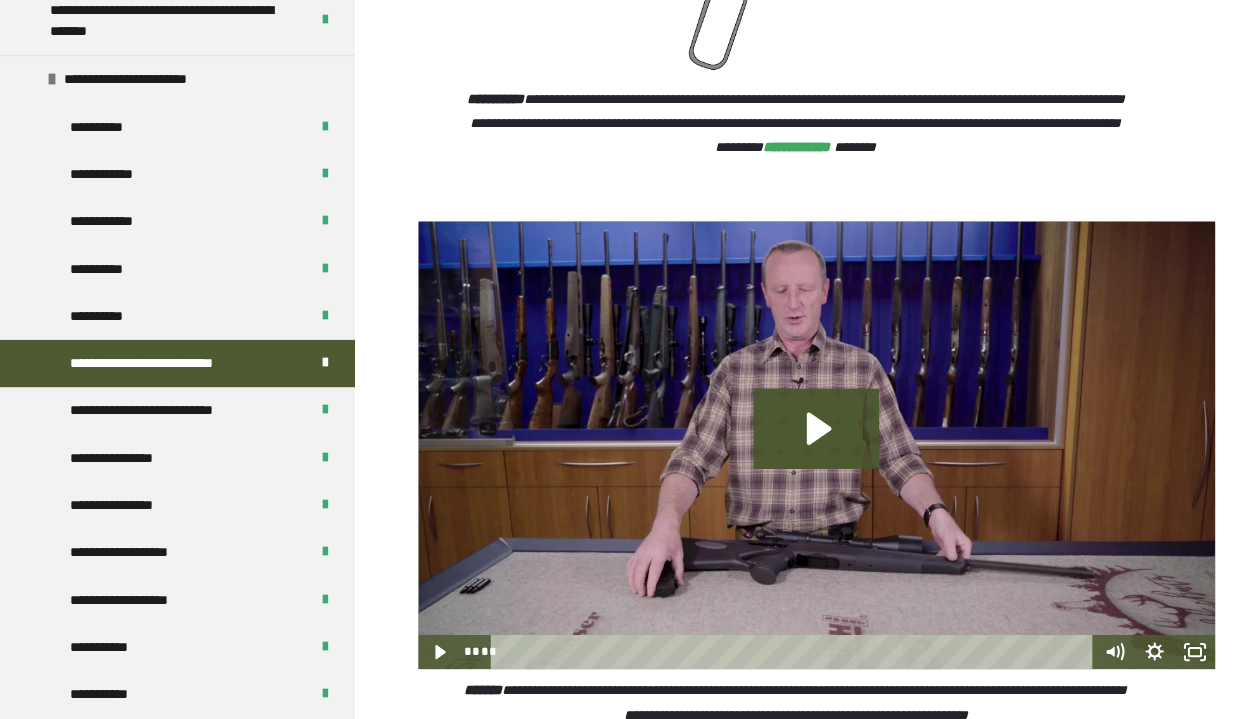 scroll, scrollTop: 3346, scrollLeft: 0, axis: vertical 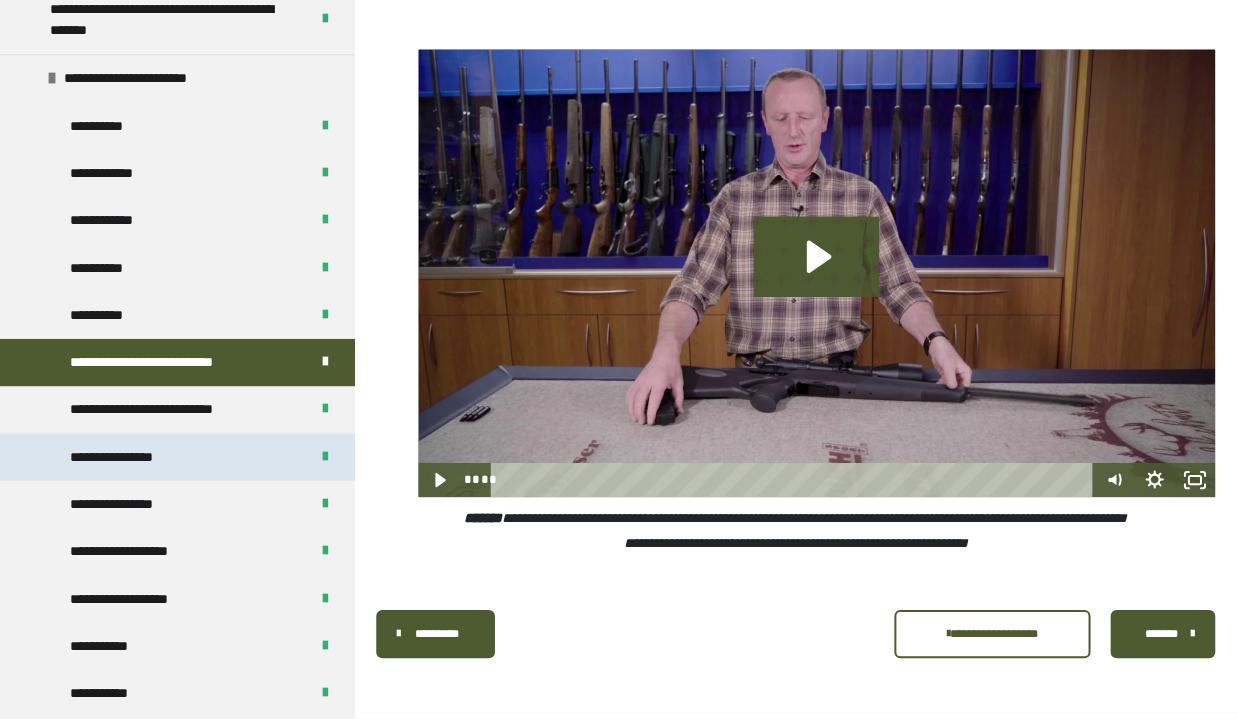 click on "**********" at bounding box center [126, 458] 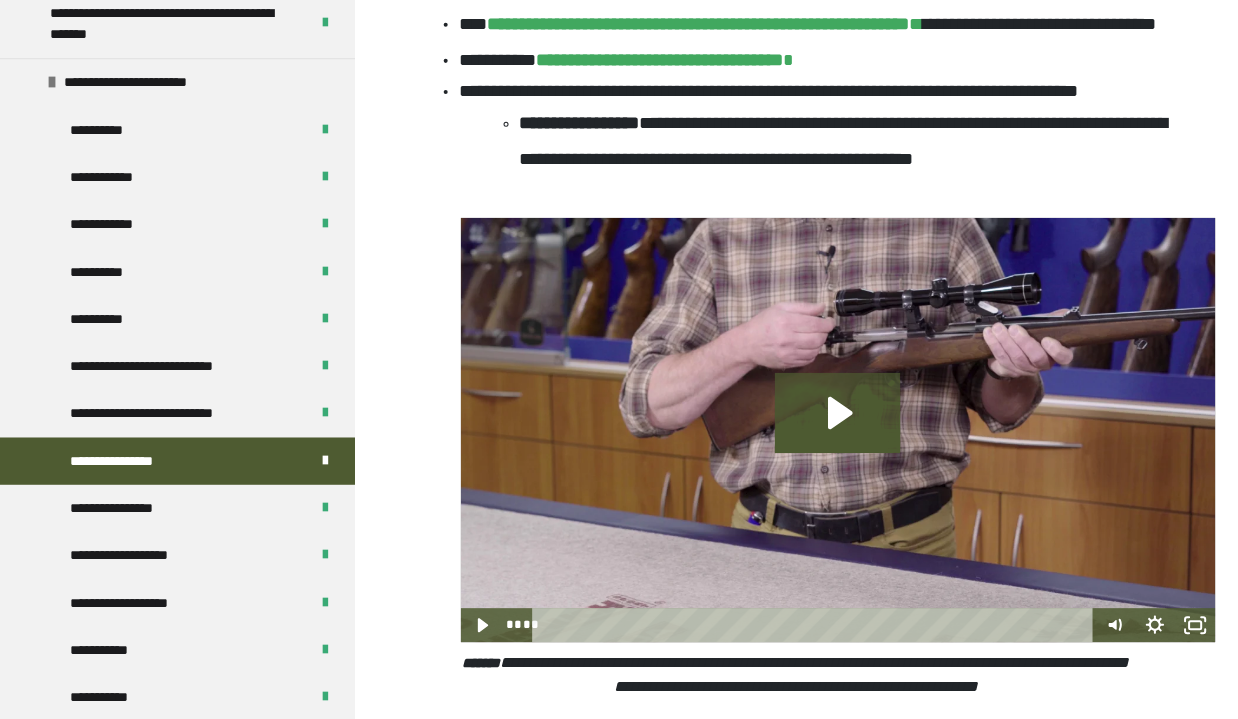 scroll, scrollTop: 2392, scrollLeft: 0, axis: vertical 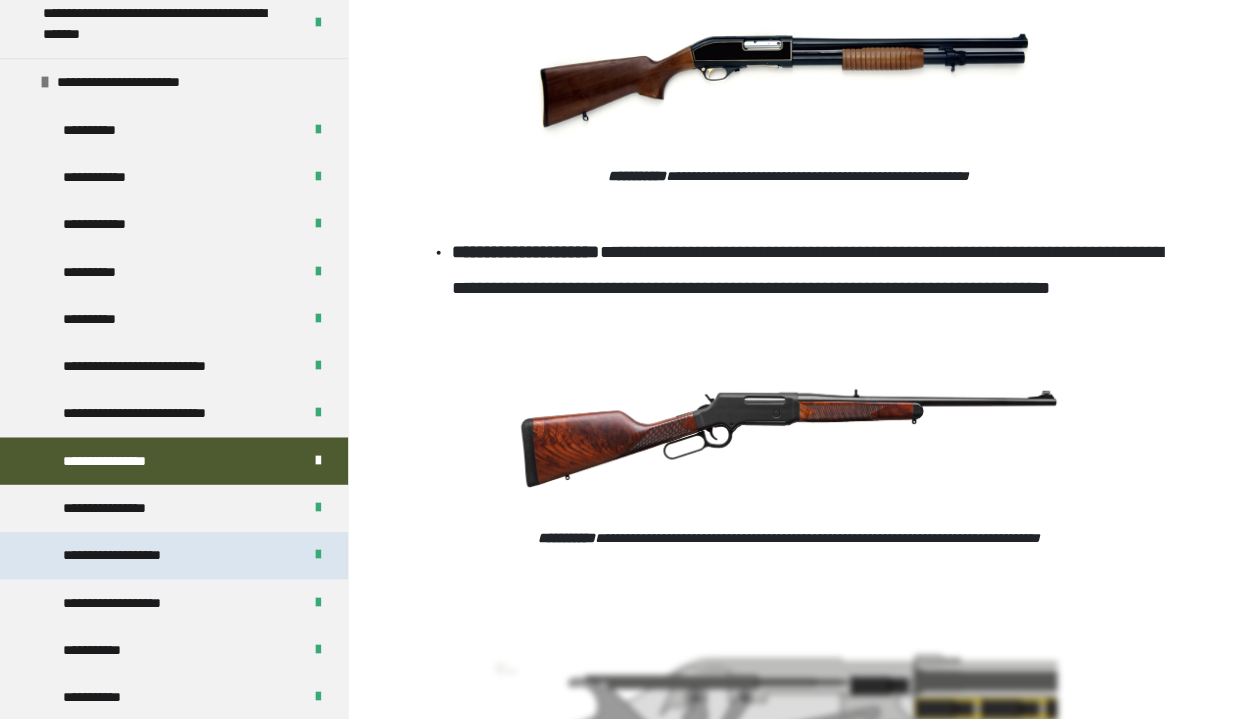 click on "**********" at bounding box center (139, 552) 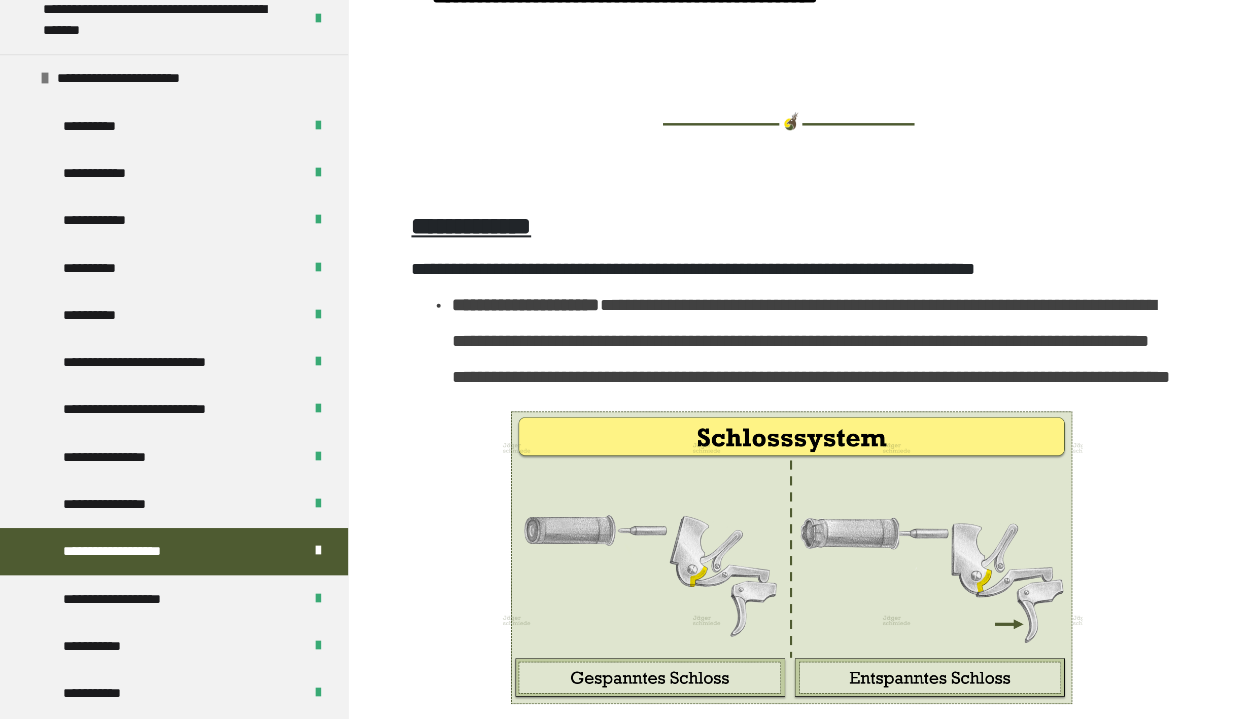 scroll, scrollTop: 1477, scrollLeft: 0, axis: vertical 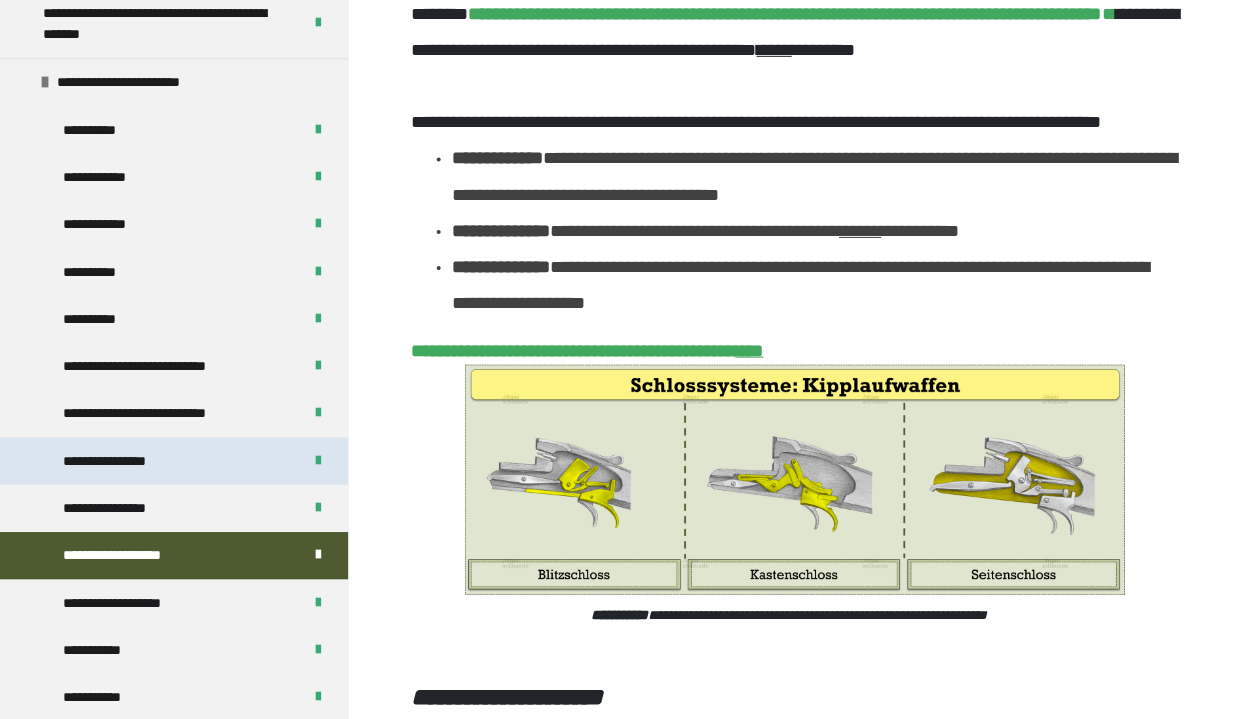 click on "**********" at bounding box center [126, 458] 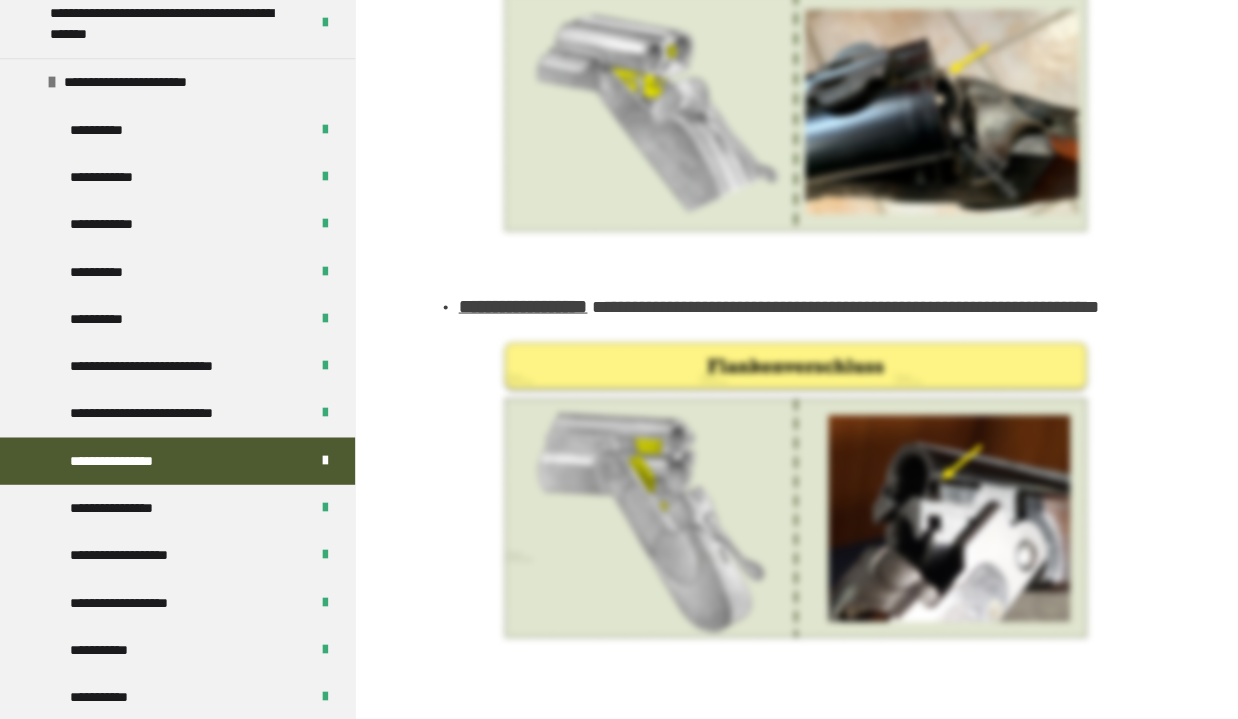 scroll, scrollTop: 8718, scrollLeft: 0, axis: vertical 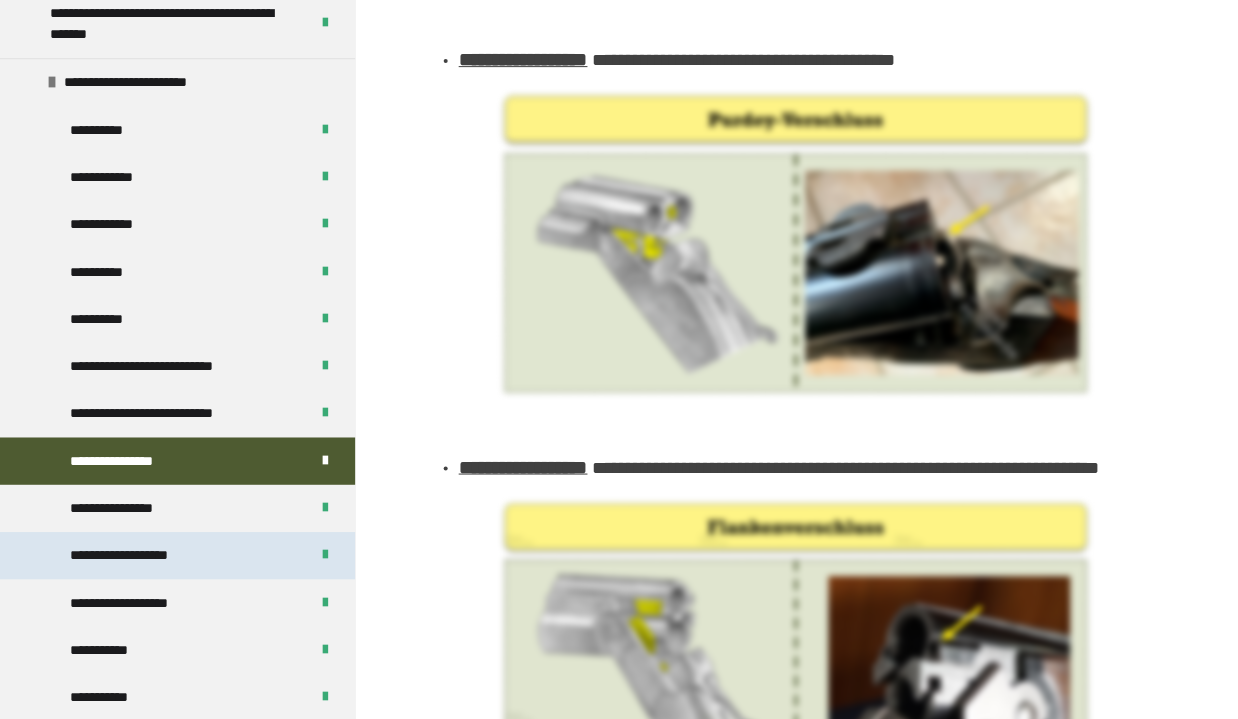 click on "**********" at bounding box center (139, 552) 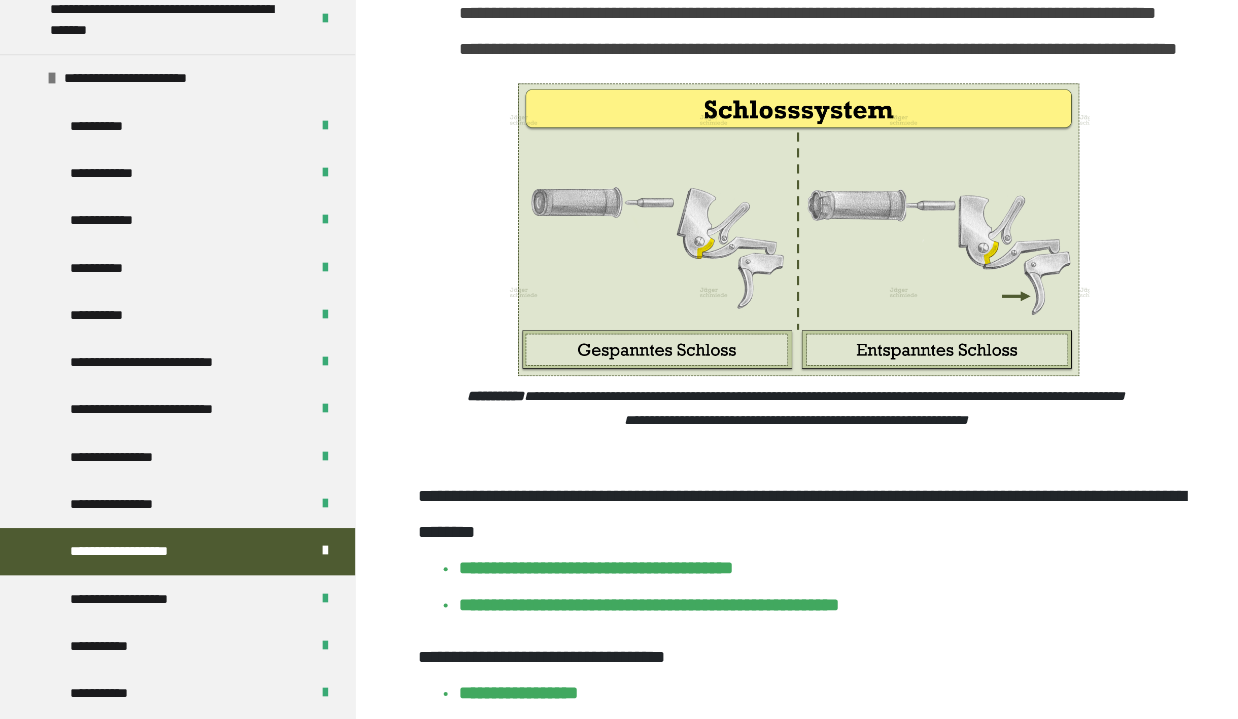 scroll, scrollTop: 1809, scrollLeft: 0, axis: vertical 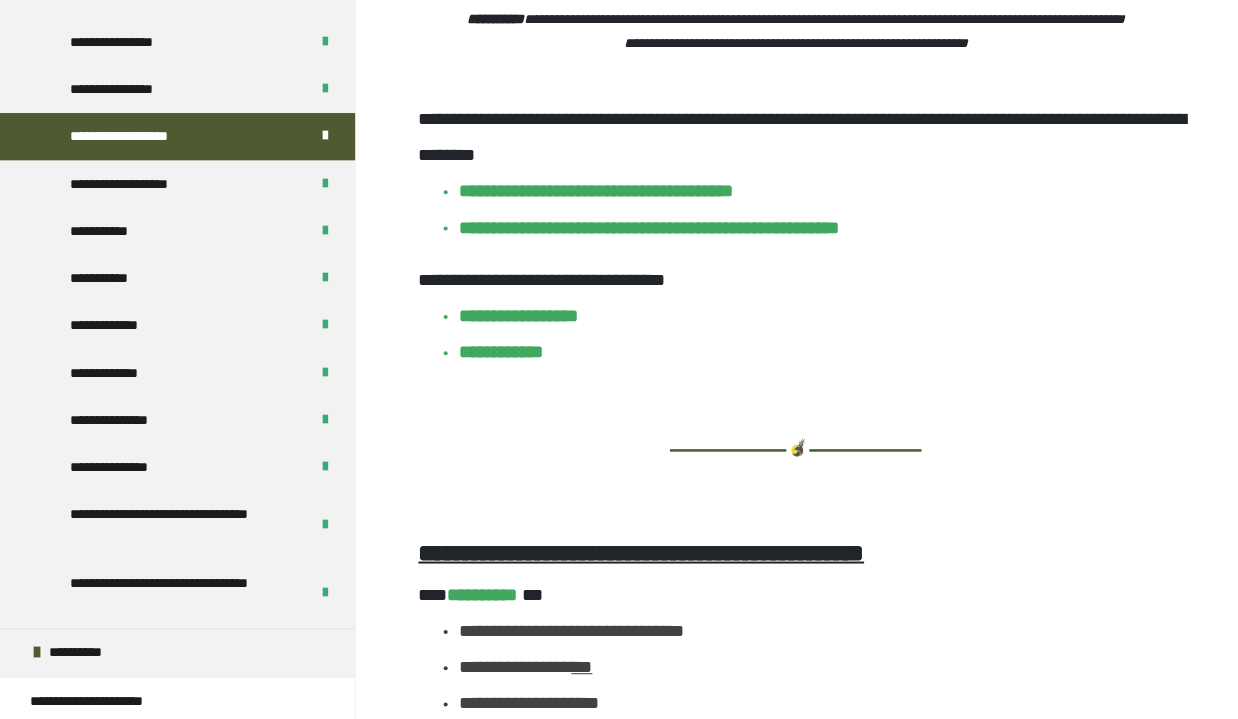 click on "**********" at bounding box center (637, 553) 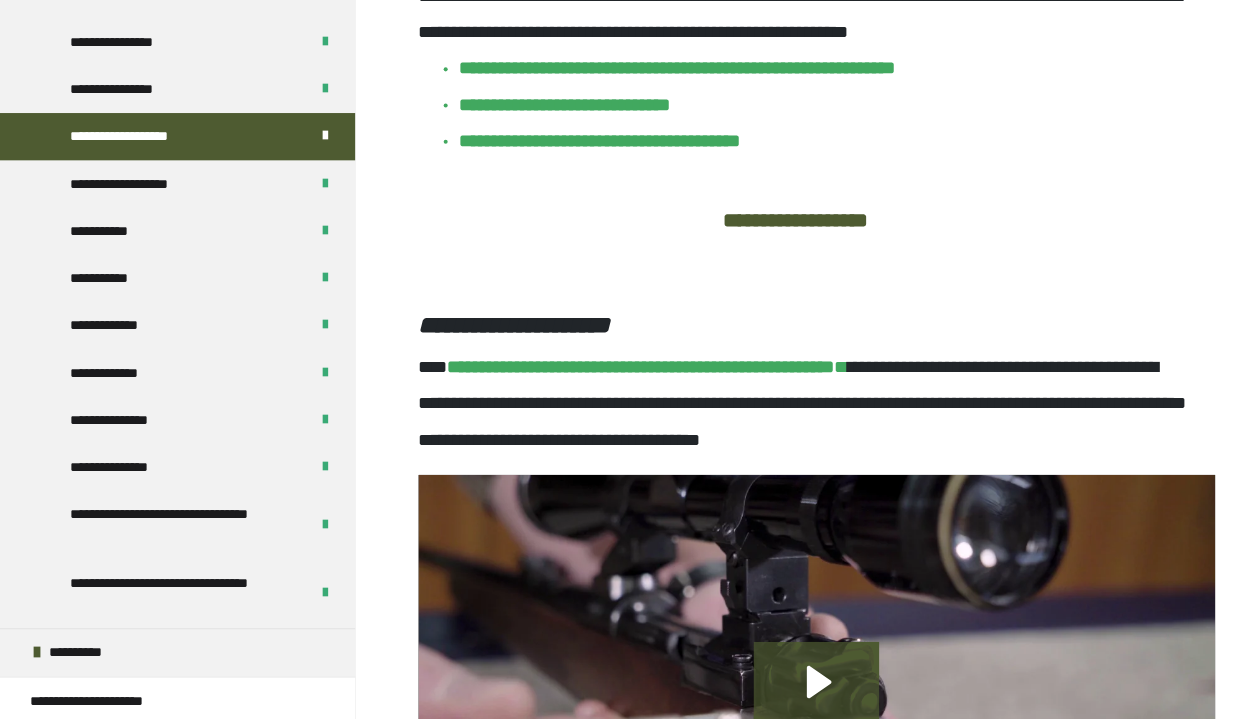 scroll, scrollTop: 2970, scrollLeft: 0, axis: vertical 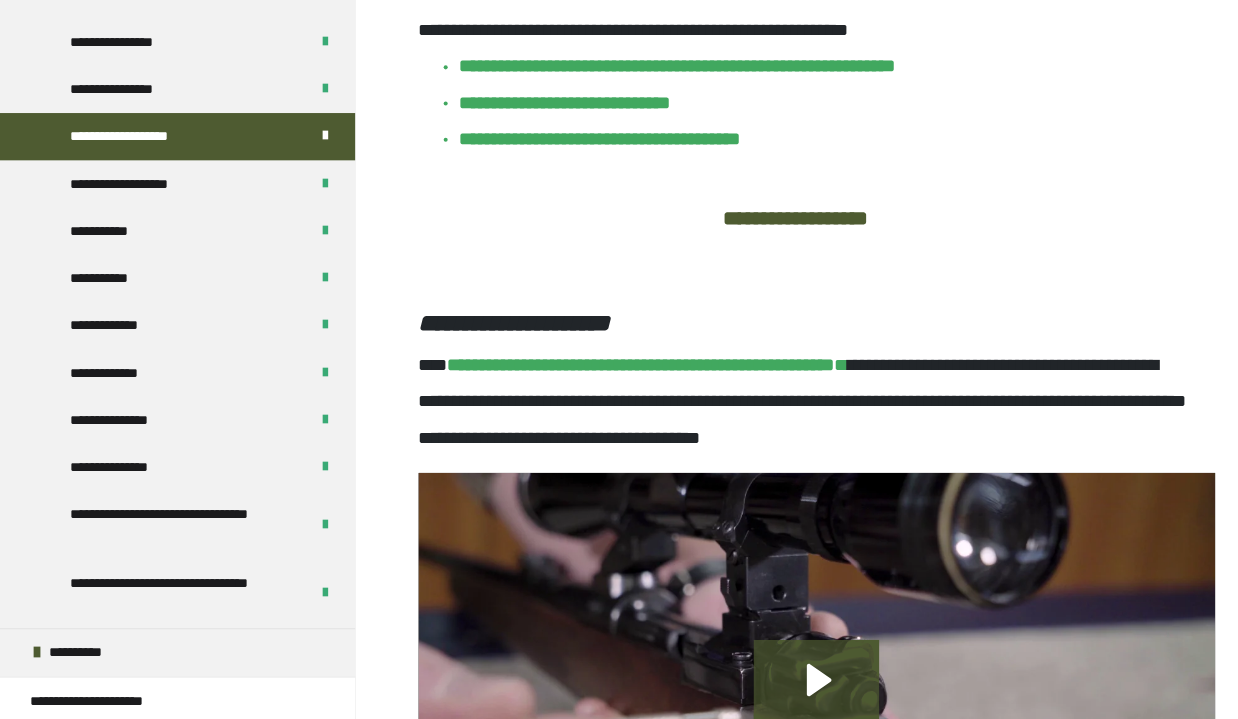 click on "**********" at bounding box center [799, 403] 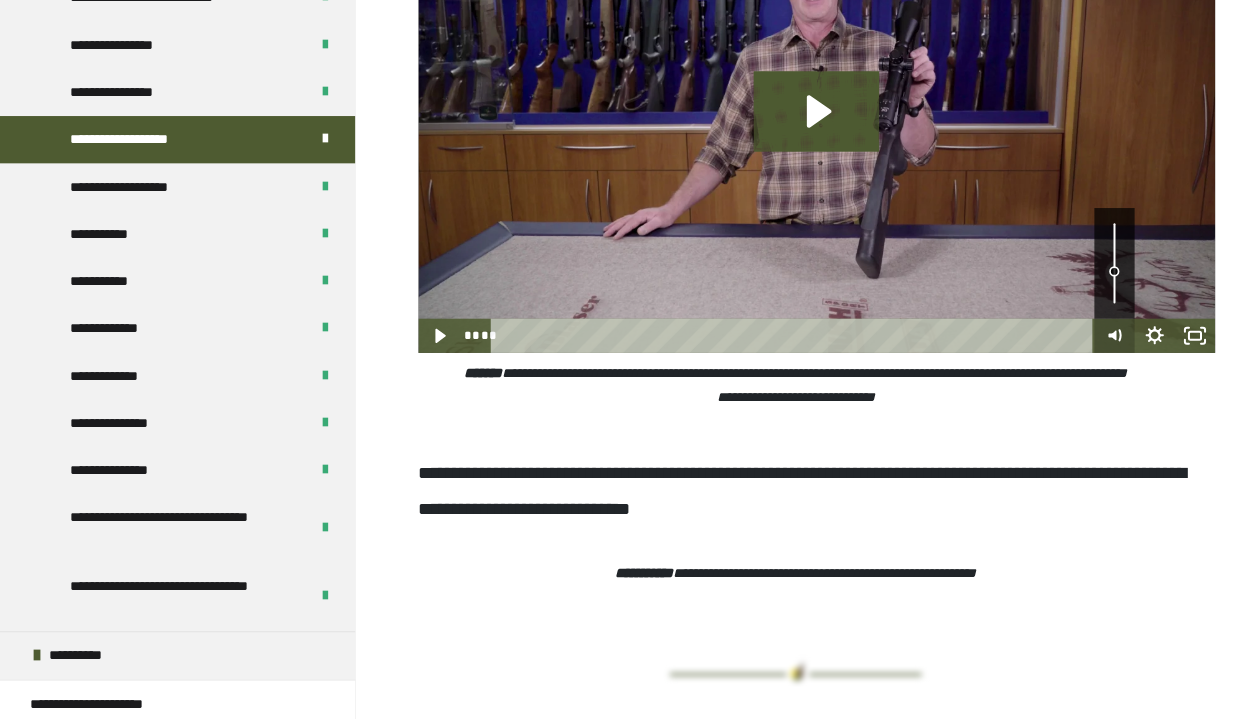 scroll, scrollTop: 4434, scrollLeft: 0, axis: vertical 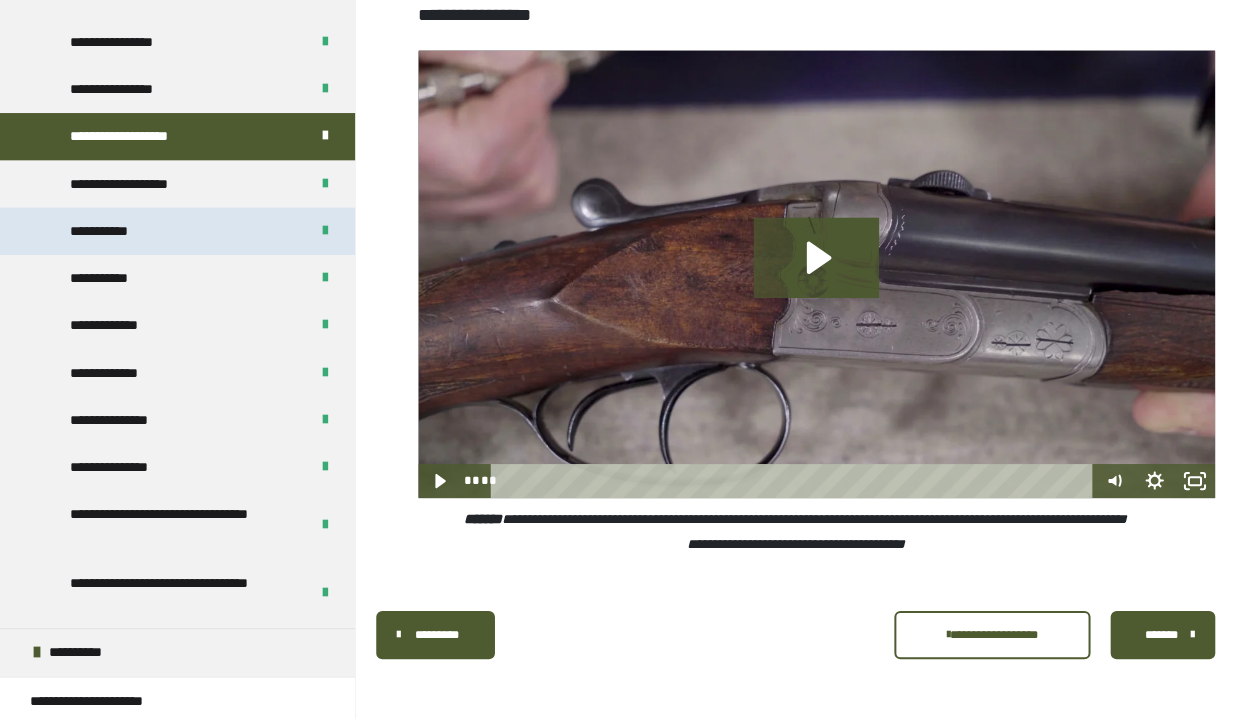 click on "**********" at bounding box center (112, 233) 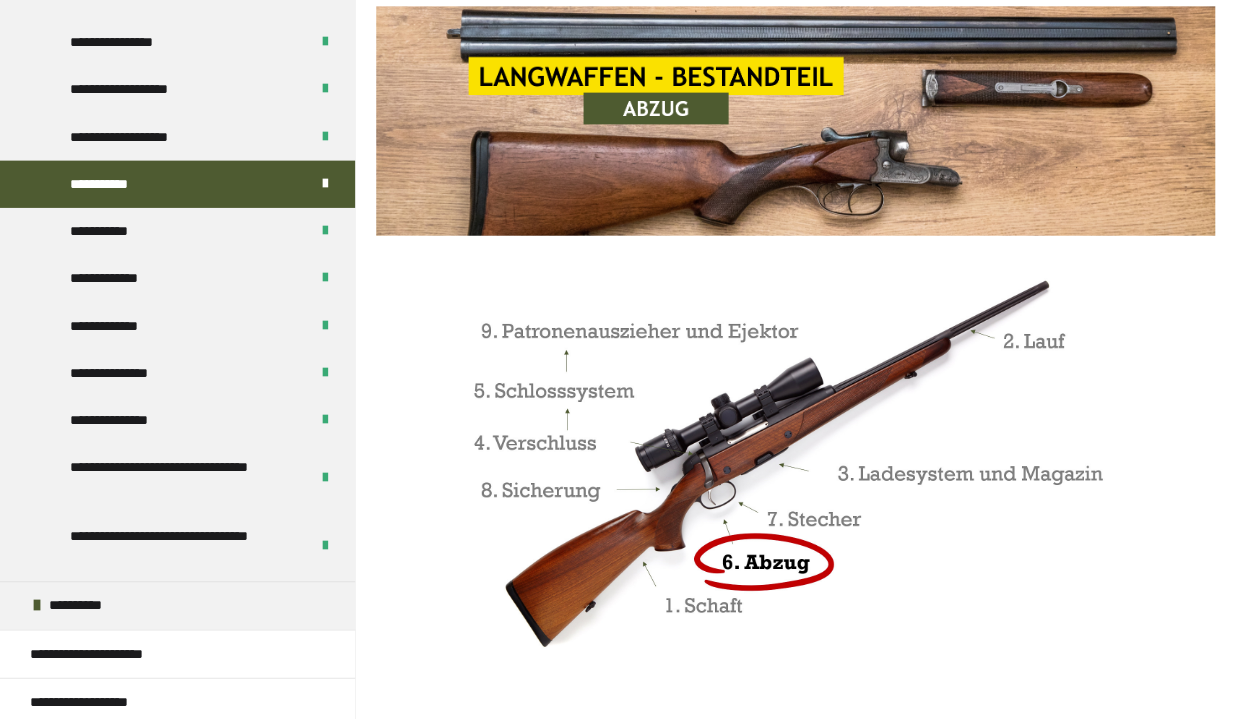 scroll, scrollTop: 1761, scrollLeft: 0, axis: vertical 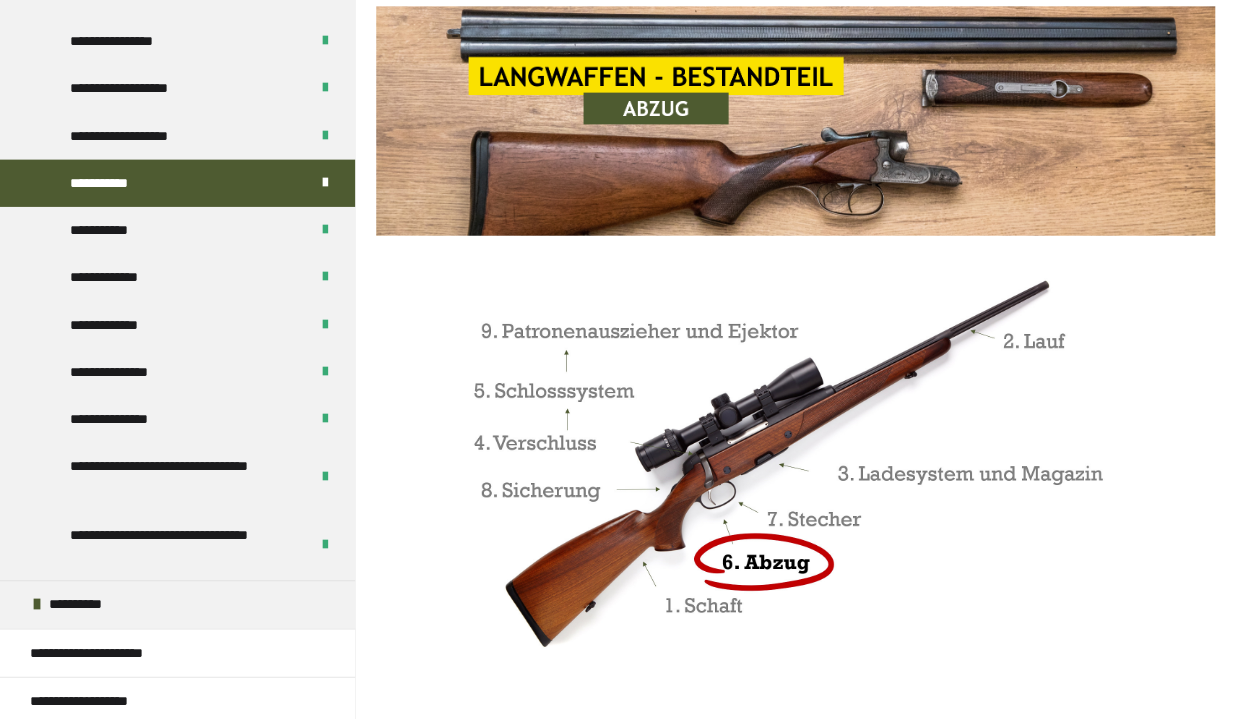 click at bounding box center [791, 465] 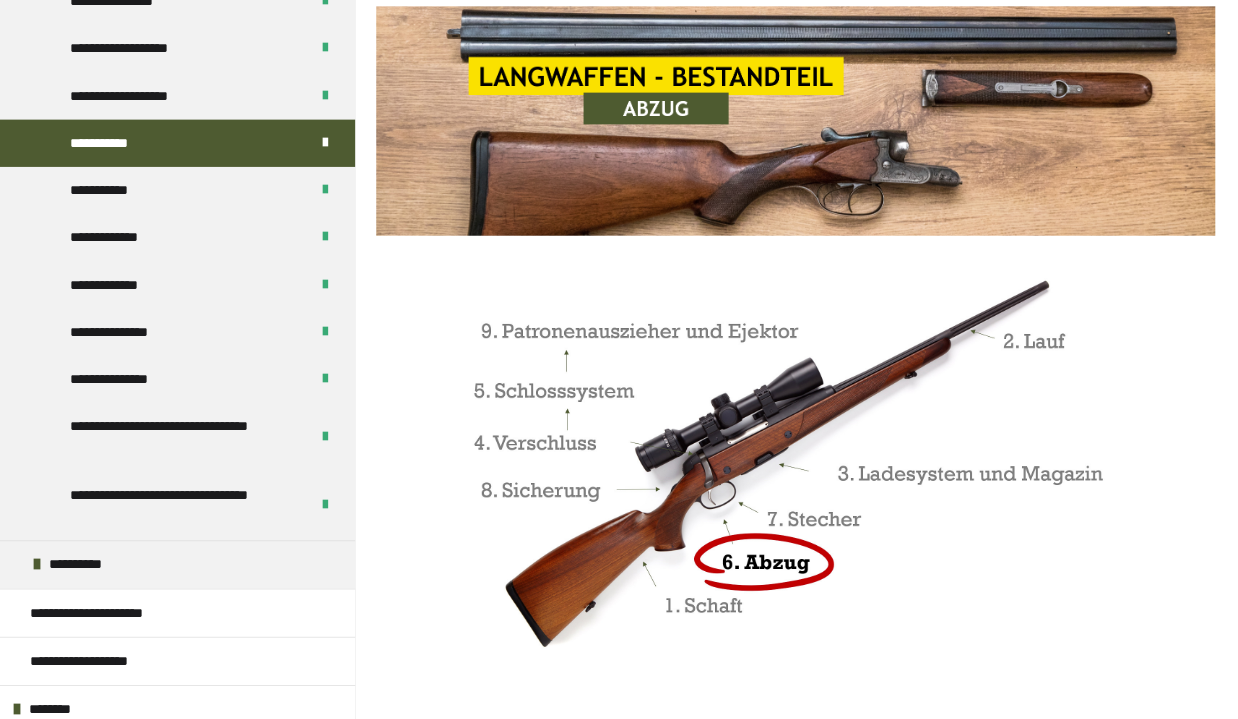 scroll, scrollTop: 1808, scrollLeft: 0, axis: vertical 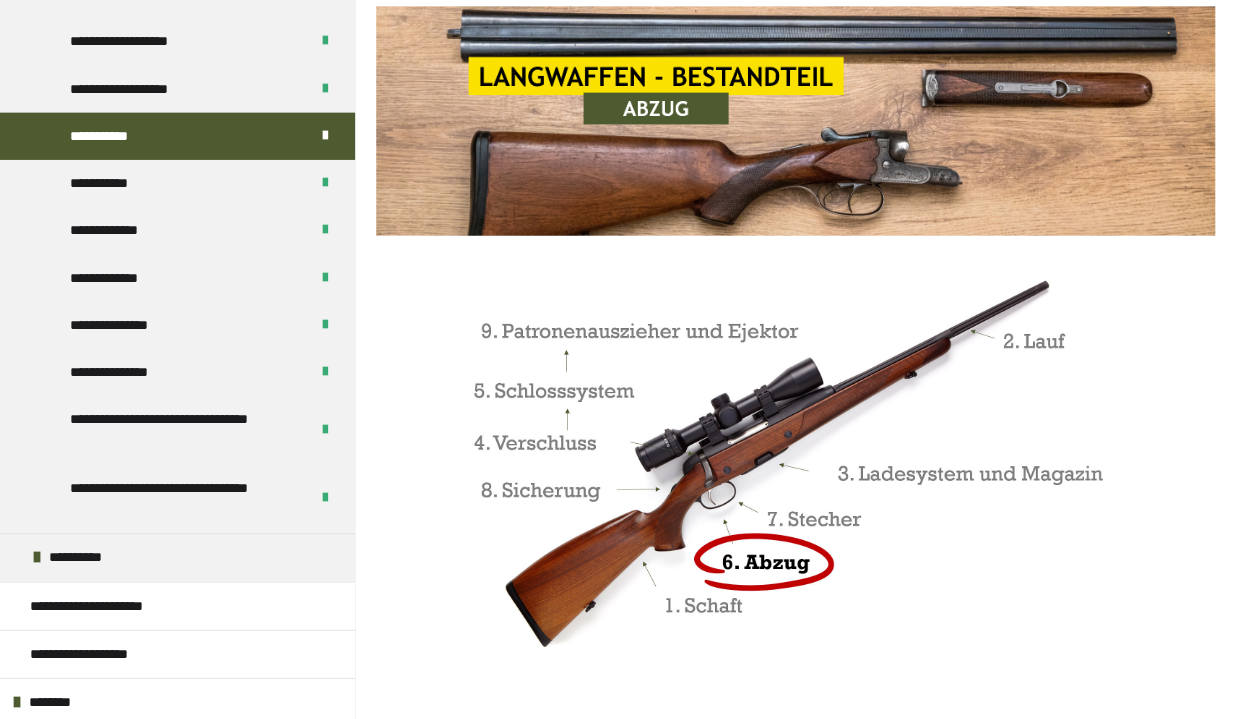 click at bounding box center [791, 465] 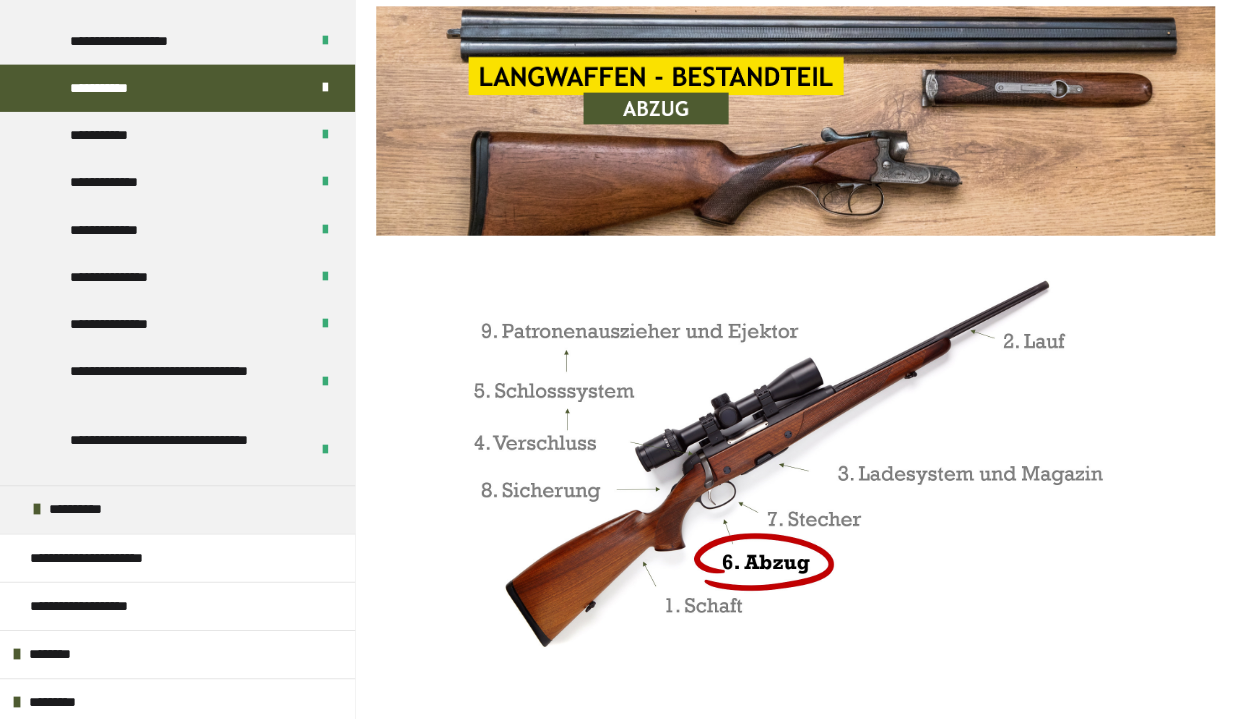 click at bounding box center (791, 465) 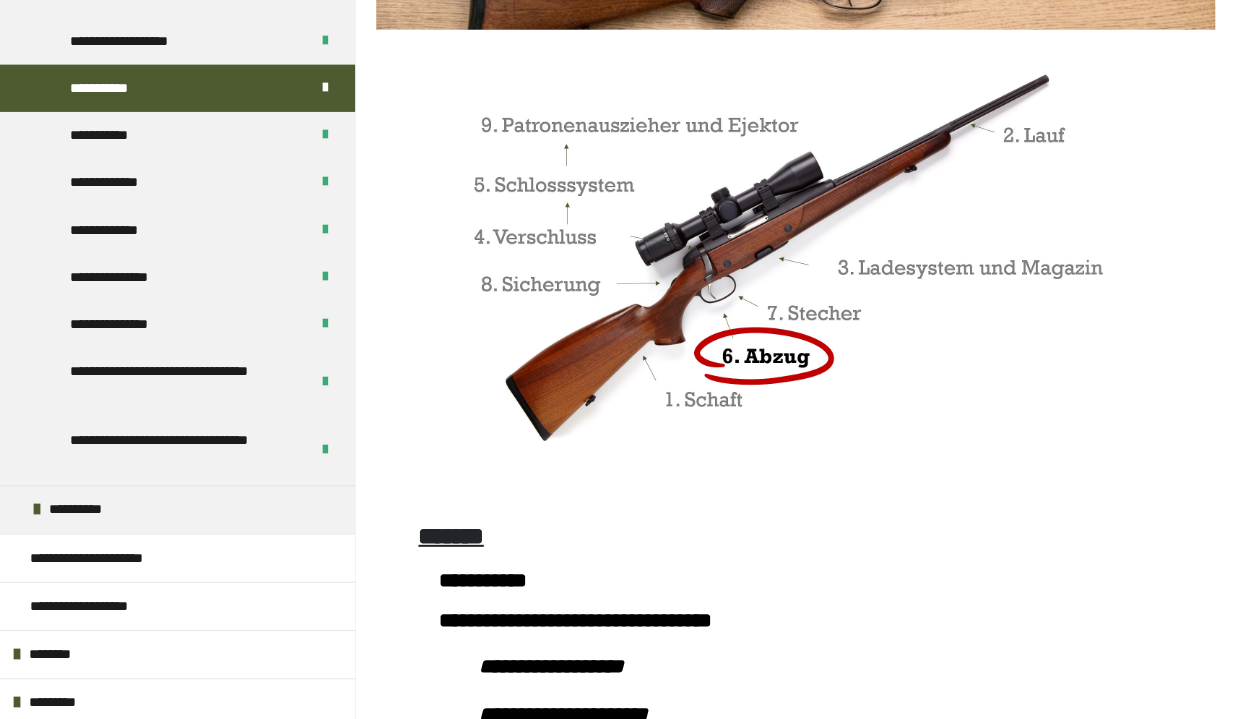 scroll, scrollTop: 589, scrollLeft: 0, axis: vertical 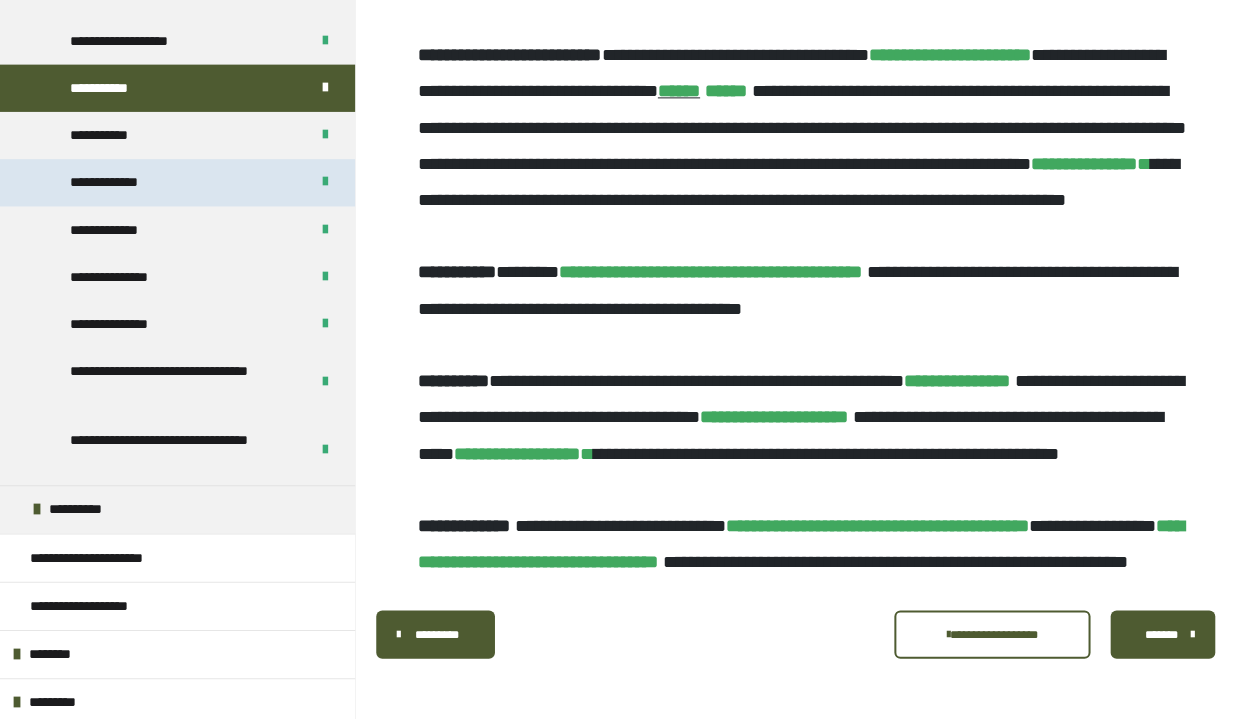 click on "**********" at bounding box center (115, 185) 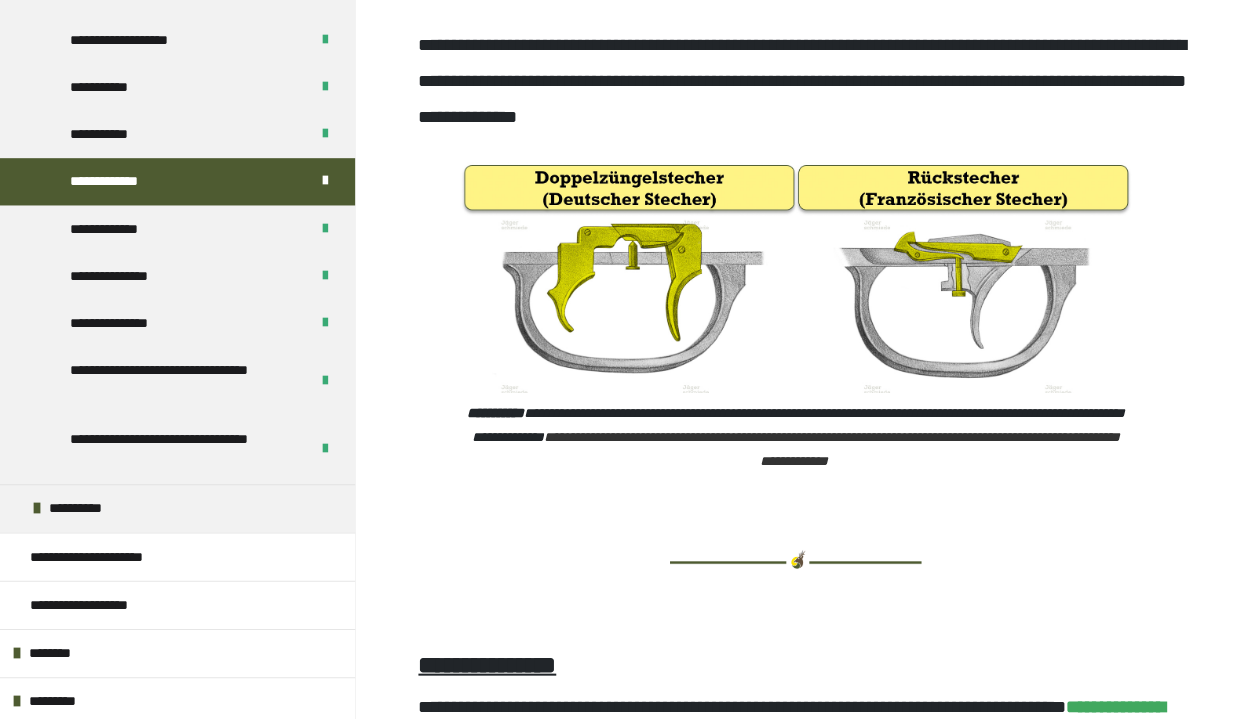 scroll, scrollTop: 1767, scrollLeft: 0, axis: vertical 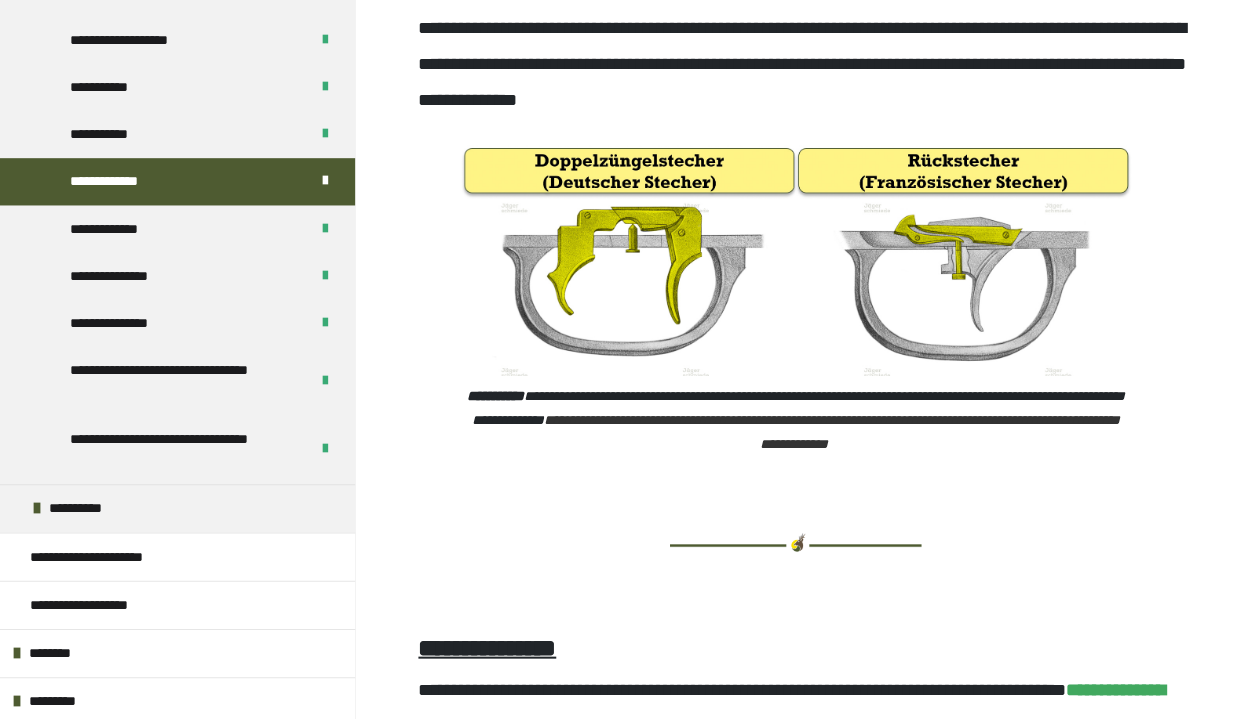 click at bounding box center [791, 543] 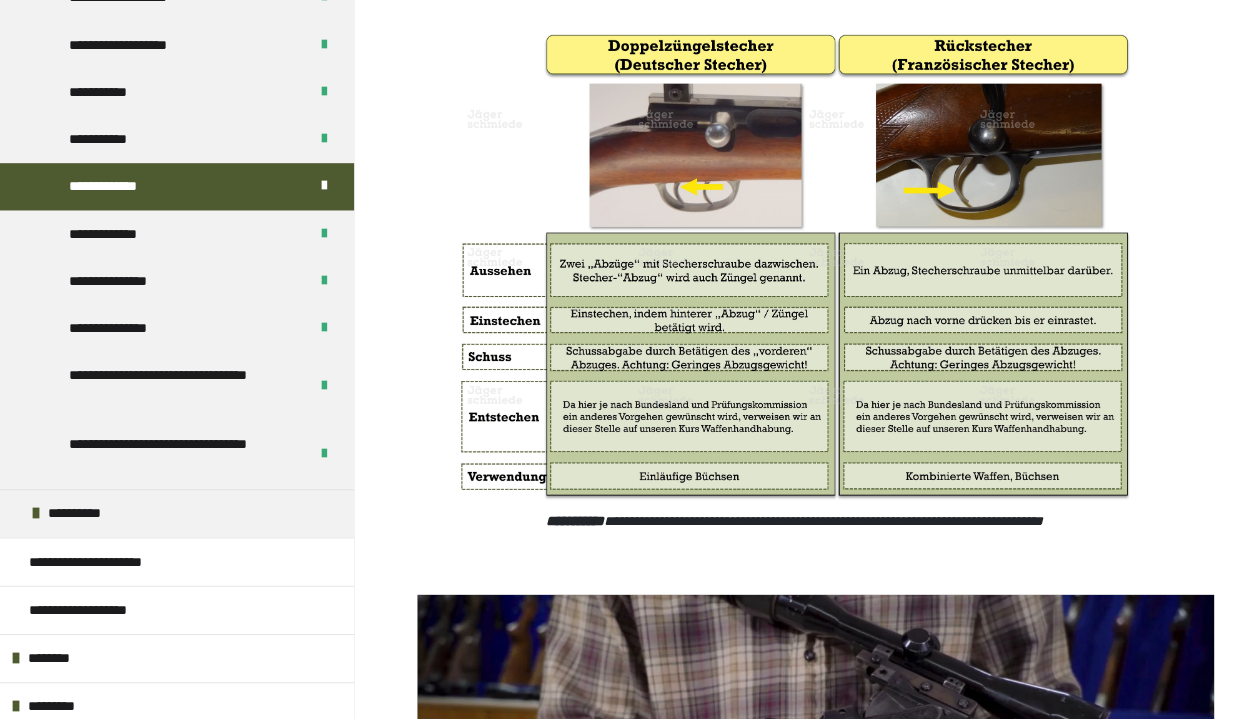 scroll, scrollTop: 2504, scrollLeft: 0, axis: vertical 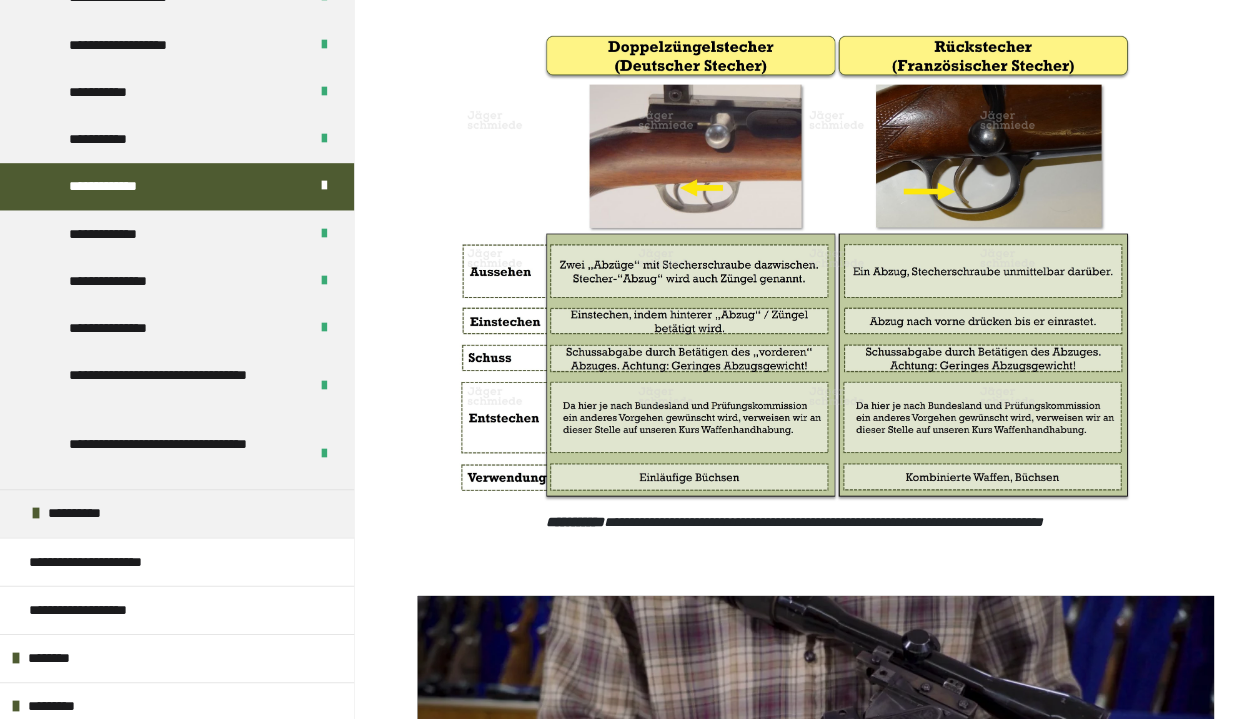 click at bounding box center (791, 264) 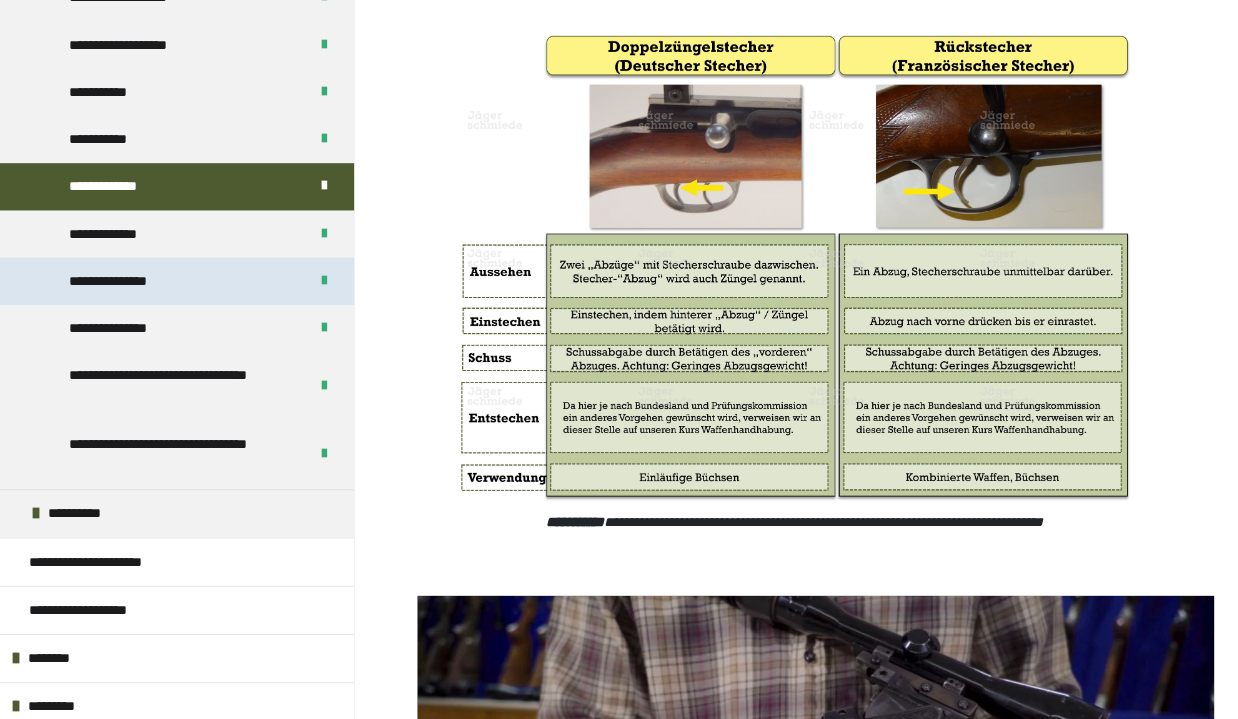 click on "**********" at bounding box center [125, 279] 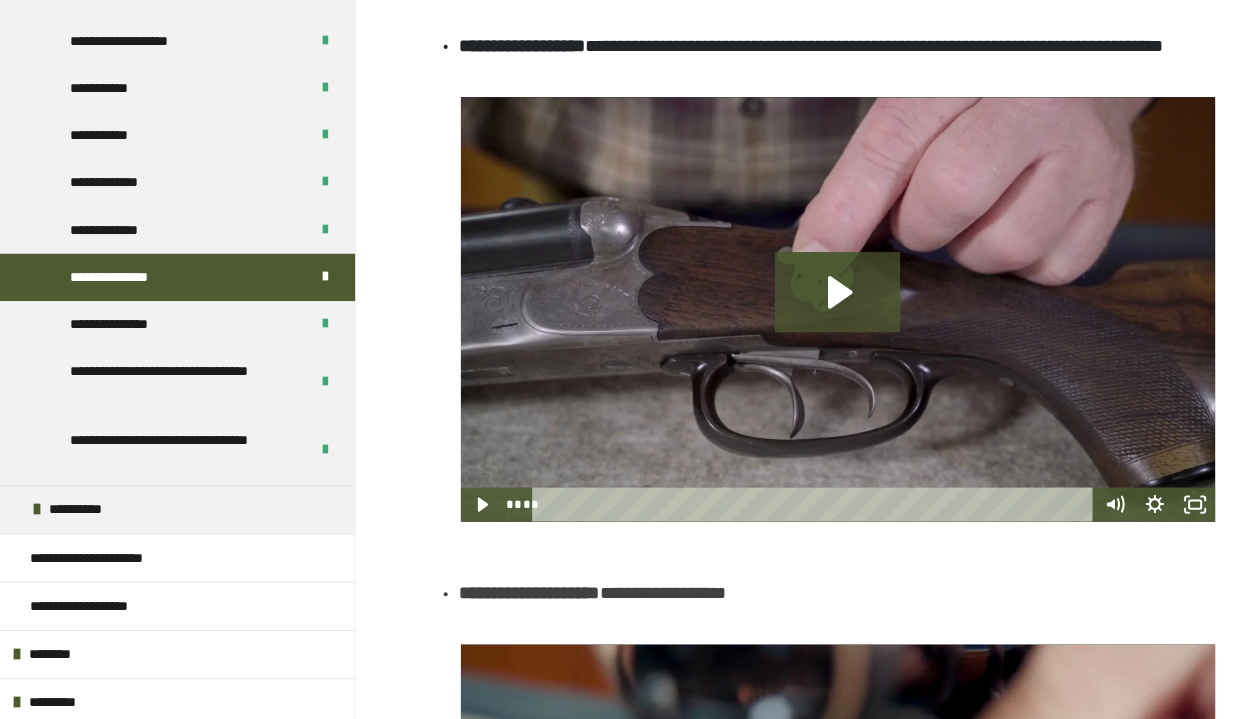 scroll, scrollTop: 2616, scrollLeft: 0, axis: vertical 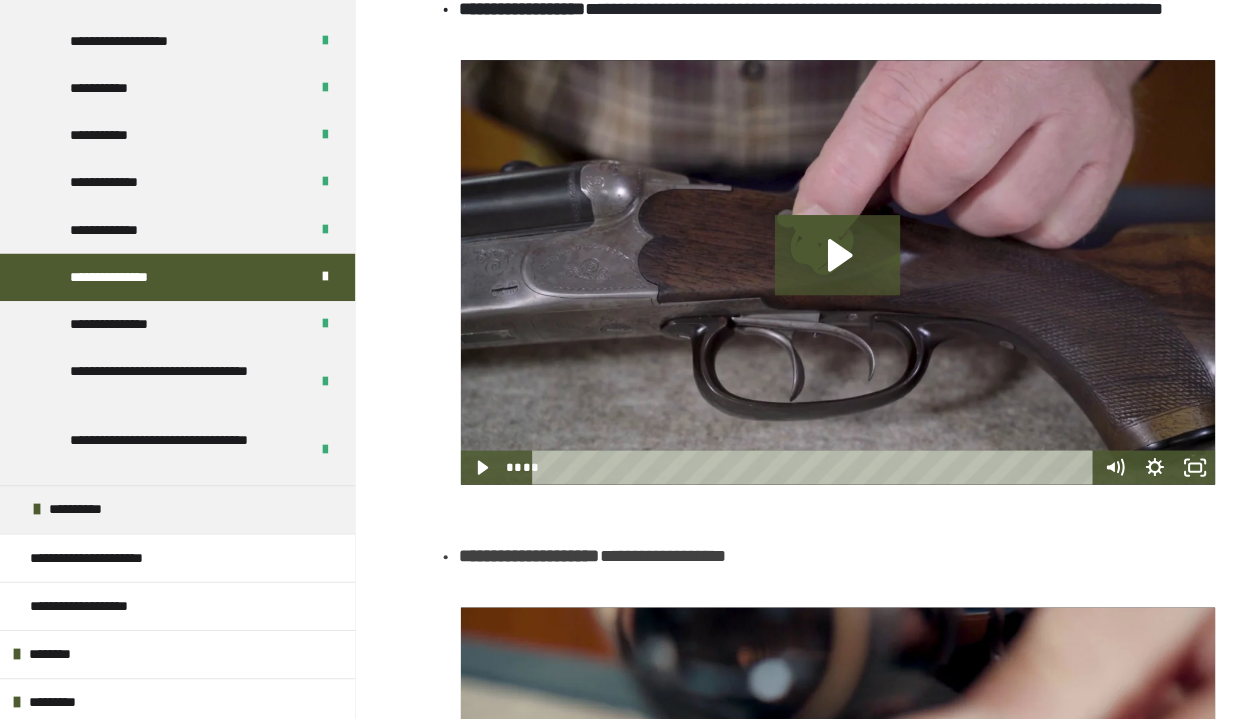 click on "**********" at bounding box center (791, 565) 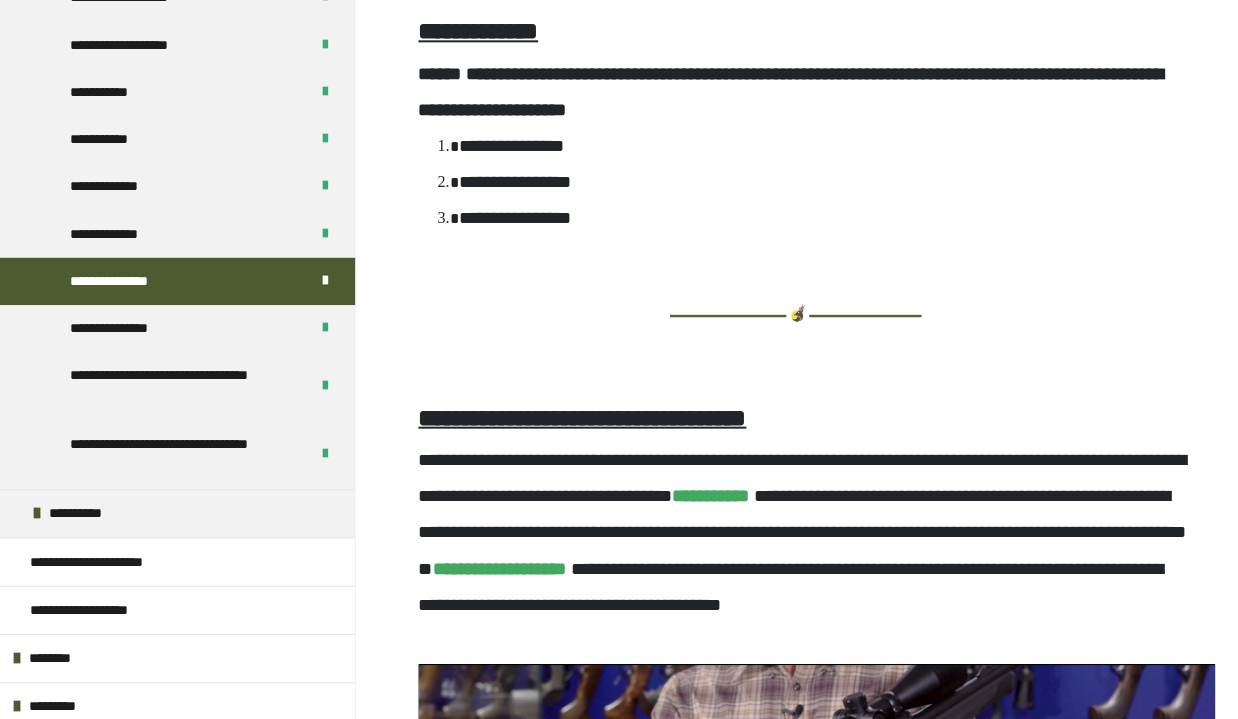 scroll, scrollTop: 4979, scrollLeft: 0, axis: vertical 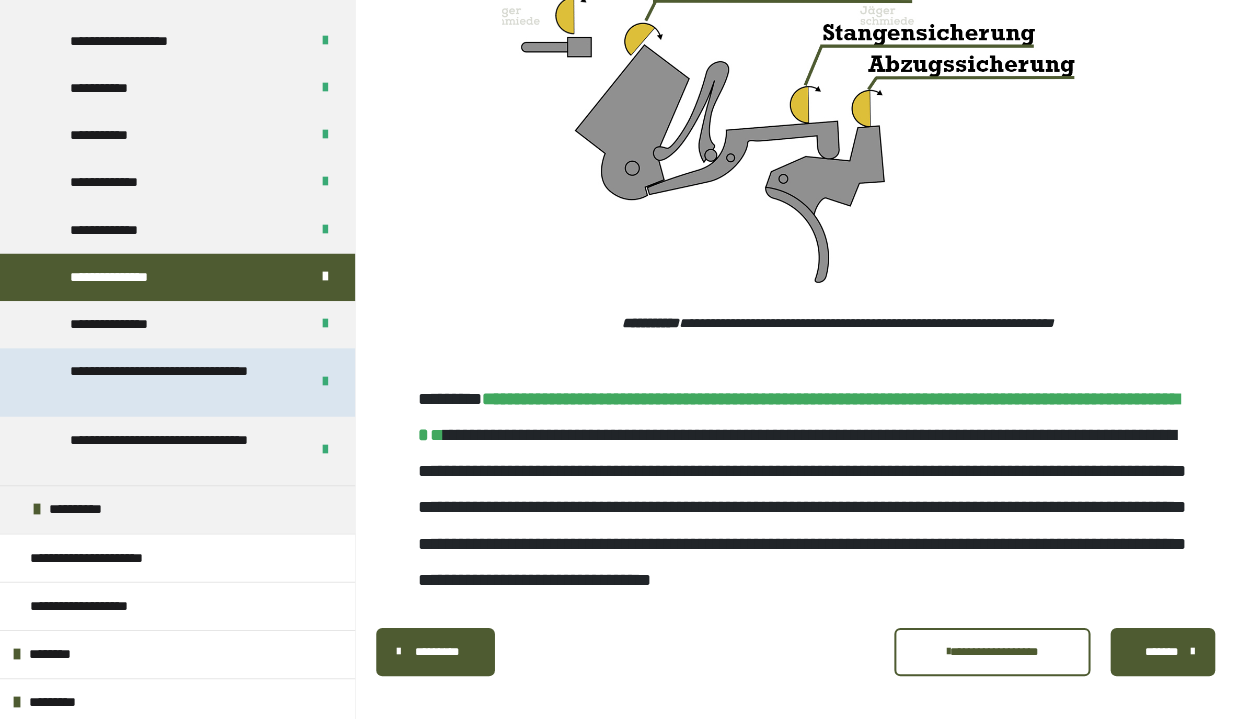 click on "**********" at bounding box center (180, 384) 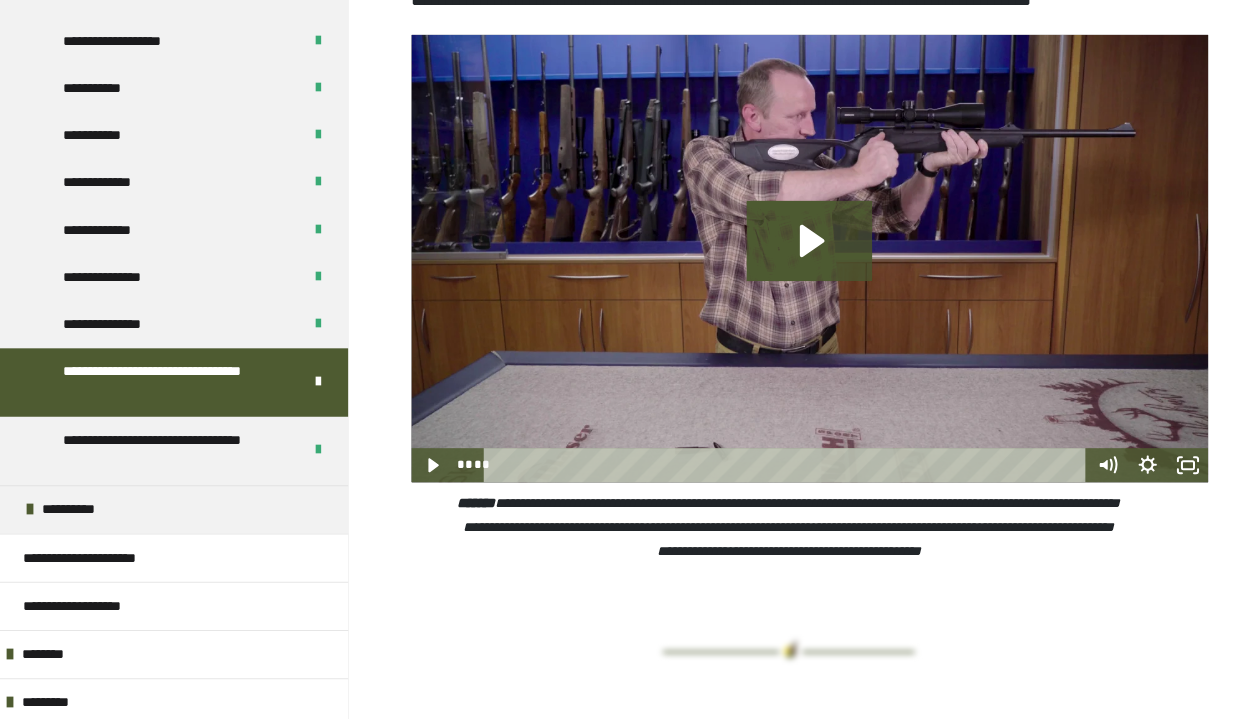 scroll, scrollTop: 2064, scrollLeft: 0, axis: vertical 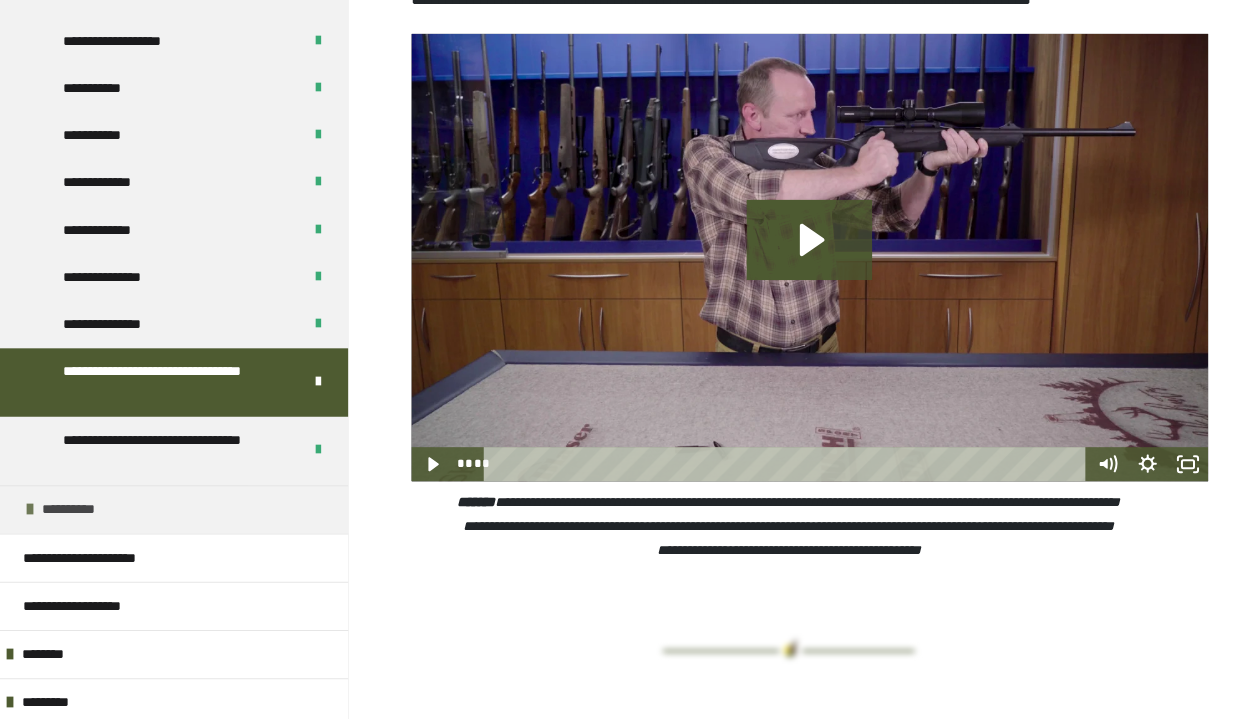 click on "**********" at bounding box center (176, 510) 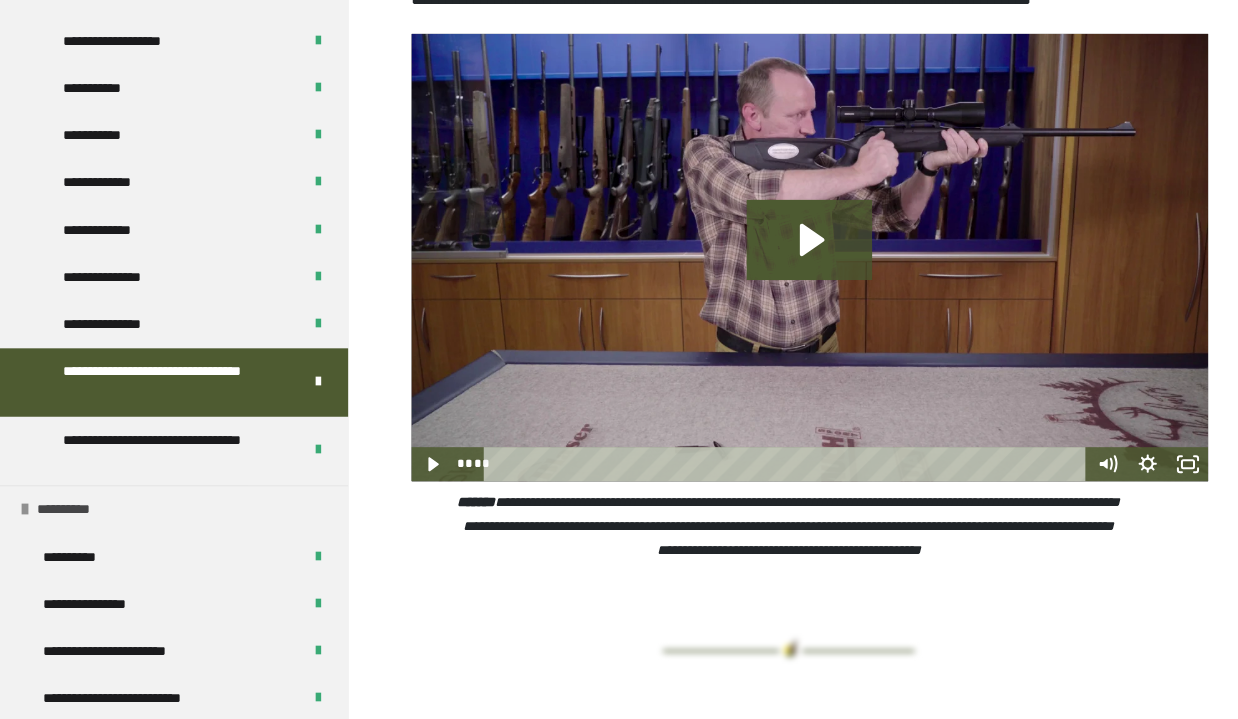 click on "**********" at bounding box center [83, 510] 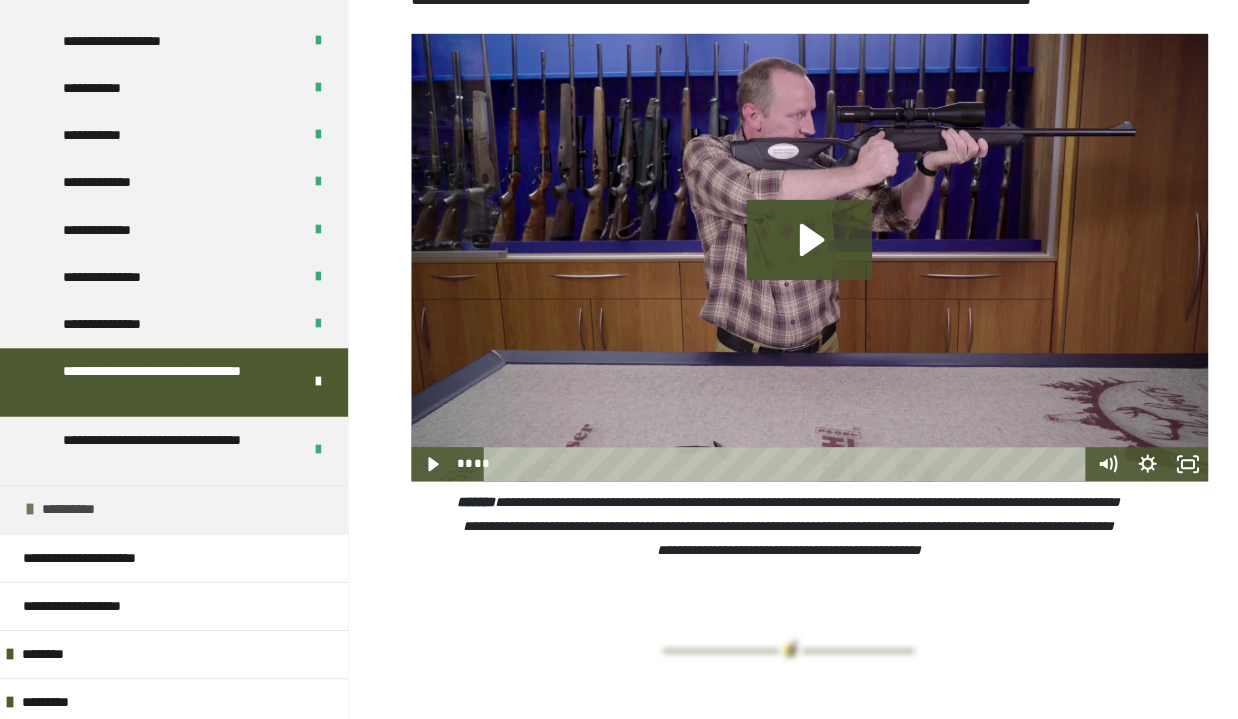 click on "**********" at bounding box center (88, 510) 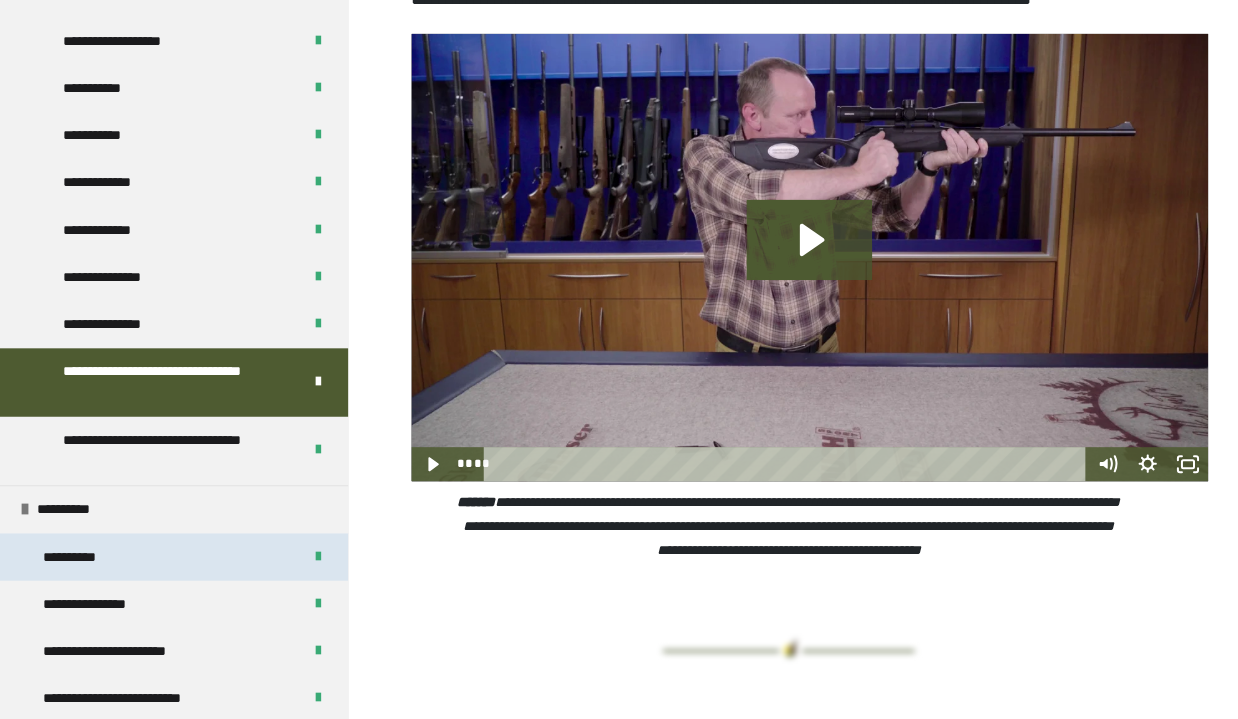 click on "**********" at bounding box center [90, 557] 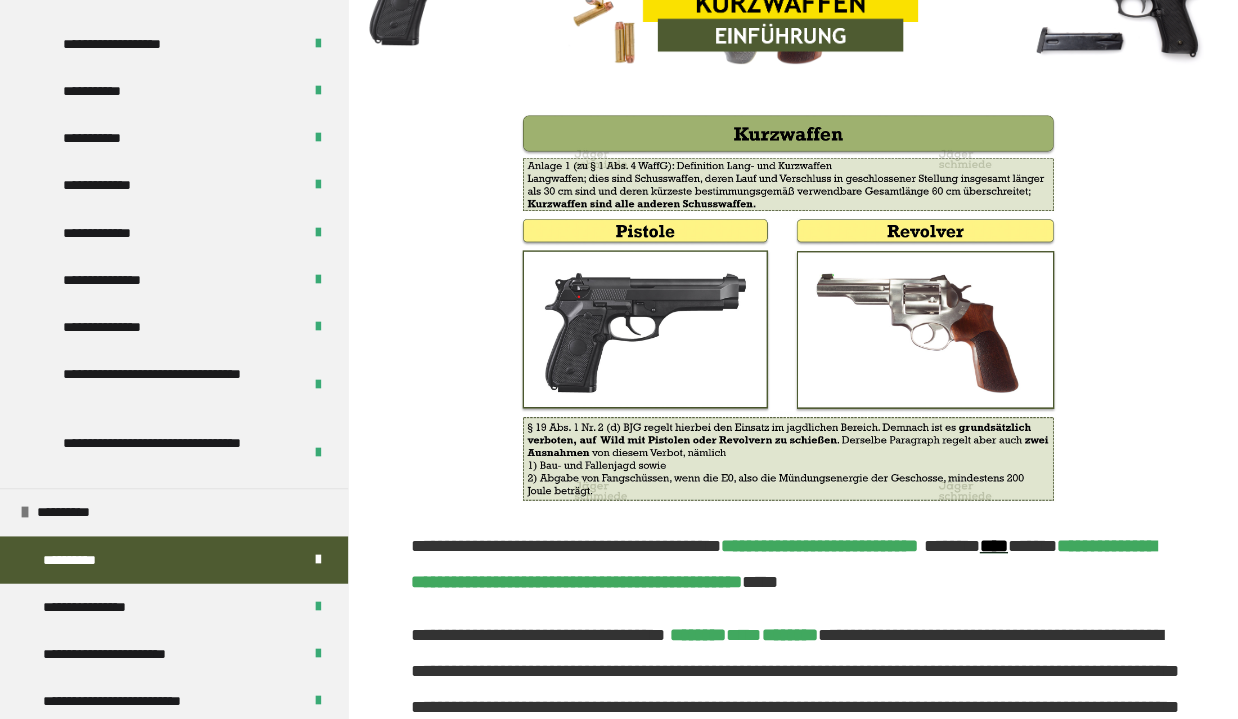 scroll, scrollTop: 463, scrollLeft: 0, axis: vertical 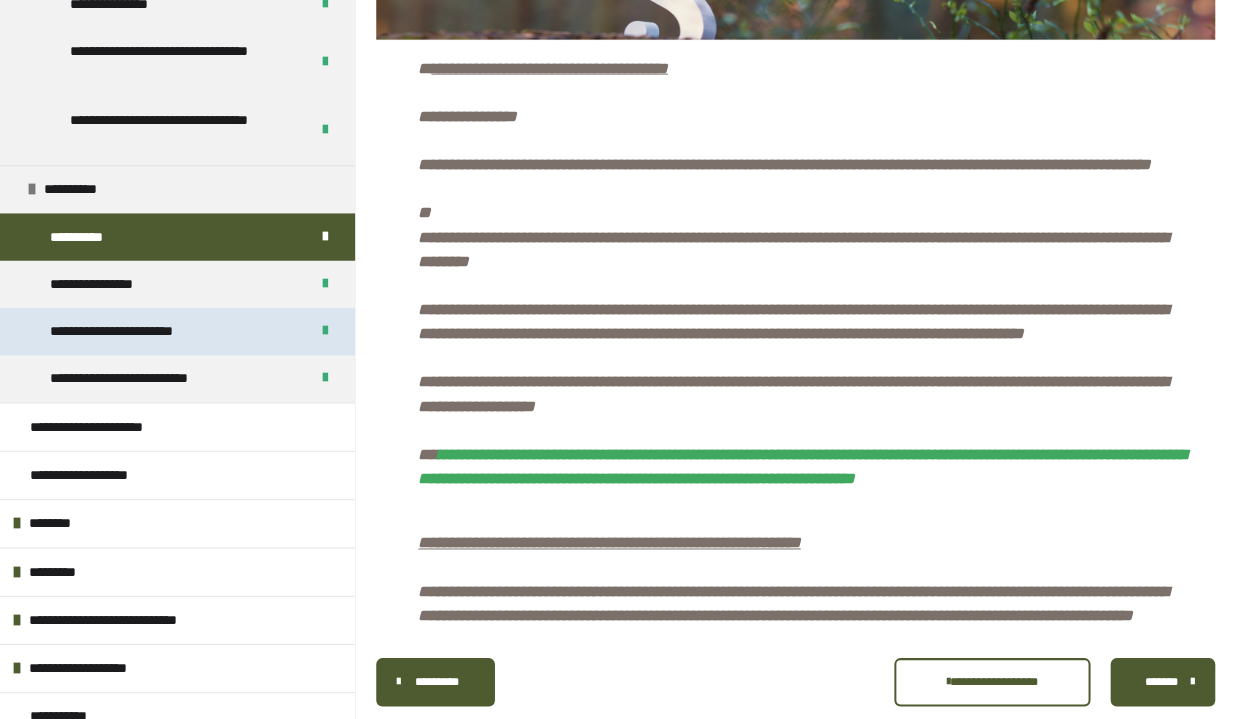 click on "**********" at bounding box center [137, 330] 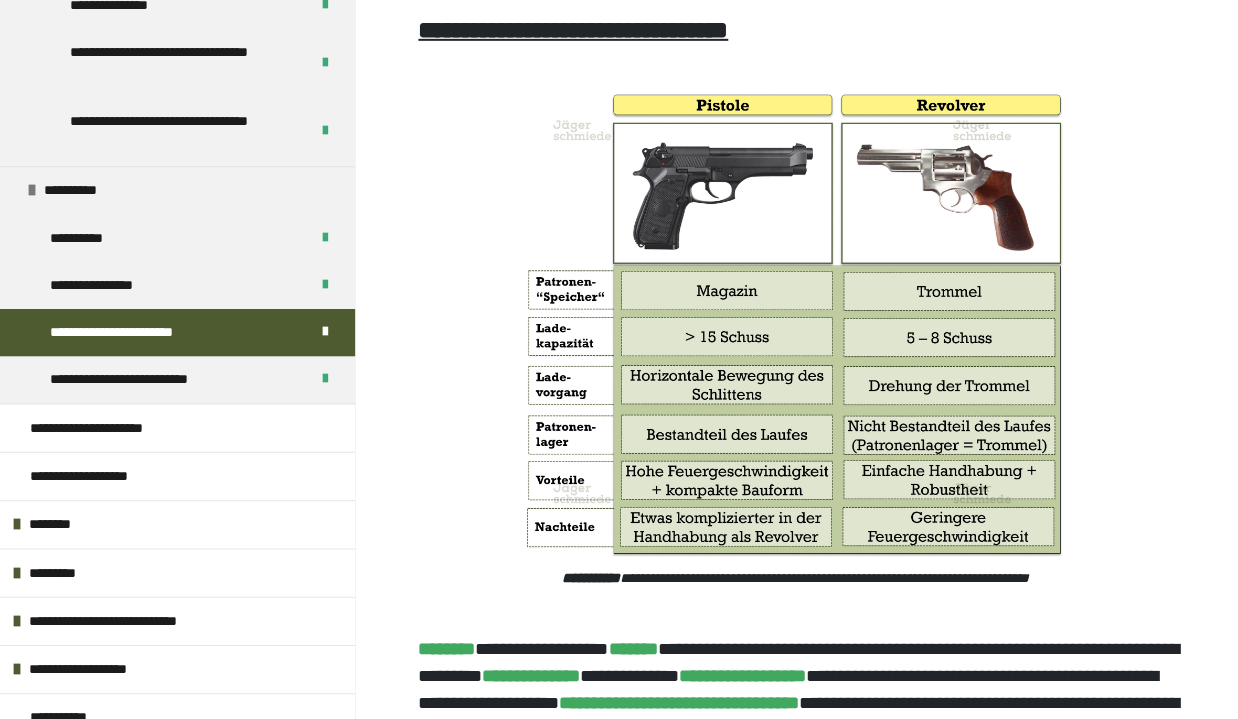 scroll, scrollTop: 924, scrollLeft: 0, axis: vertical 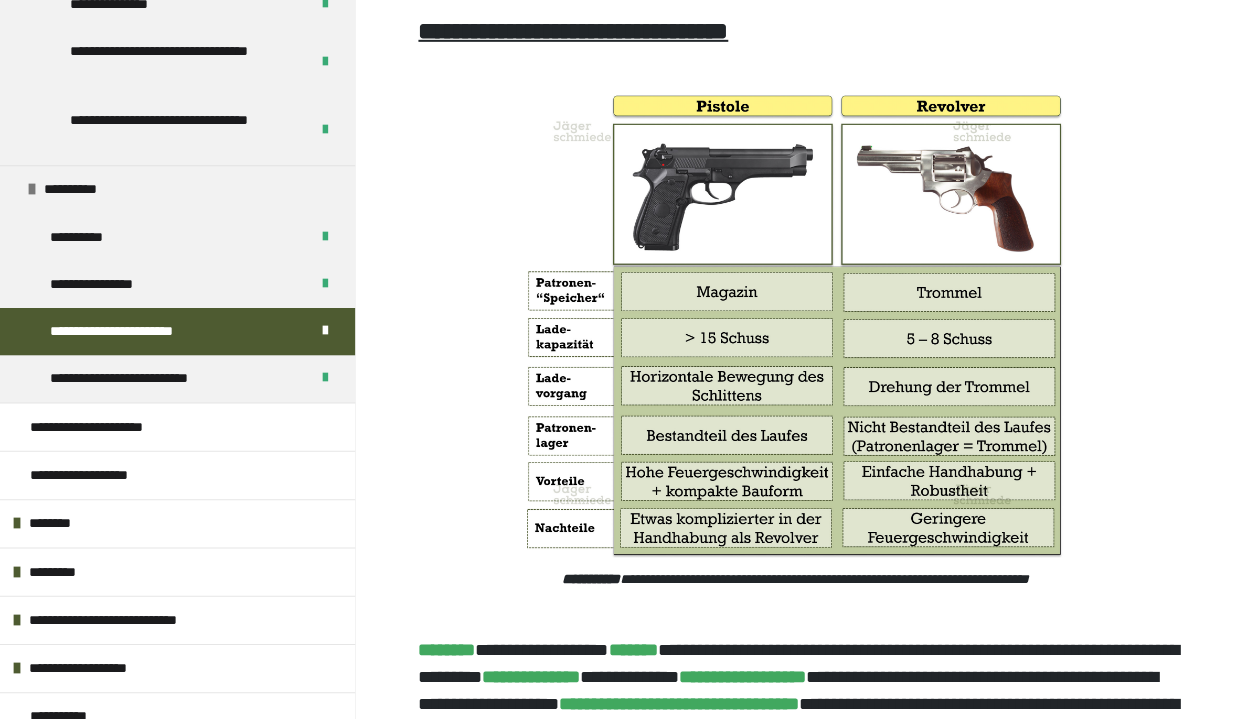 click on "**********" at bounding box center [791, 583] 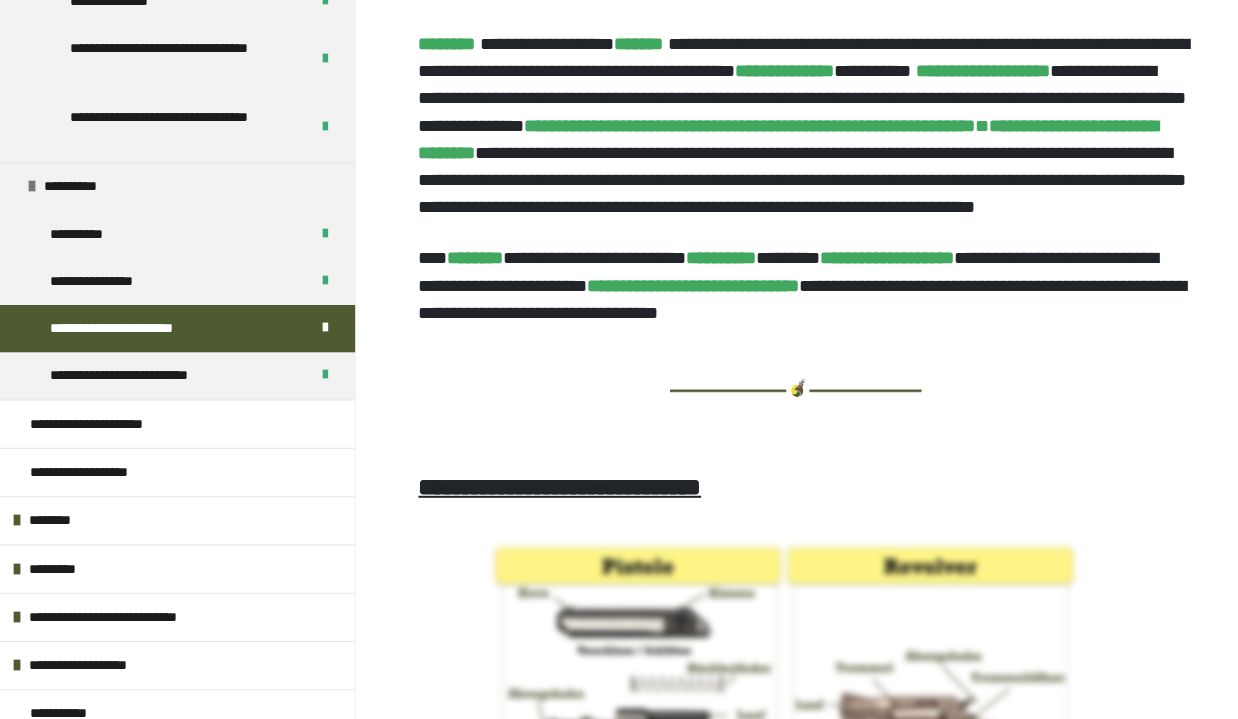 scroll, scrollTop: 1788, scrollLeft: 0, axis: vertical 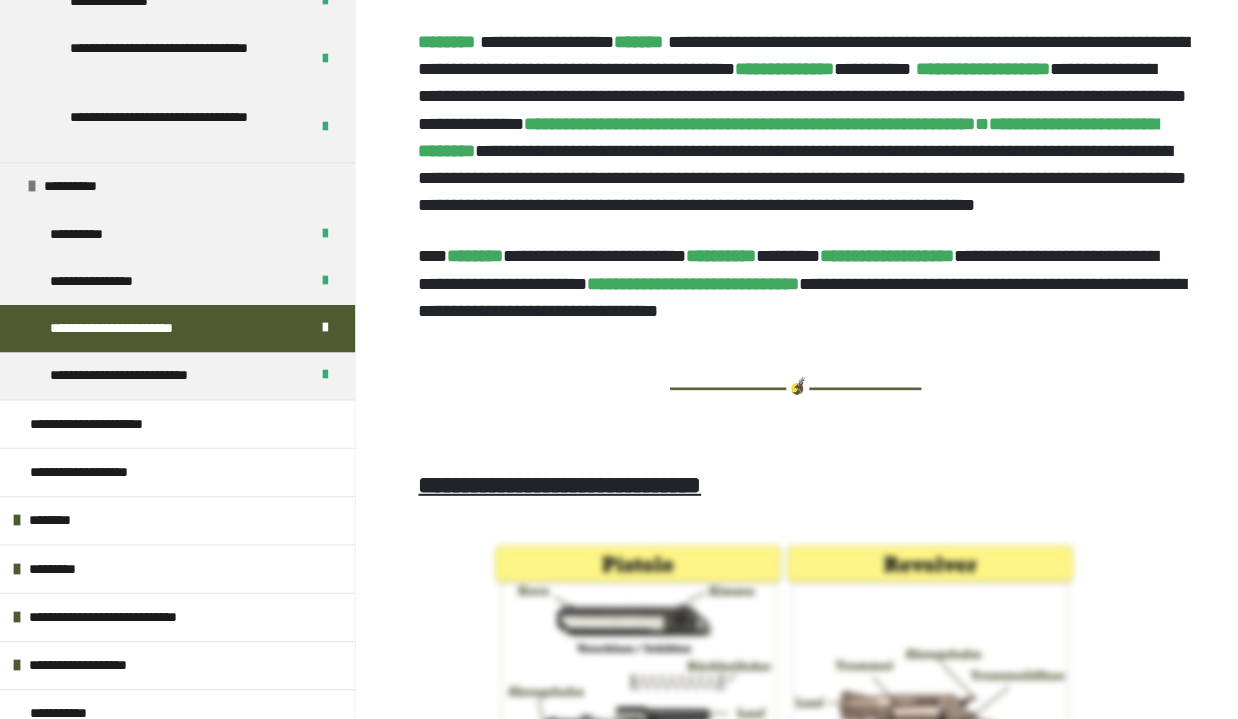 click at bounding box center [791, 387] 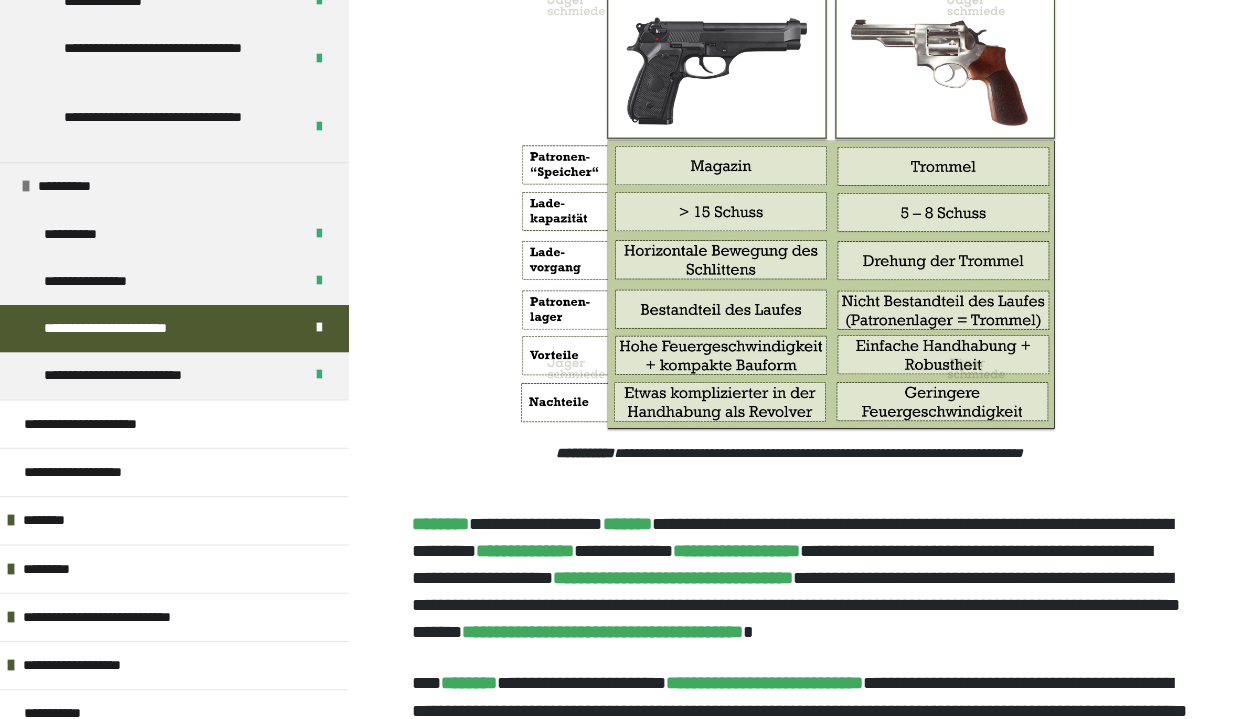 scroll, scrollTop: 1052, scrollLeft: 0, axis: vertical 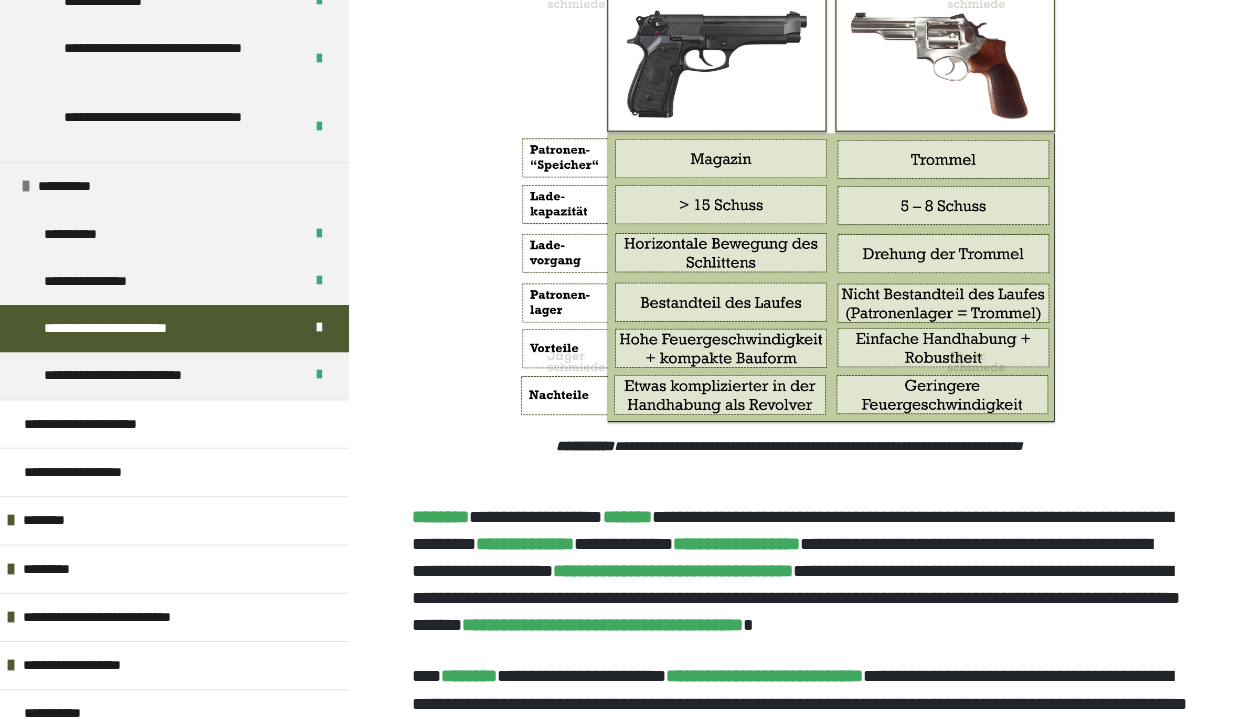 click on "**********" at bounding box center (797, 572) 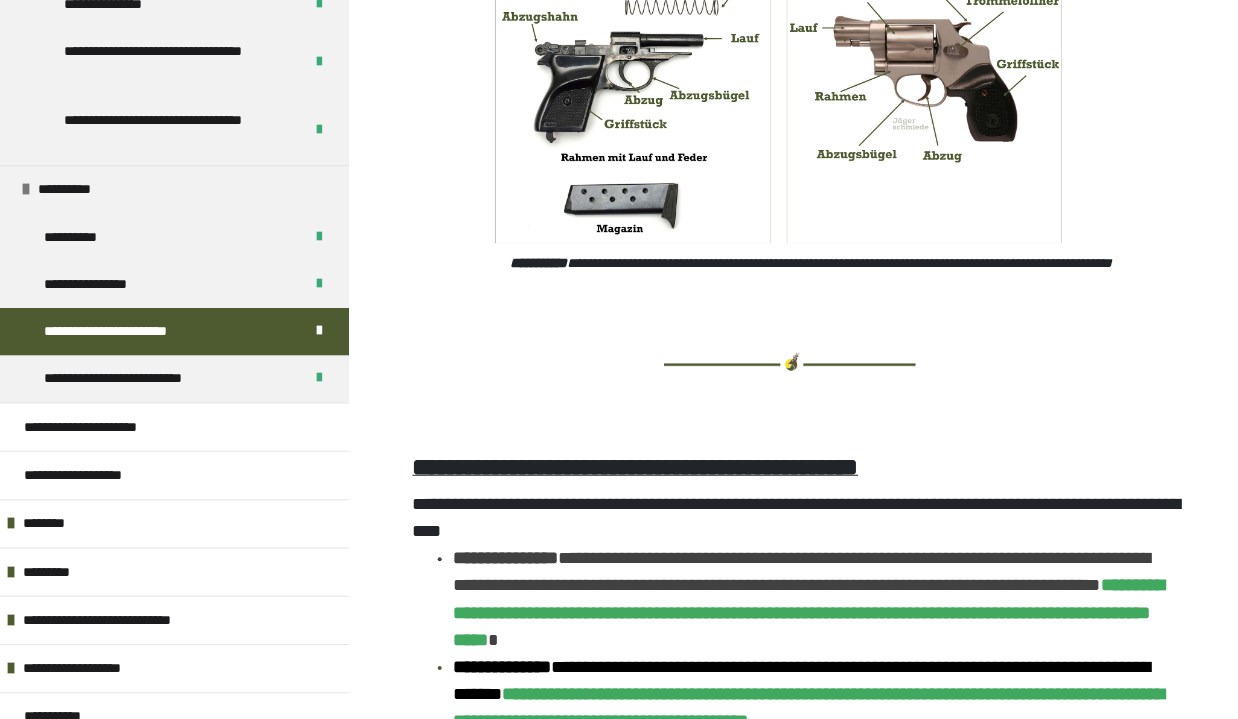 scroll, scrollTop: 2454, scrollLeft: 0, axis: vertical 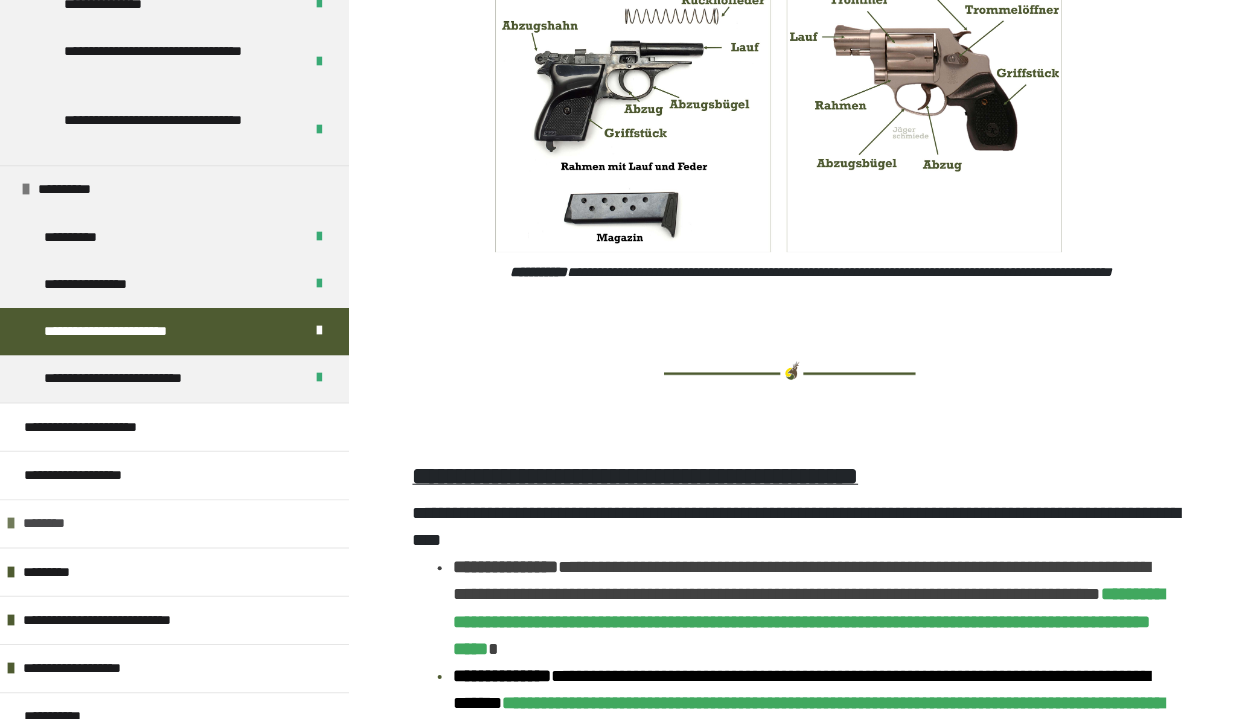 click at bounding box center (17, 521) 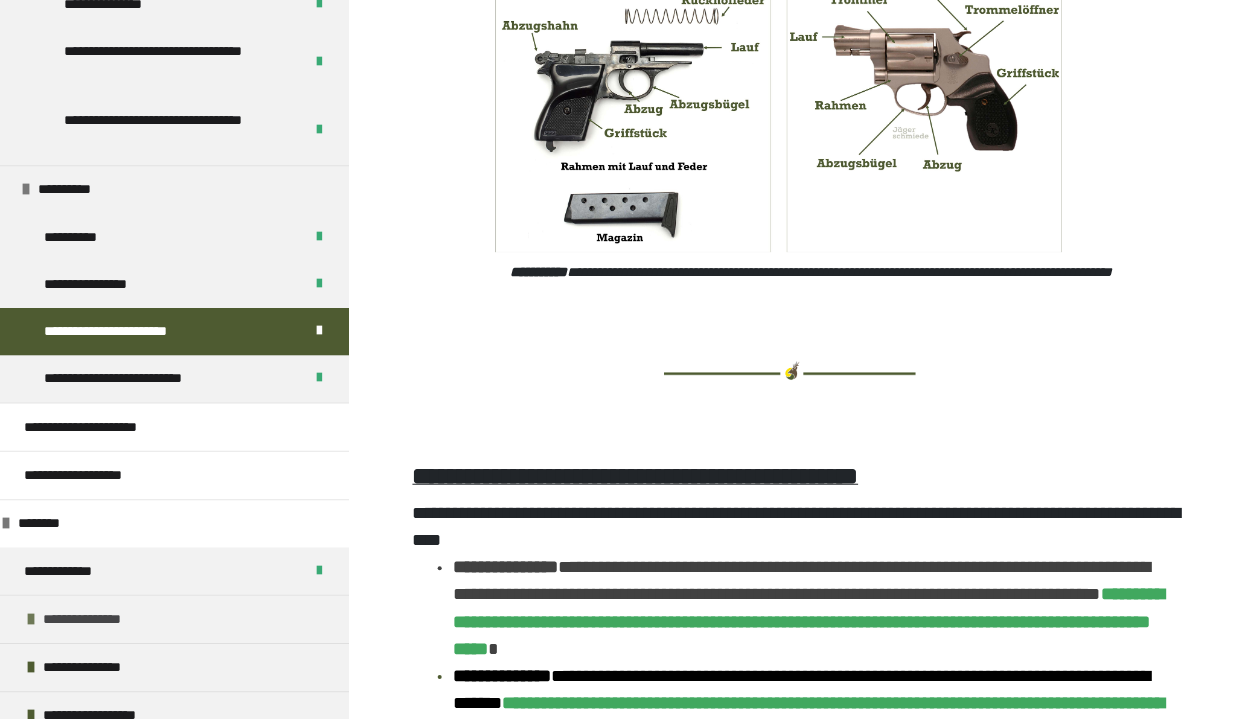 click on "**********" at bounding box center (176, 616) 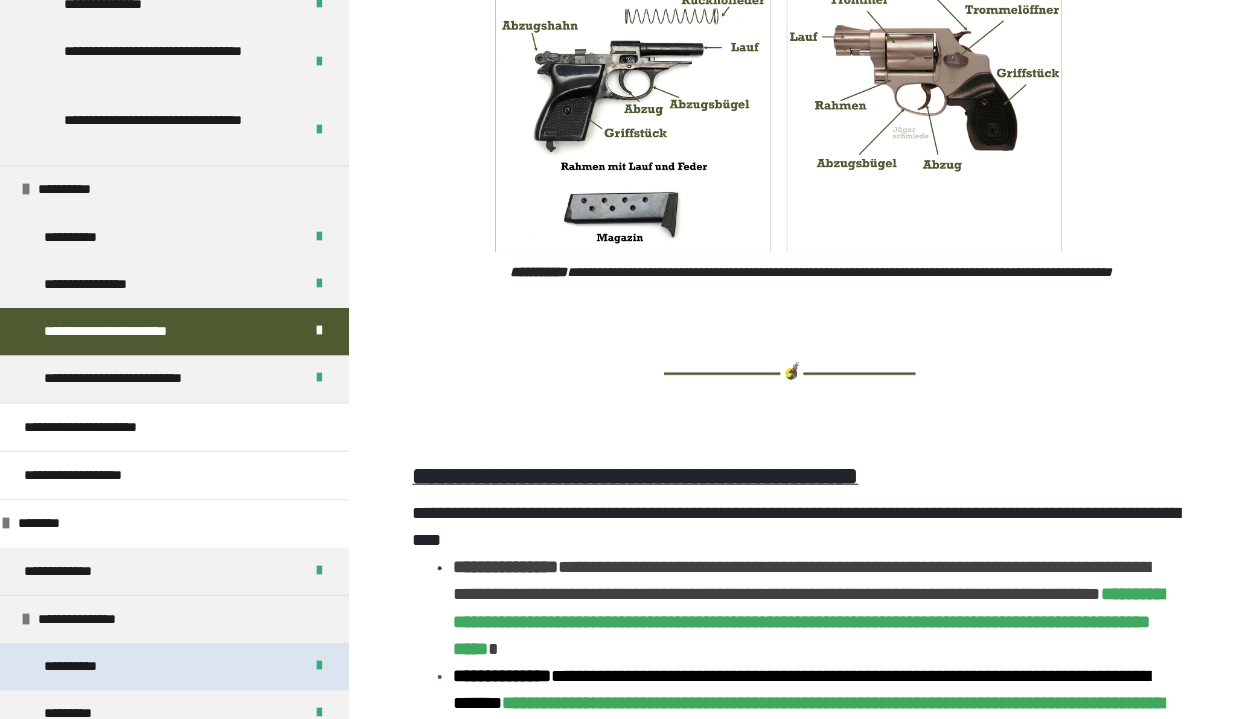click on "**********" at bounding box center [90, 663] 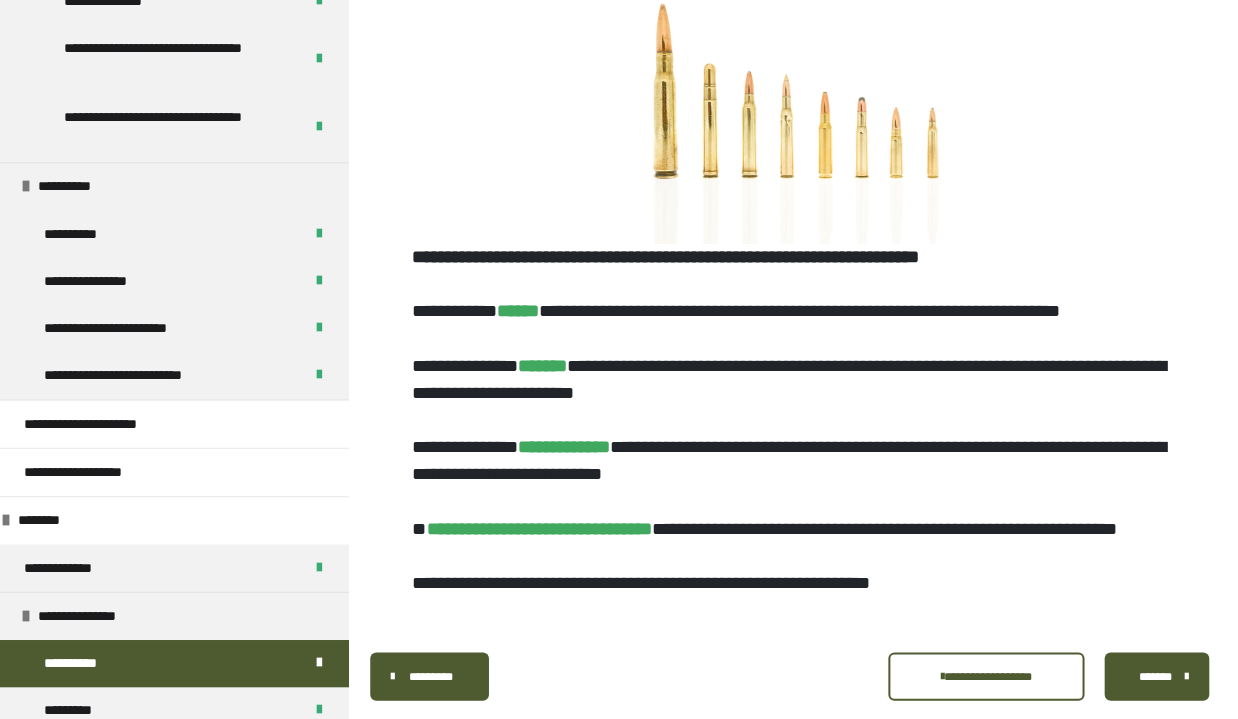 scroll, scrollTop: 885, scrollLeft: 0, axis: vertical 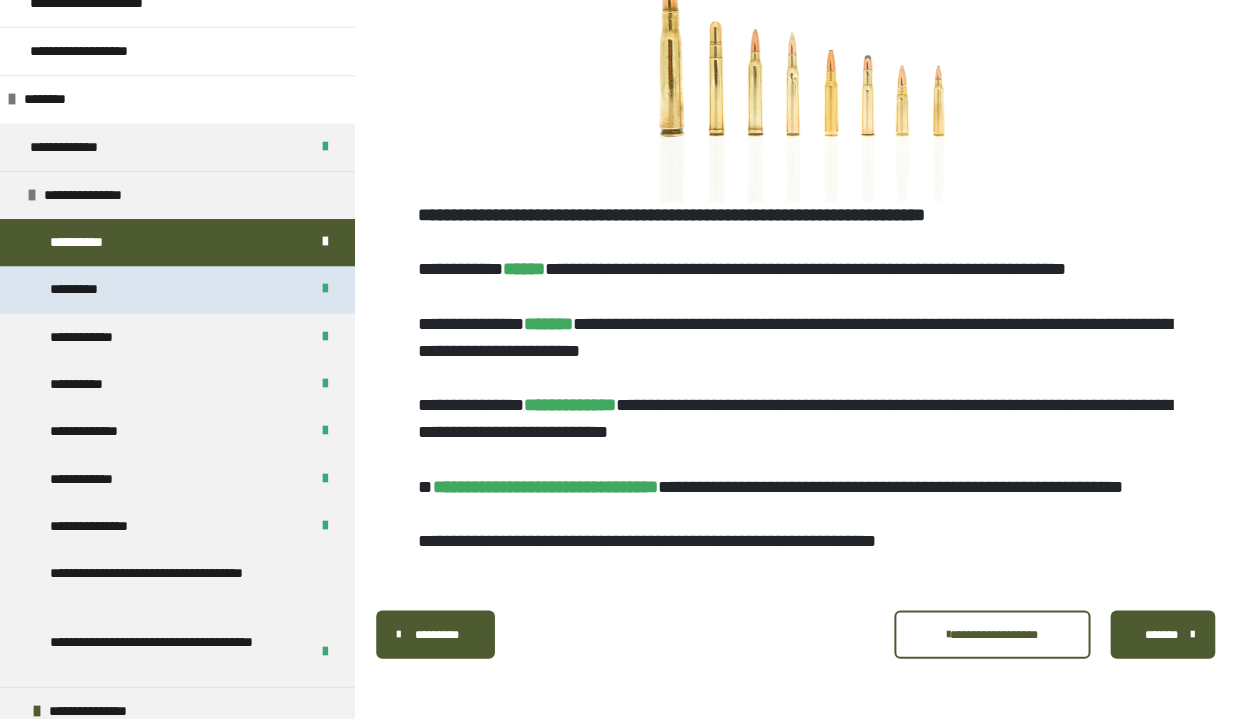 click on "*********" at bounding box center [87, 292] 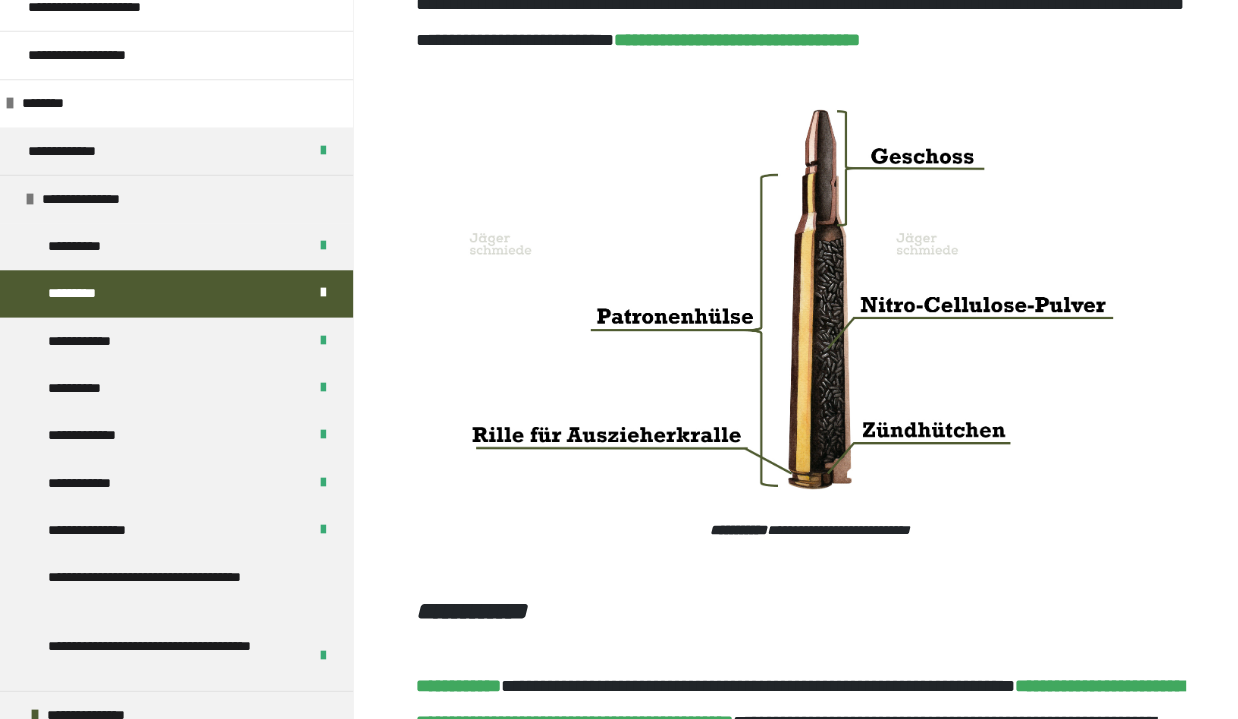 scroll, scrollTop: 1757, scrollLeft: 0, axis: vertical 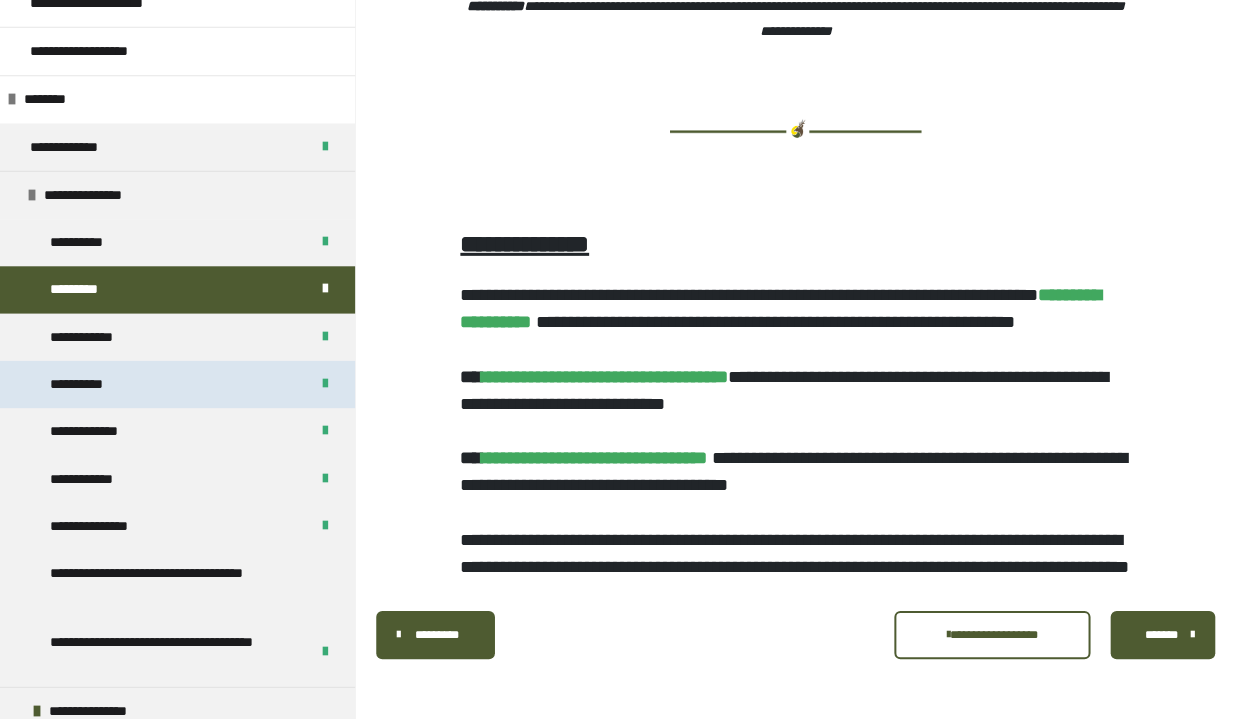 click on "**********" at bounding box center (86, 386) 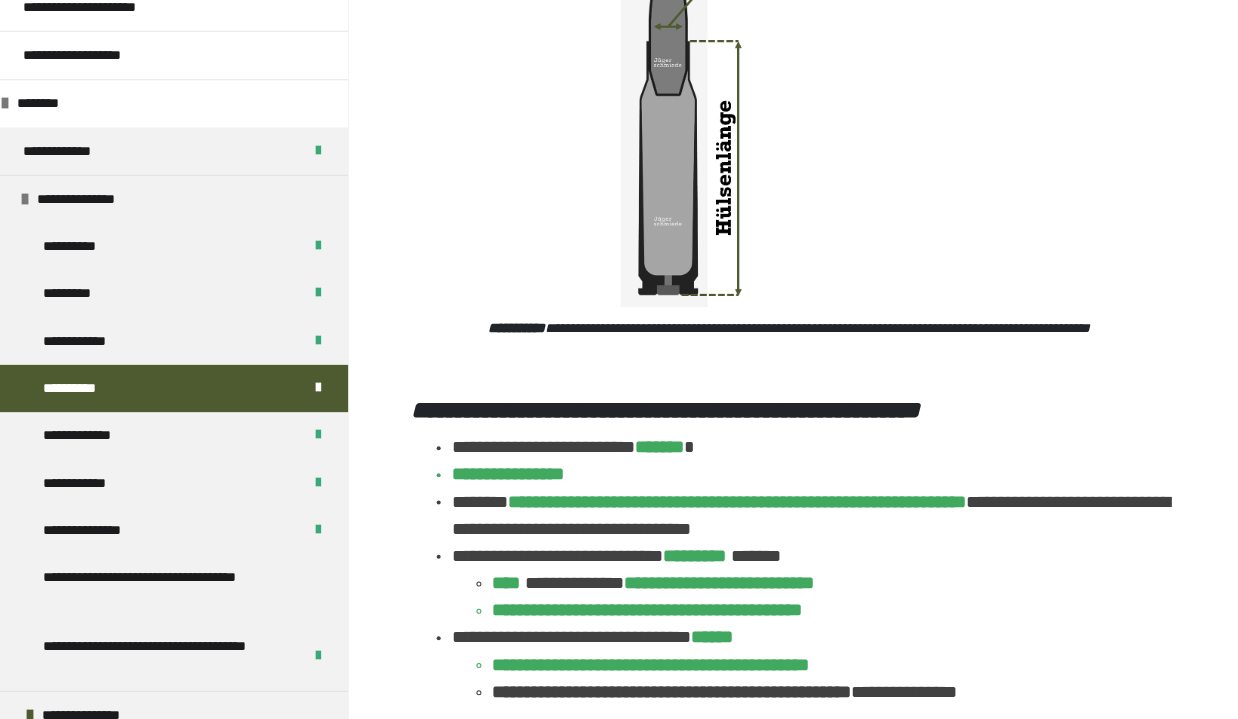 scroll, scrollTop: 3049, scrollLeft: 0, axis: vertical 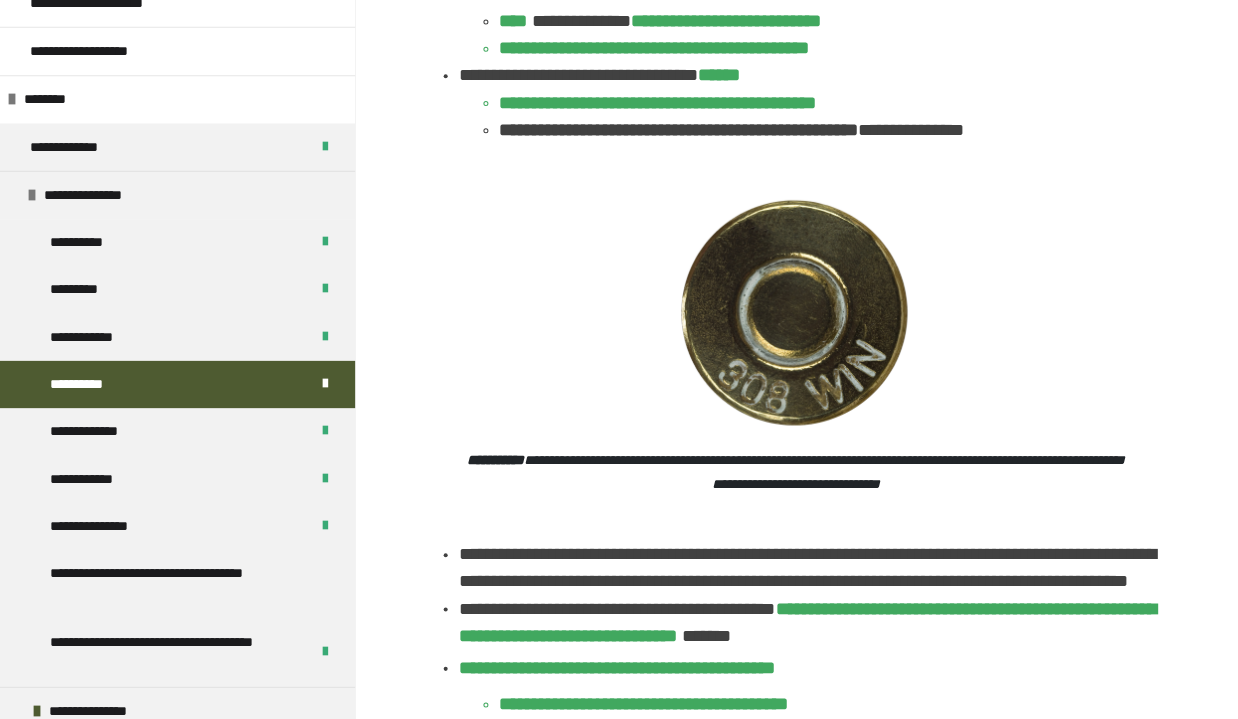 click at bounding box center [791, 314] 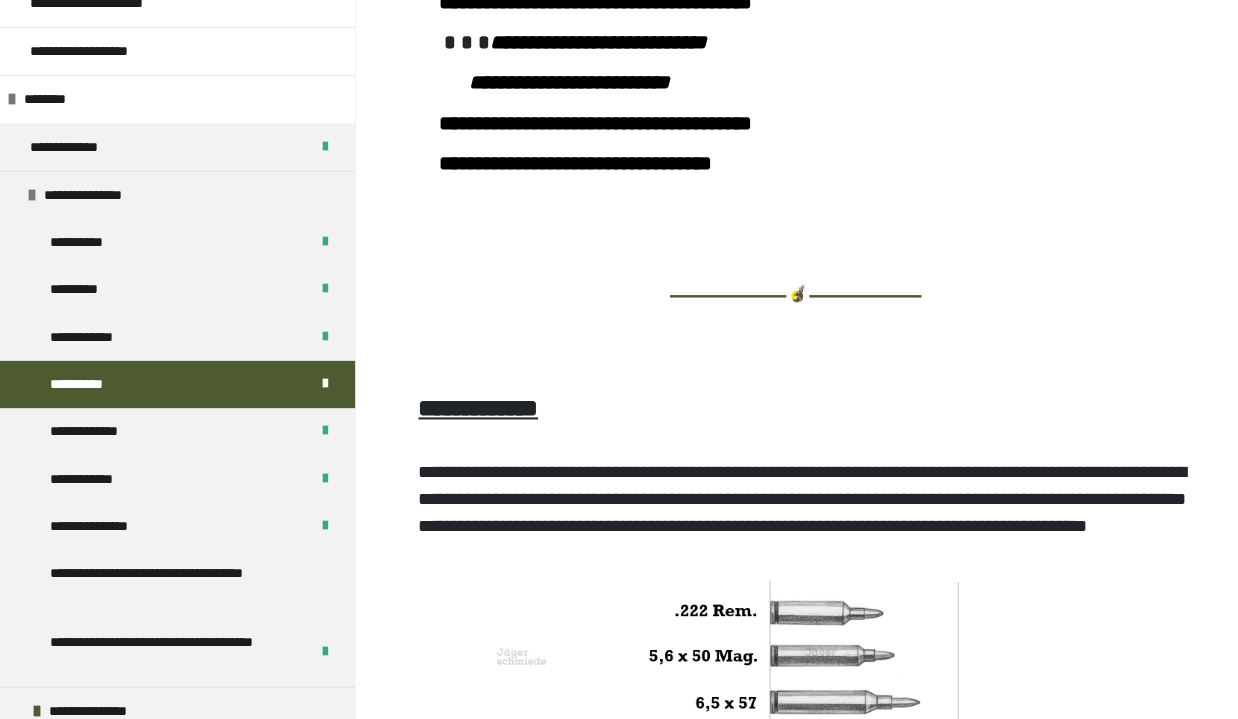scroll, scrollTop: 834, scrollLeft: 0, axis: vertical 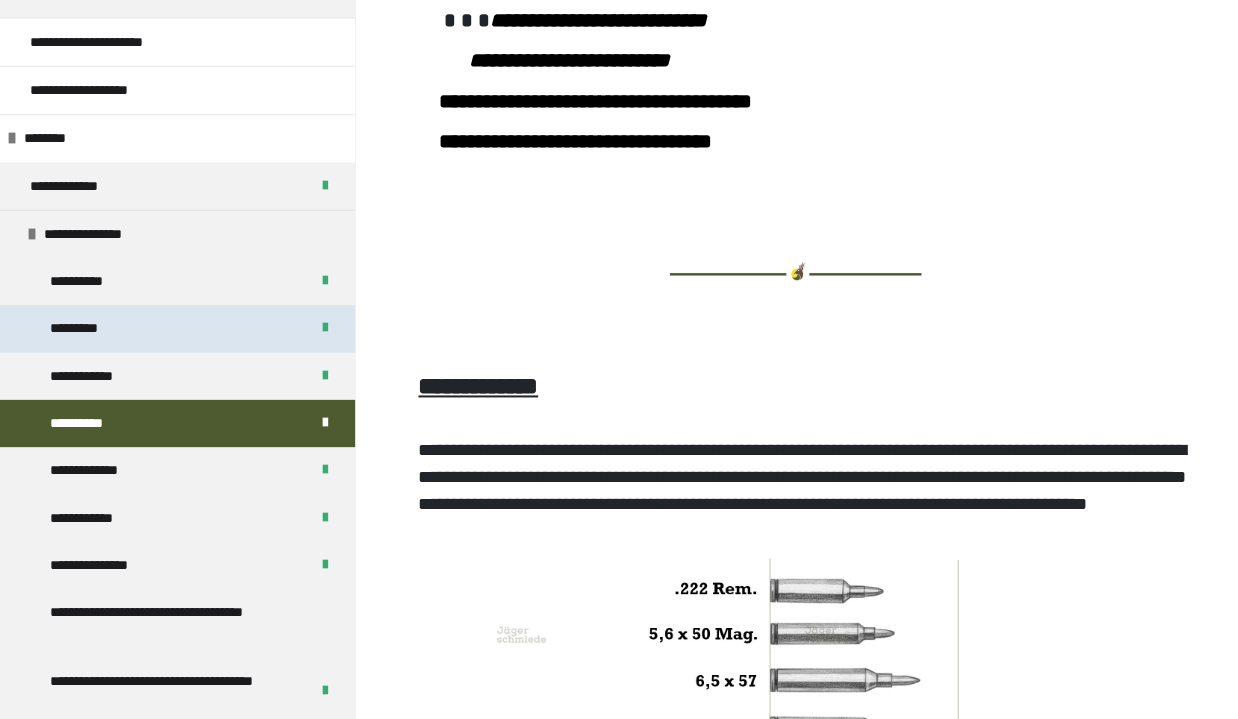 click on "*********" at bounding box center (87, 331) 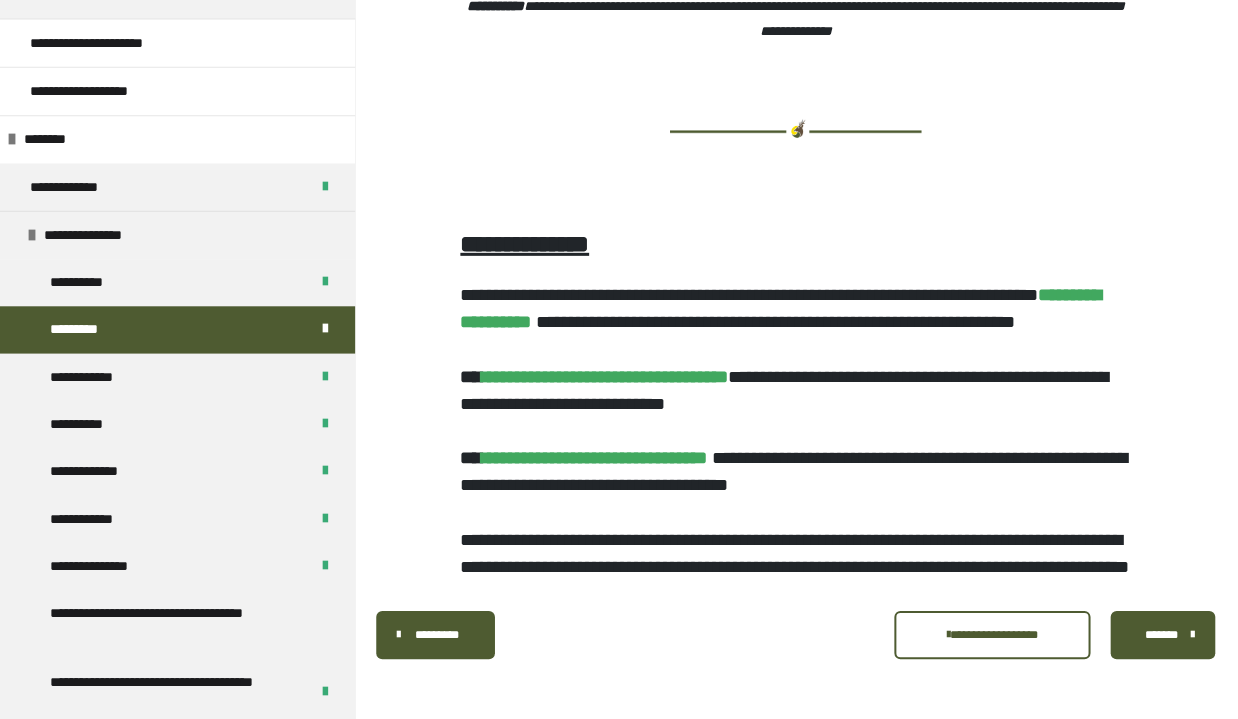 scroll, scrollTop: 6385, scrollLeft: 0, axis: vertical 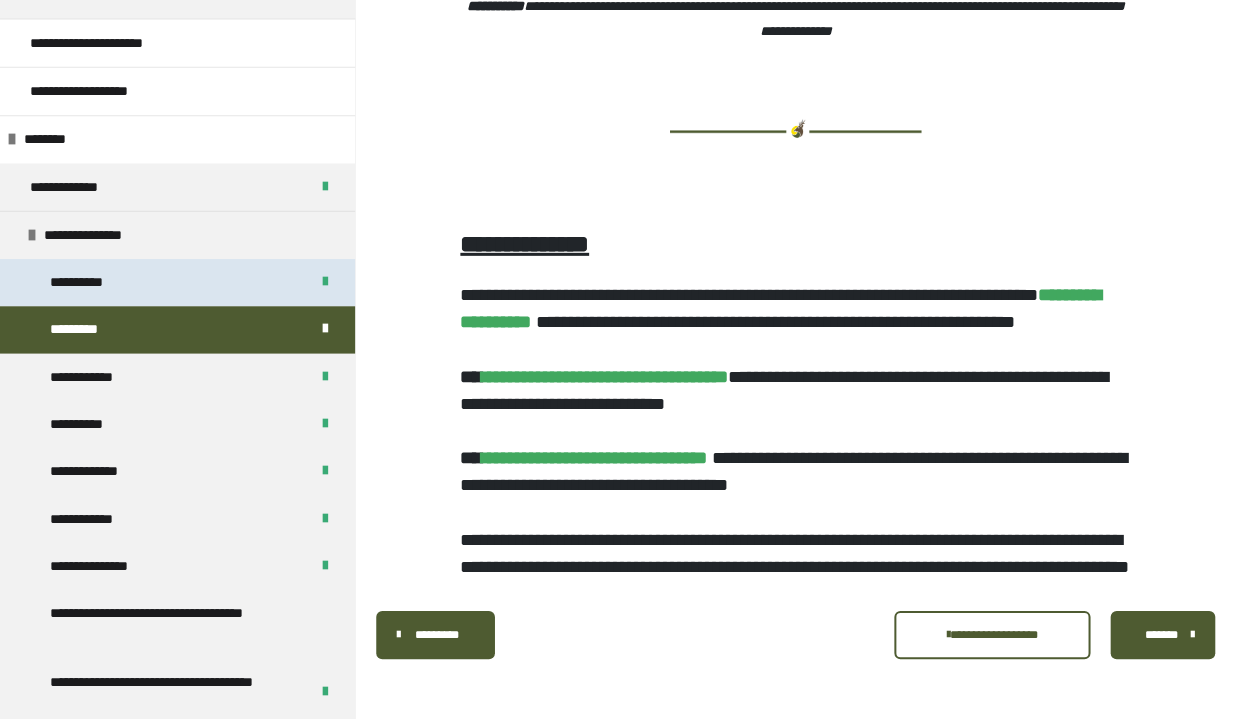 click on "**********" at bounding box center [90, 284] 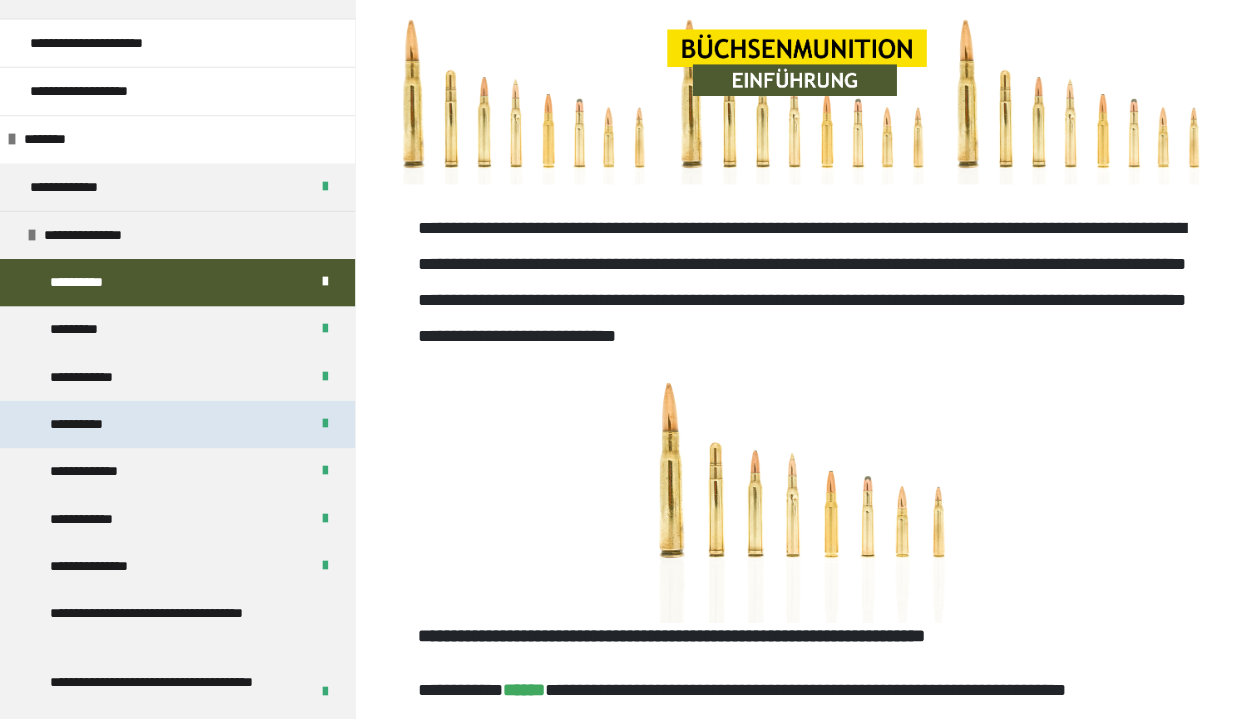 click on "**********" at bounding box center [86, 425] 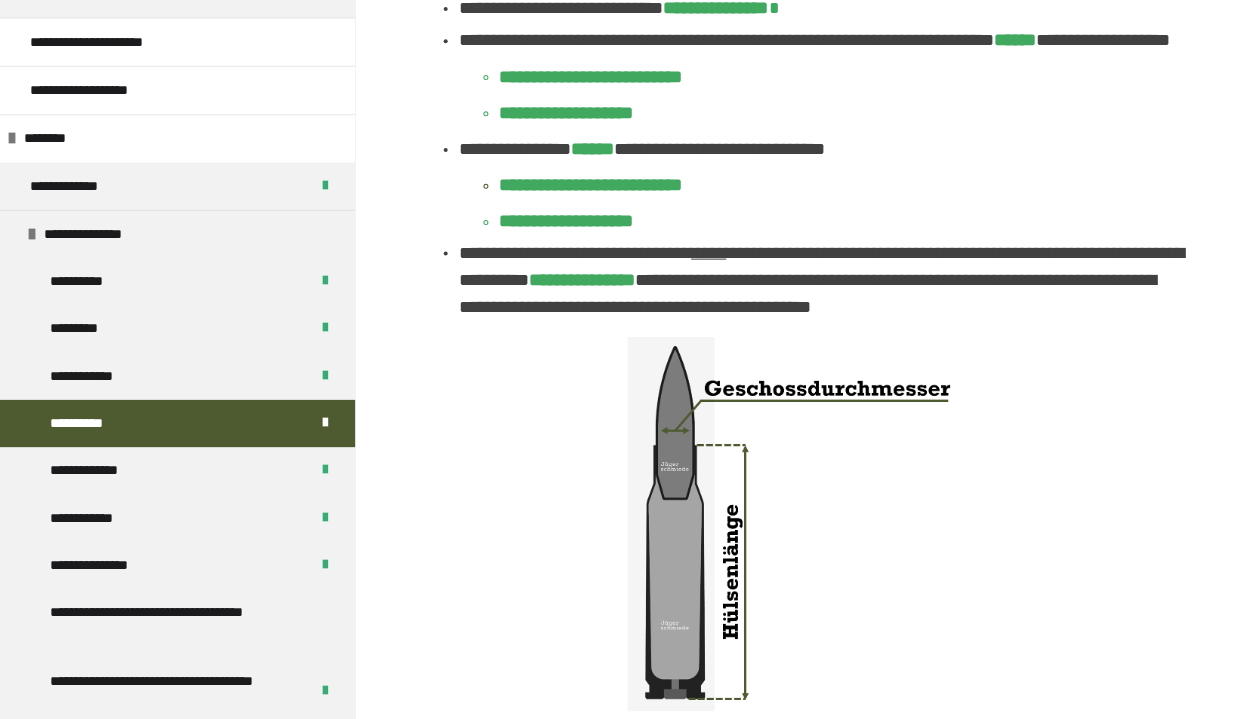 scroll, scrollTop: 2655, scrollLeft: 0, axis: vertical 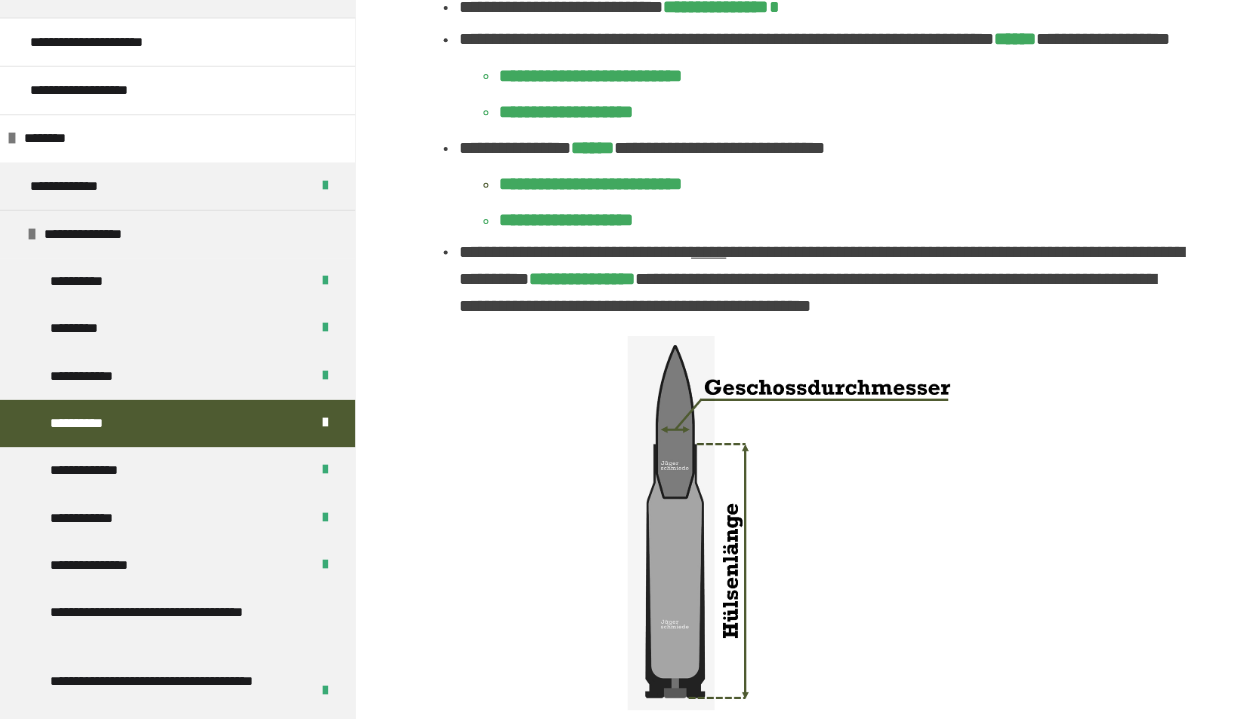click on "**********" at bounding box center [819, 187] 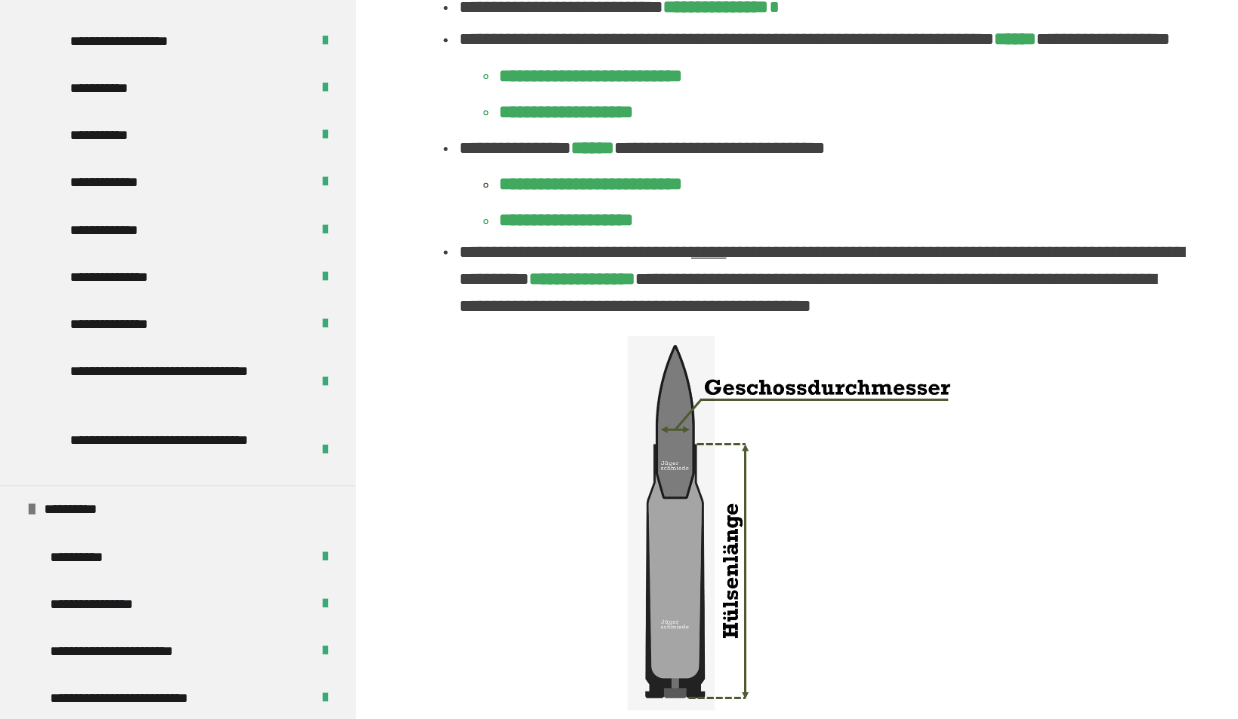 scroll, scrollTop: 1857, scrollLeft: 0, axis: vertical 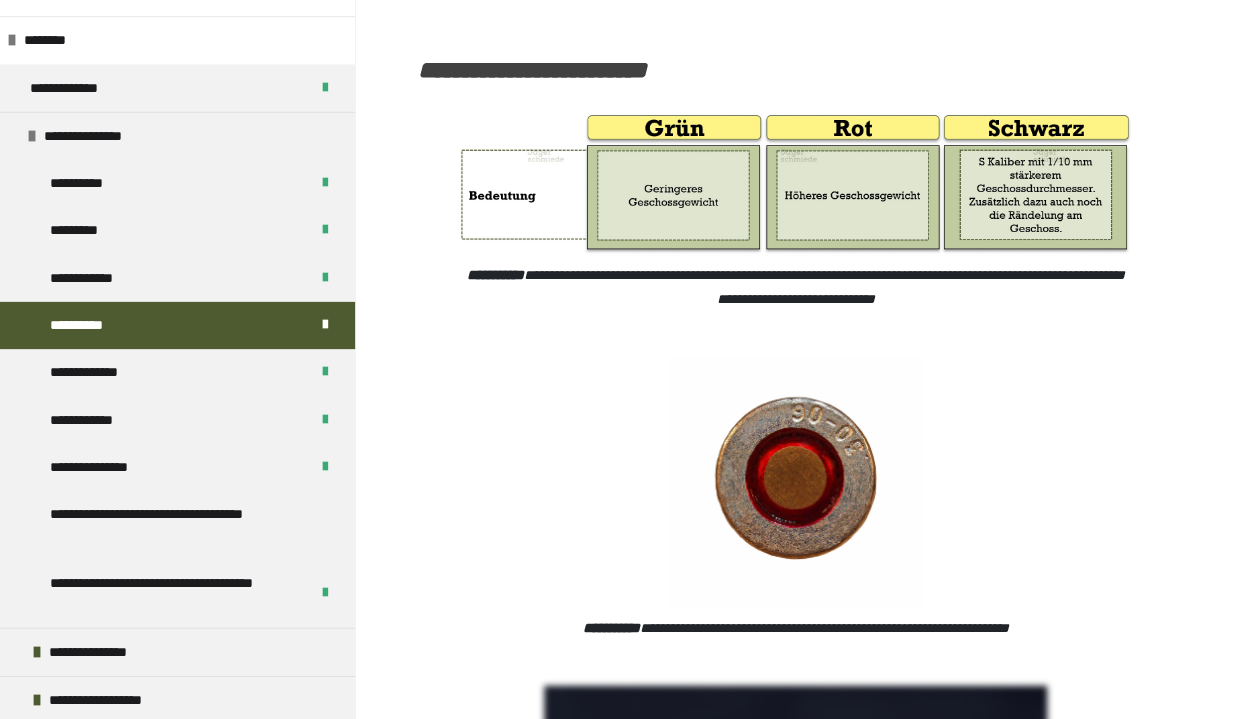click on "**********" at bounding box center (791, -53) 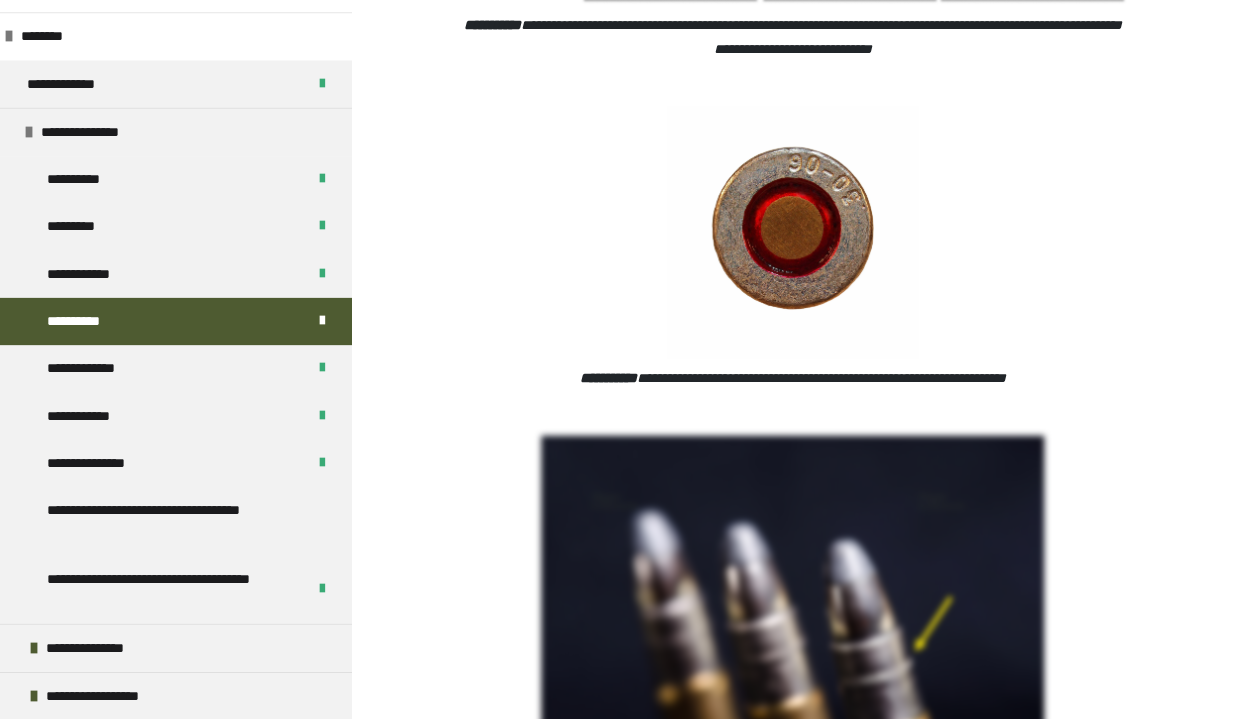 scroll, scrollTop: 7318, scrollLeft: 0, axis: vertical 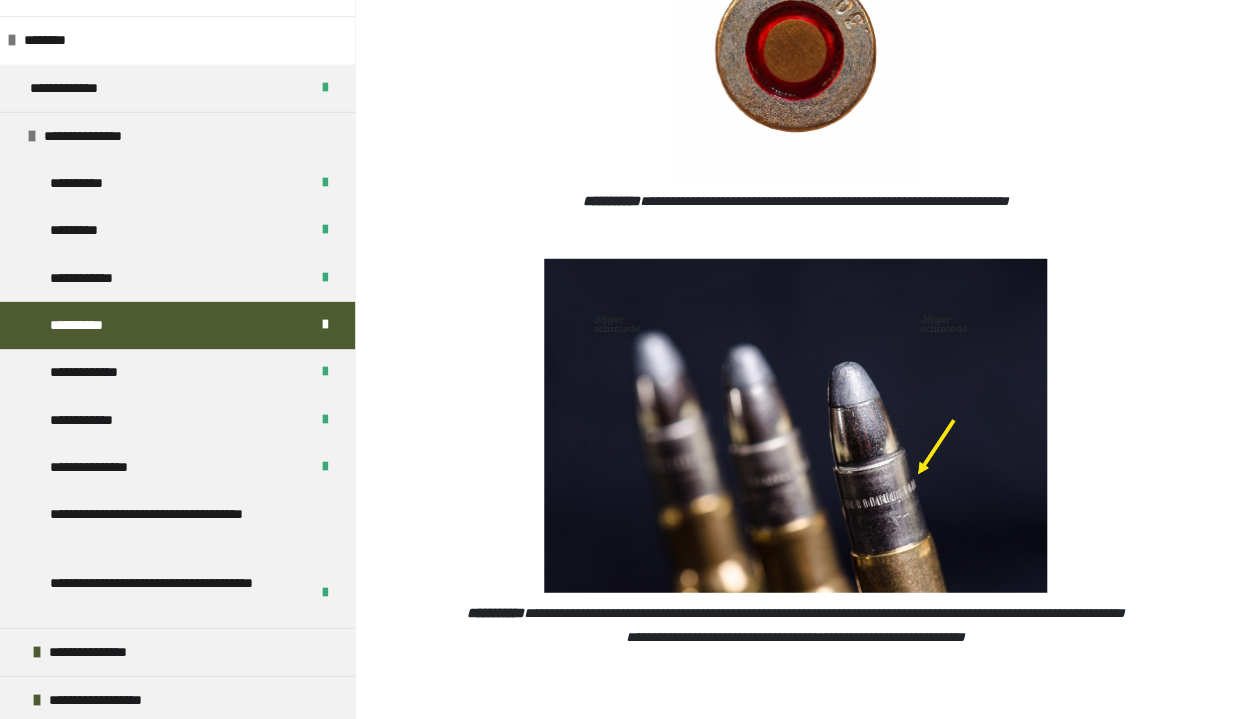 click at bounding box center (791, 55) 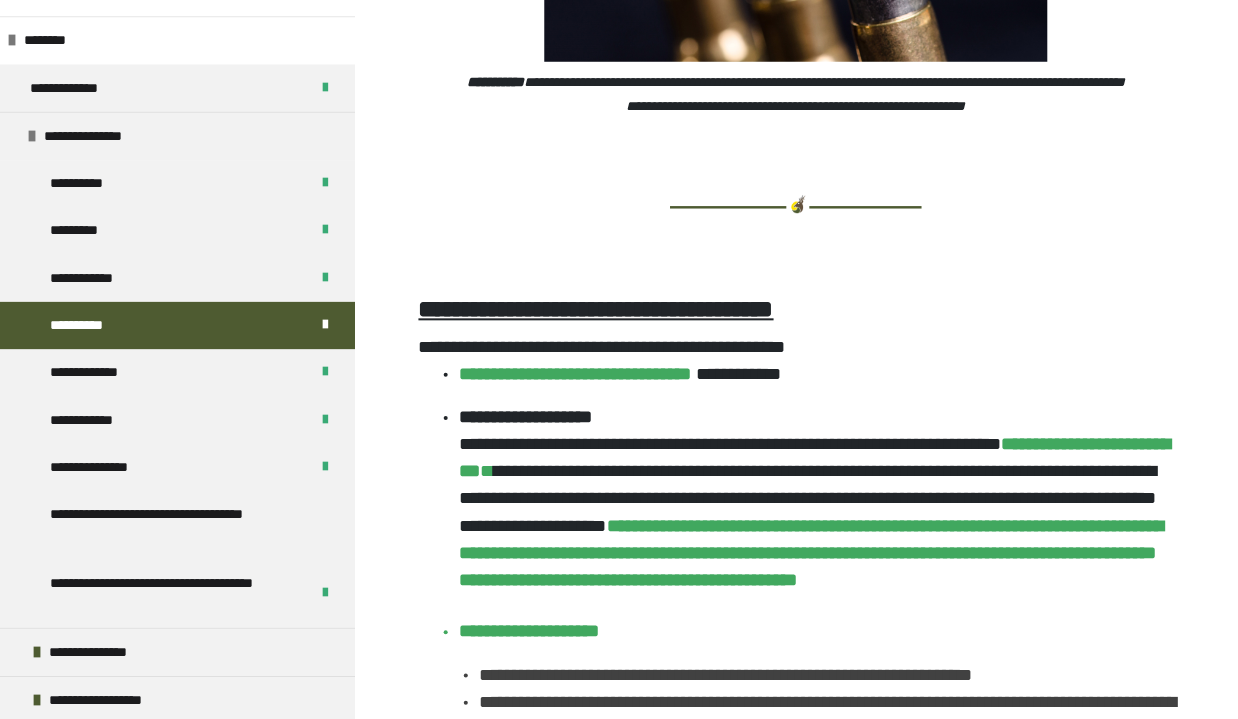 scroll, scrollTop: 8013, scrollLeft: 0, axis: vertical 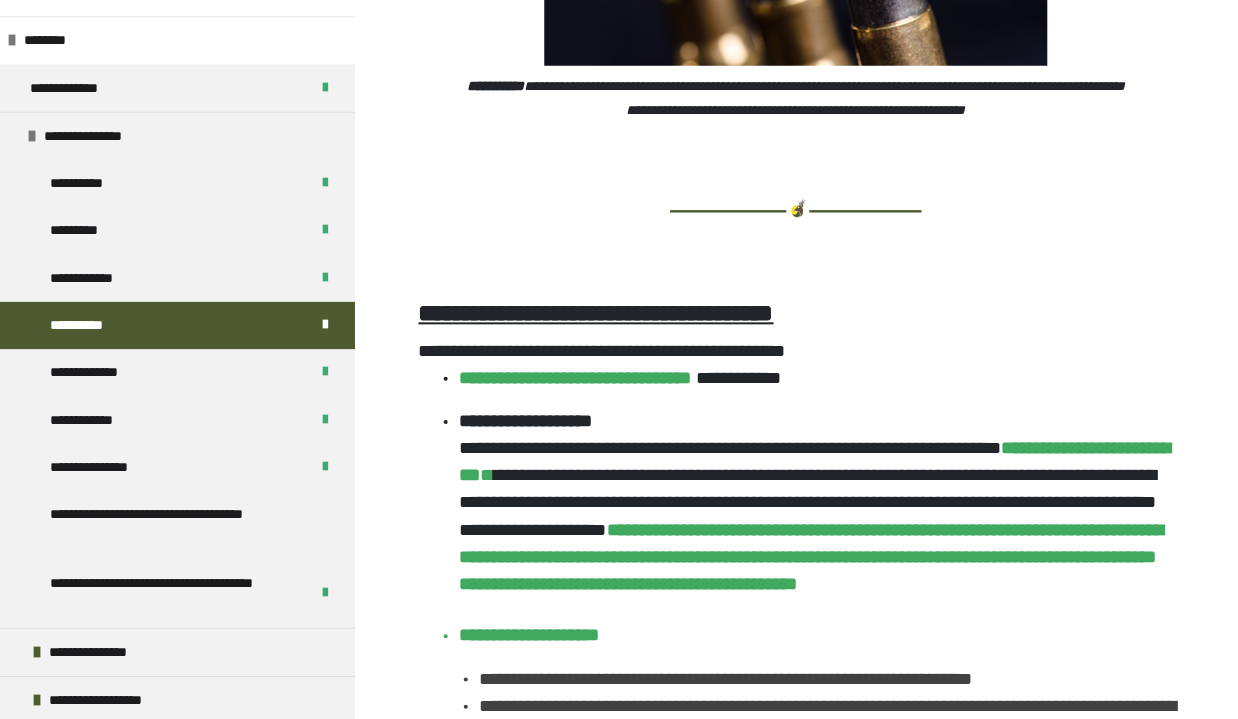 click on "**********" at bounding box center (791, 97) 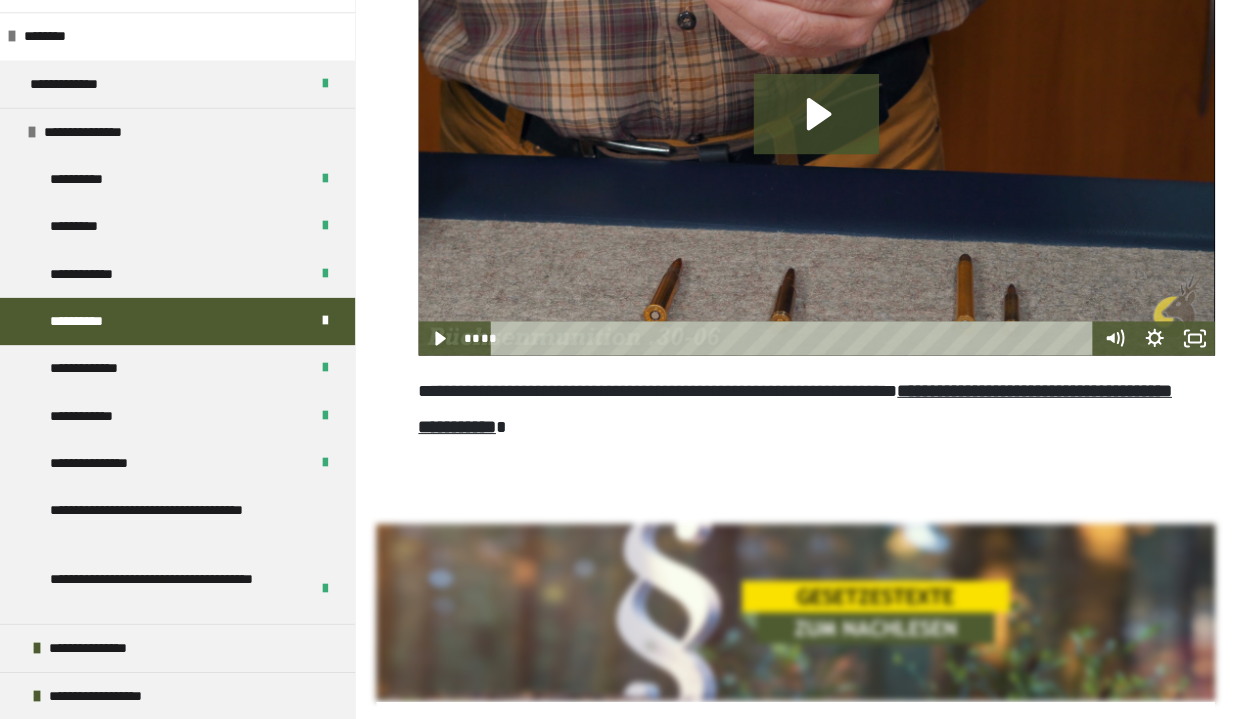 scroll, scrollTop: 10192, scrollLeft: 0, axis: vertical 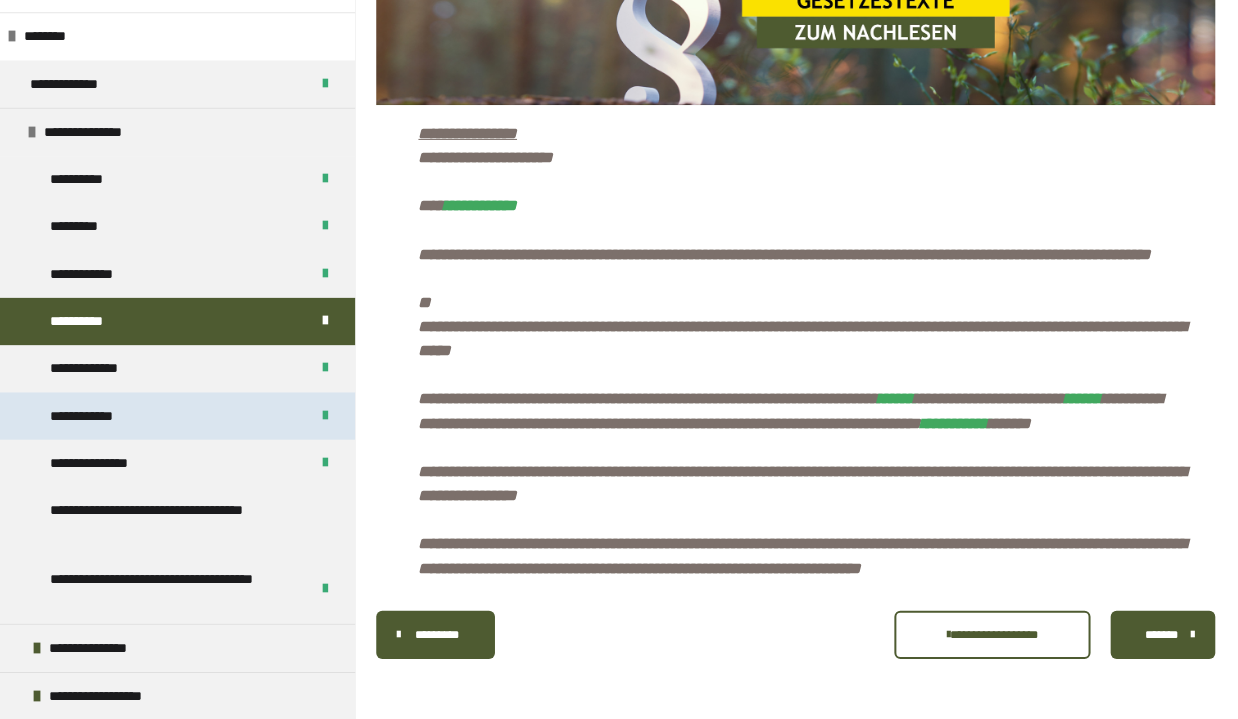 click on "**********" at bounding box center [98, 417] 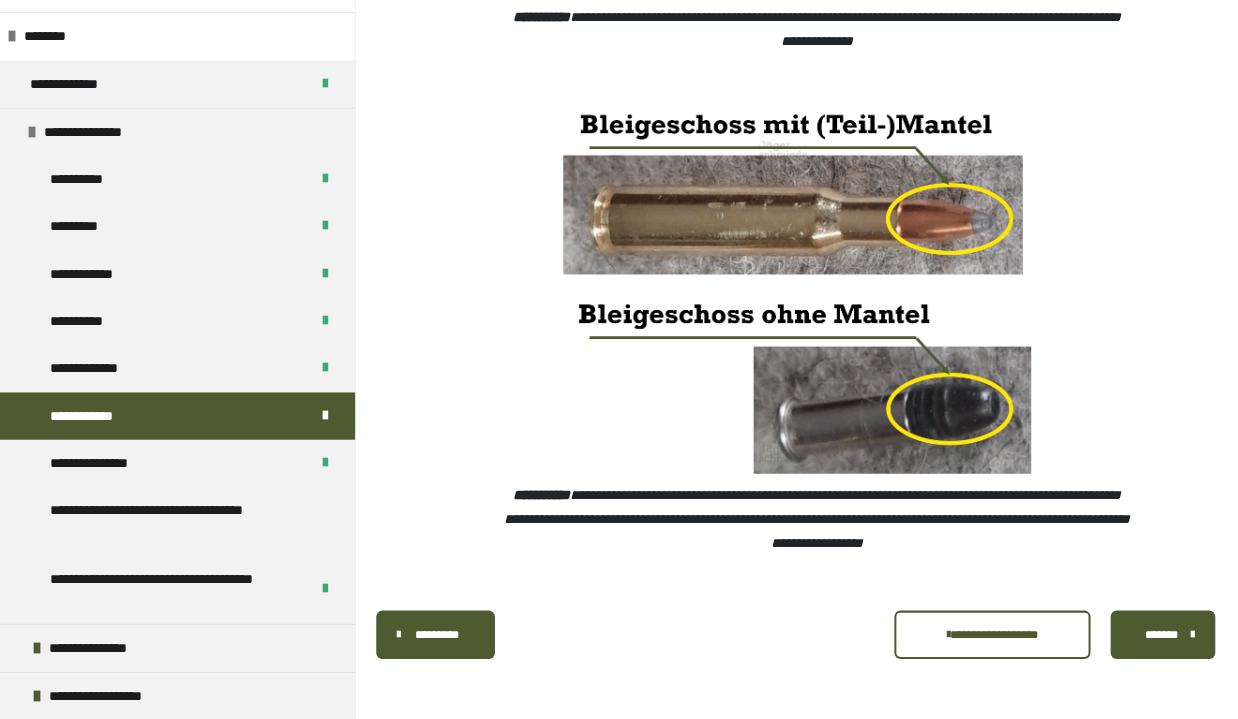 scroll, scrollTop: 7032, scrollLeft: 0, axis: vertical 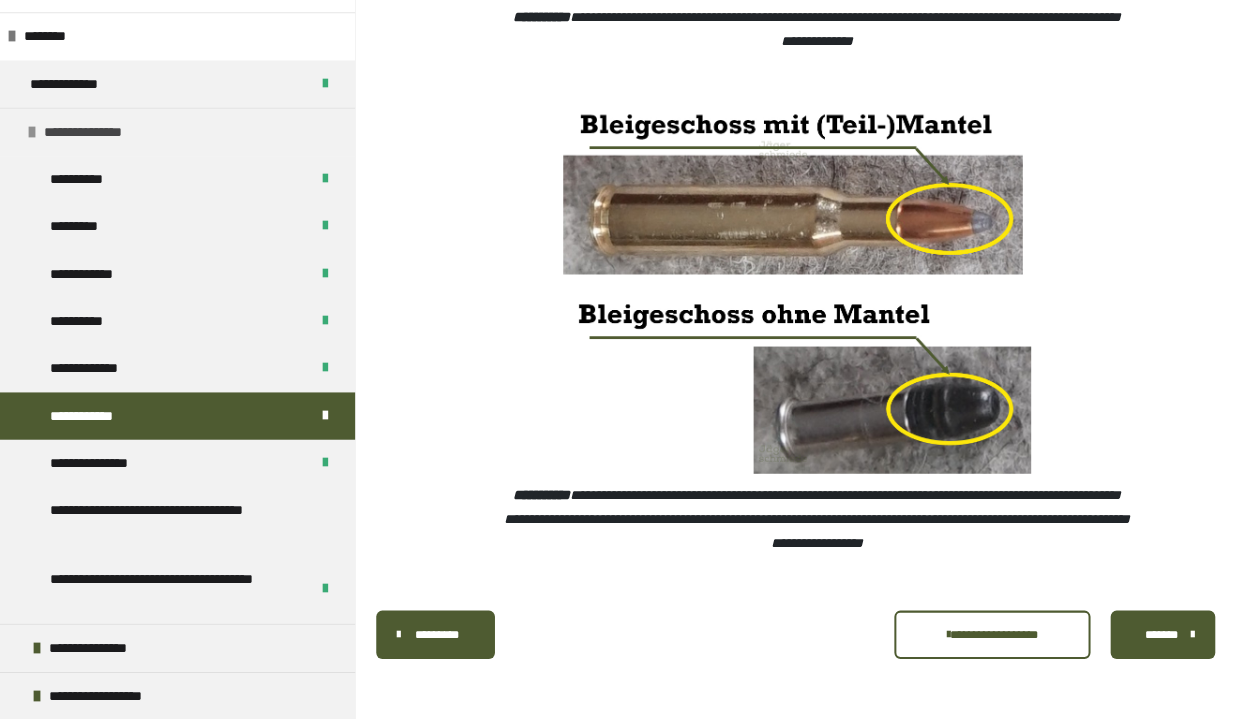 click at bounding box center (32, 135) 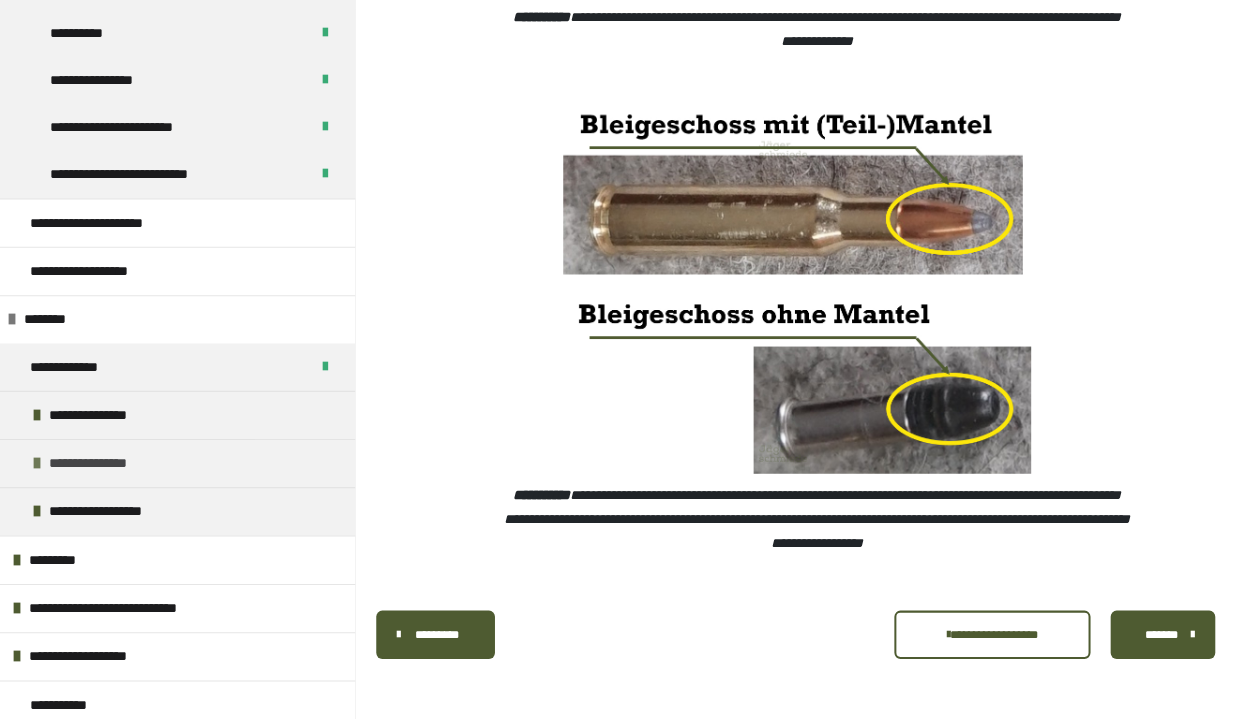 click at bounding box center (37, 464) 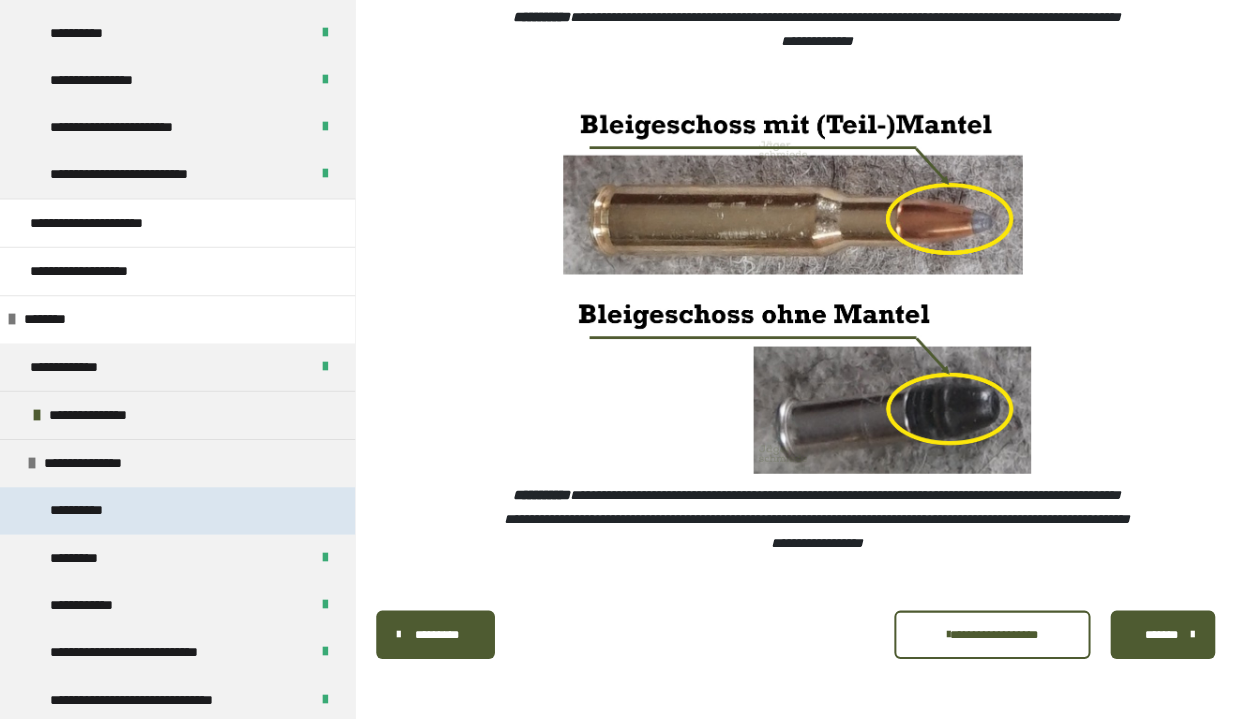 click on "**********" at bounding box center [90, 511] 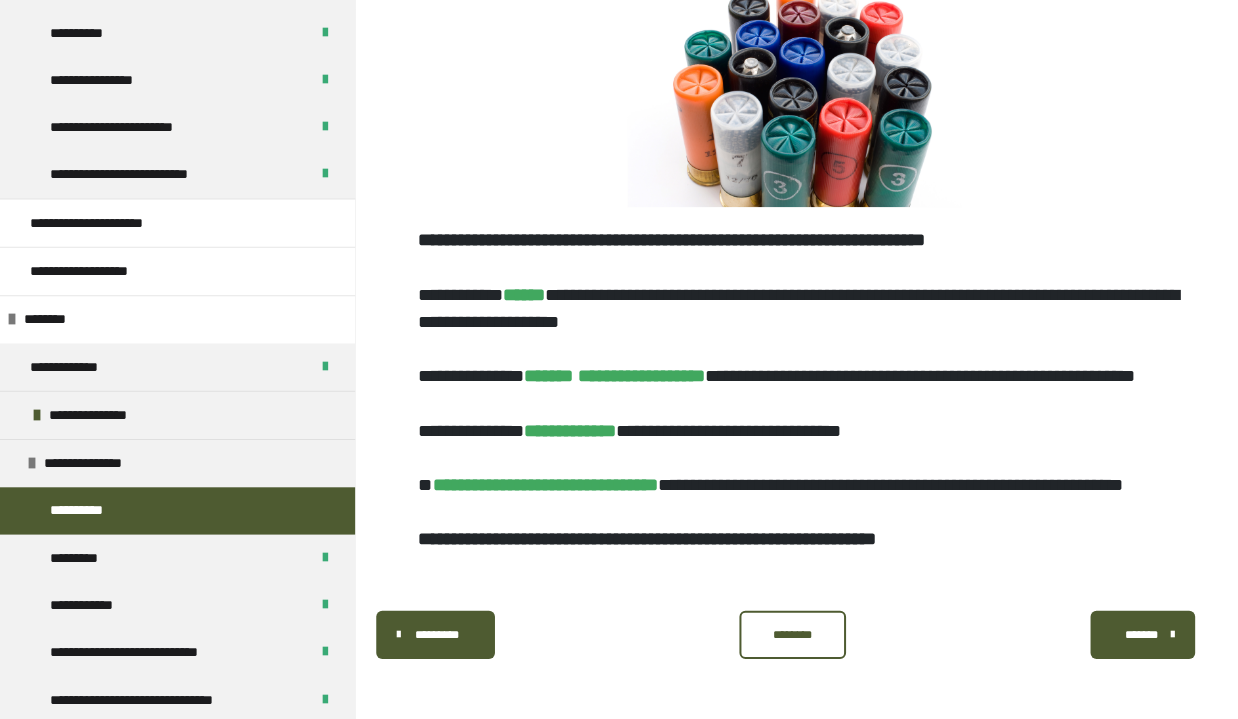scroll, scrollTop: 946, scrollLeft: 0, axis: vertical 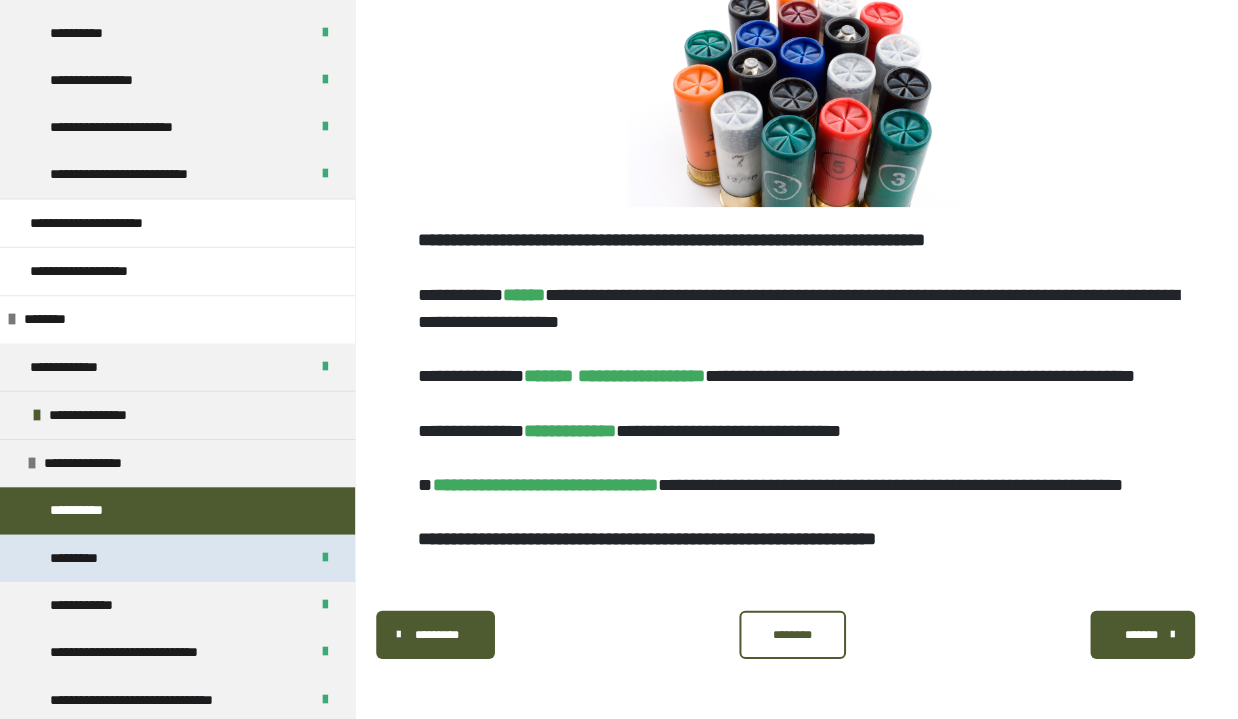 click on "*********" at bounding box center [87, 558] 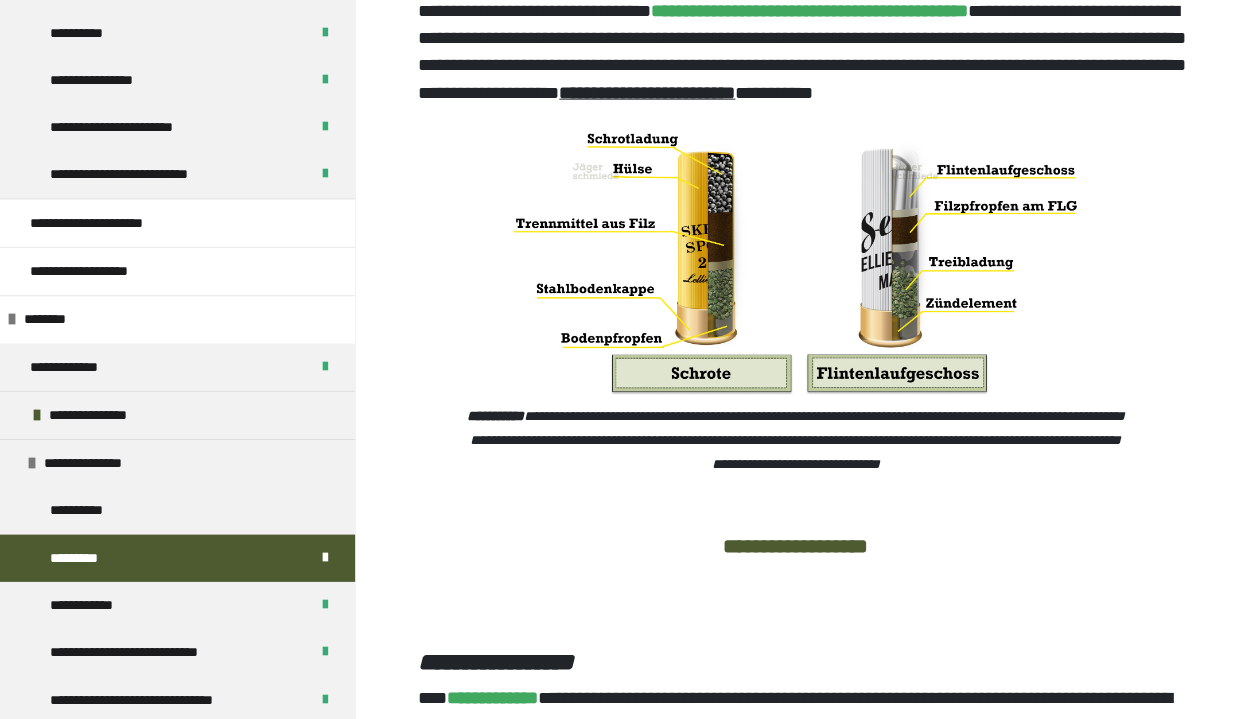 scroll, scrollTop: 2165, scrollLeft: 0, axis: vertical 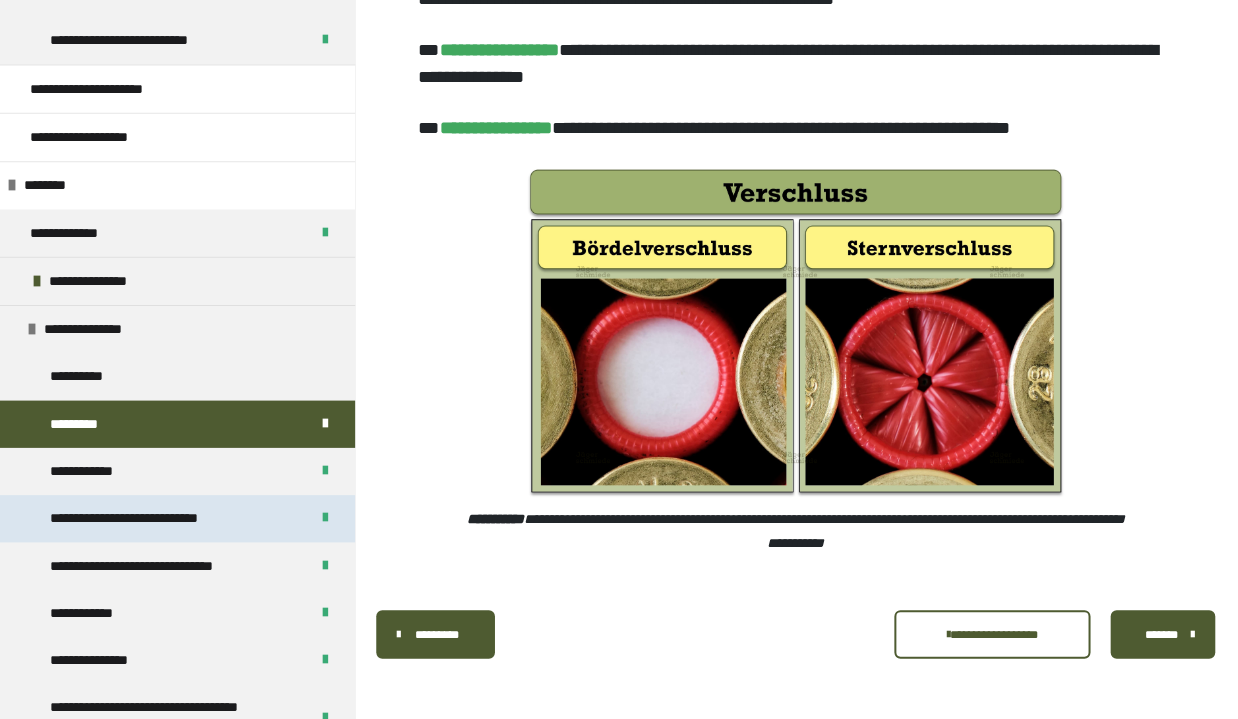 click on "**********" at bounding box center [161, 519] 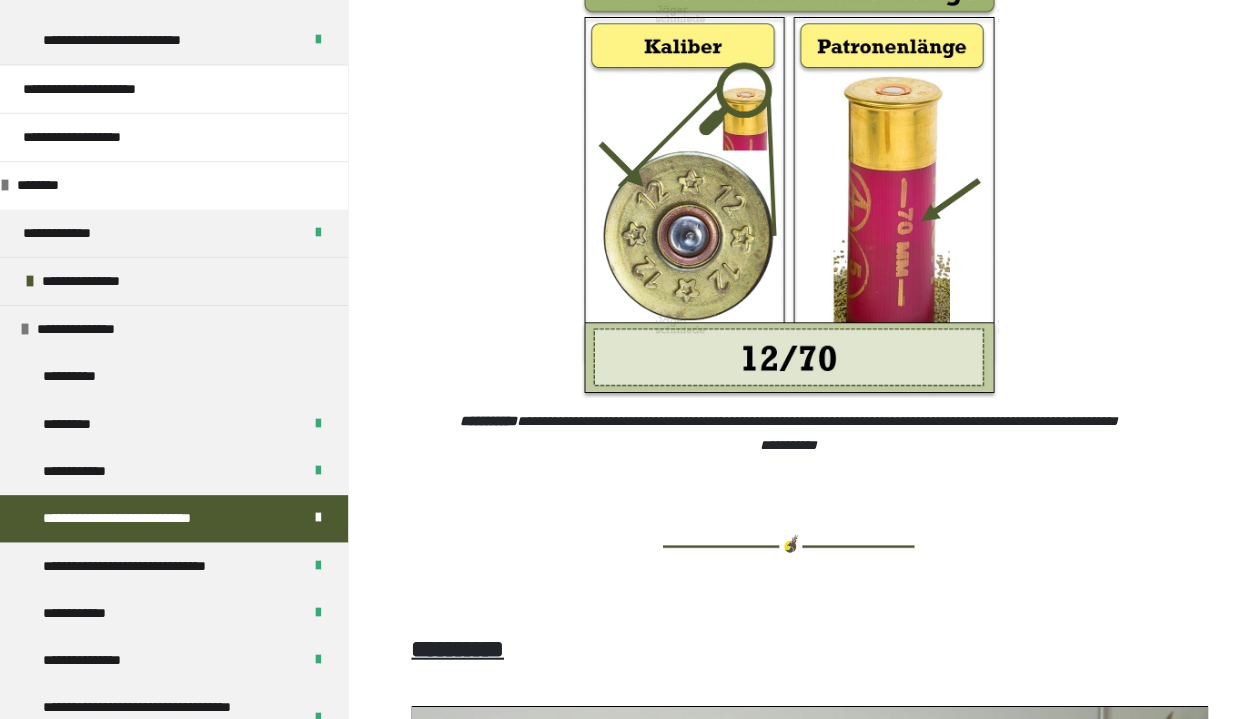 scroll, scrollTop: 952, scrollLeft: 0, axis: vertical 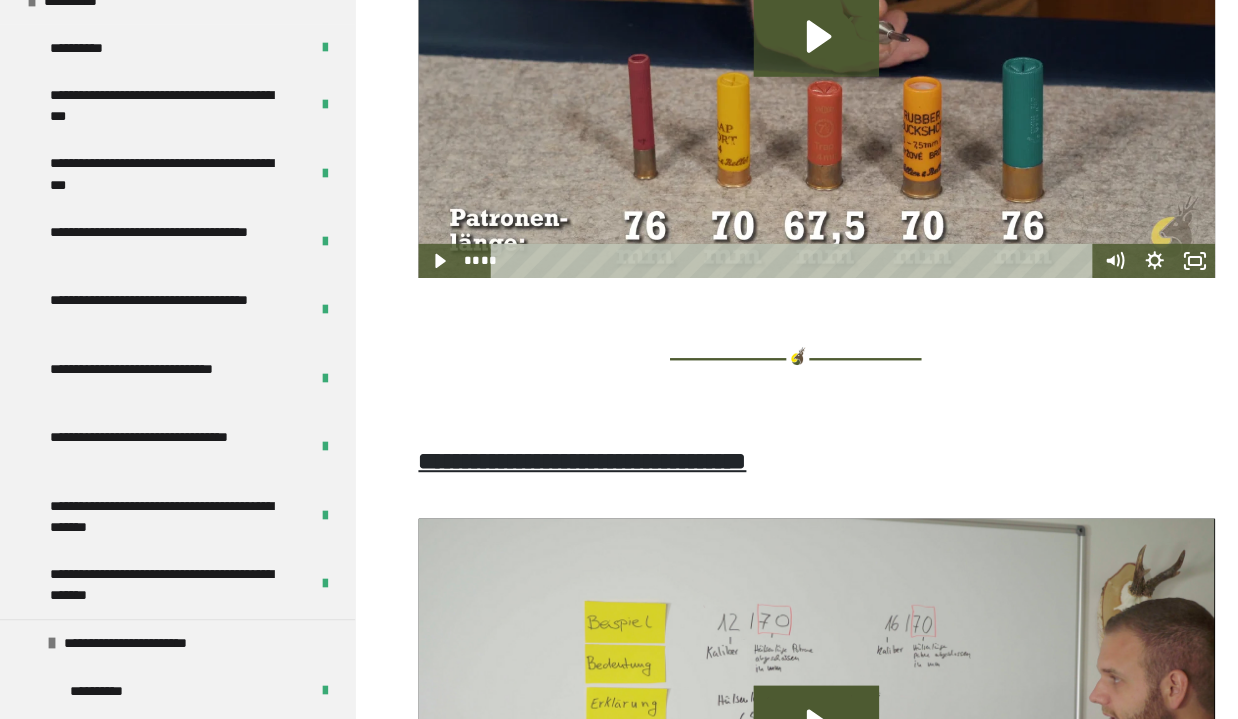click at bounding box center [812, 740] 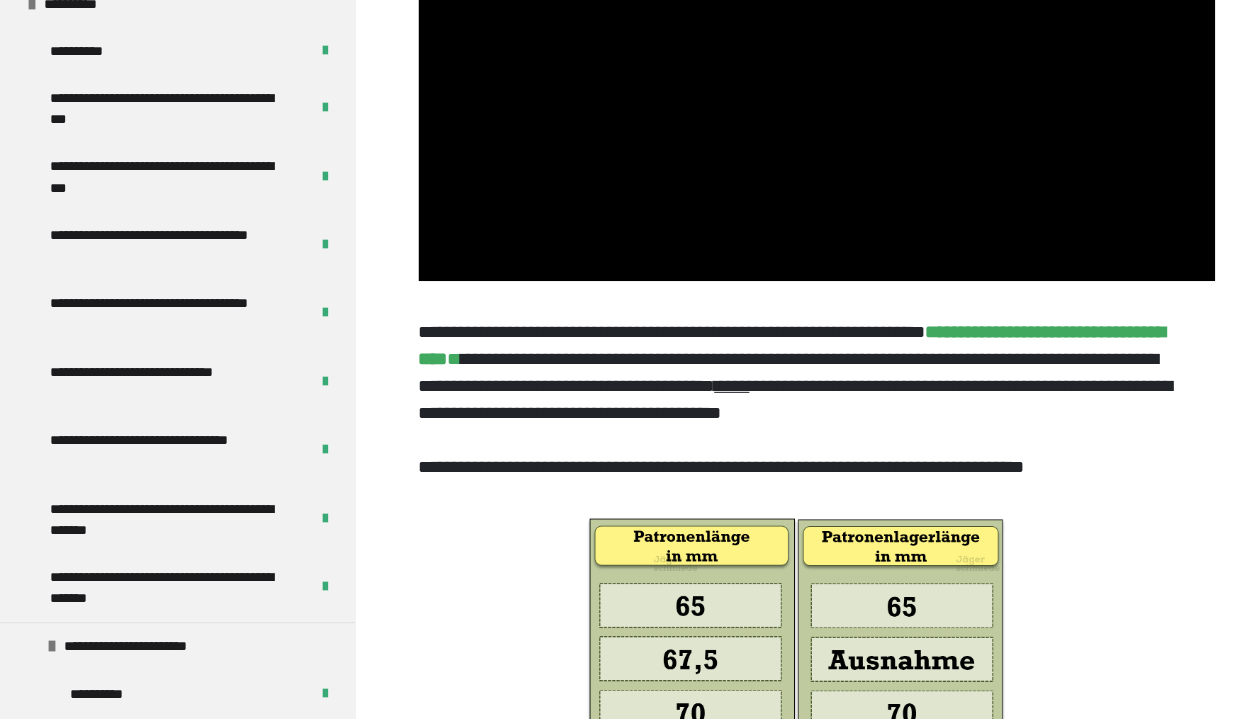 scroll, scrollTop: 3304, scrollLeft: 0, axis: vertical 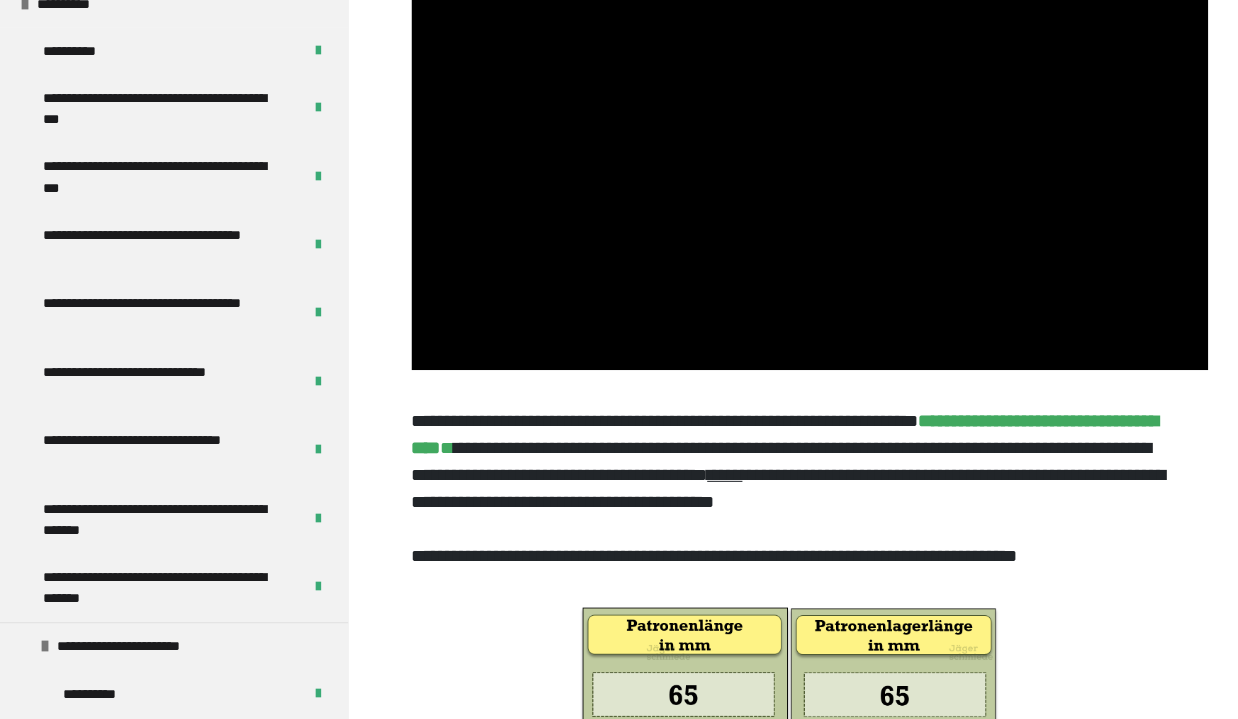 click at bounding box center [812, 144] 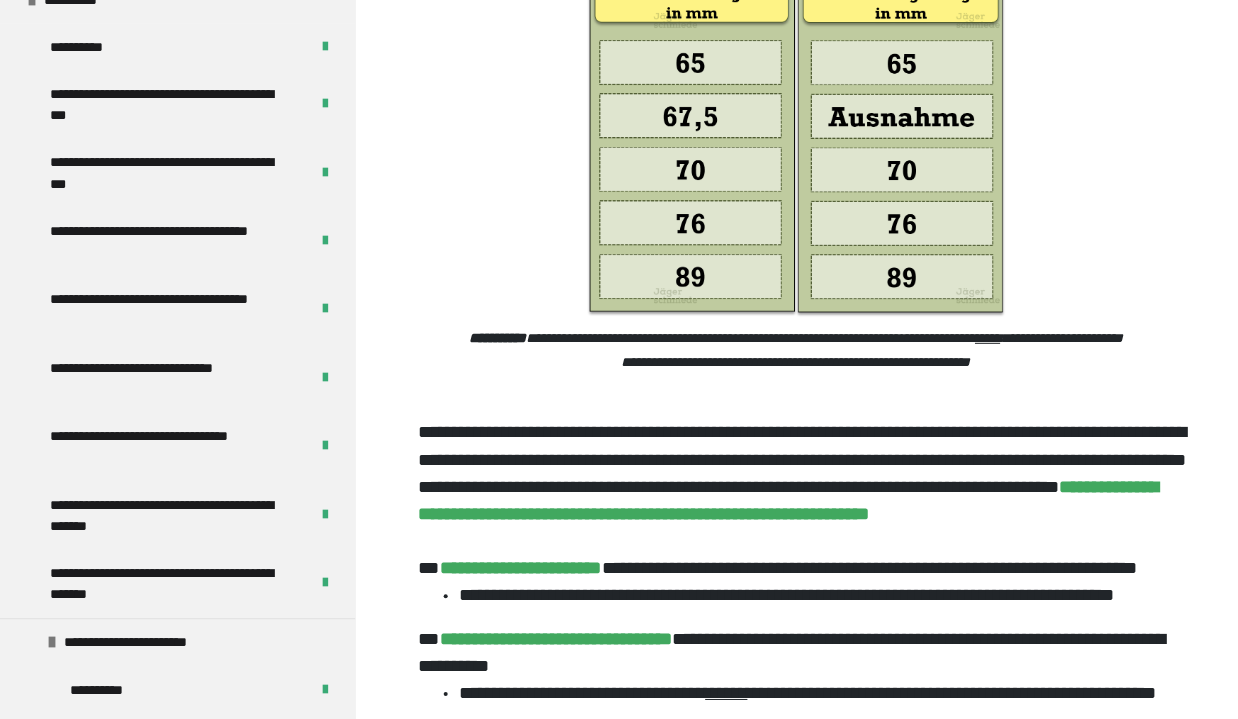 scroll, scrollTop: 3929, scrollLeft: 0, axis: vertical 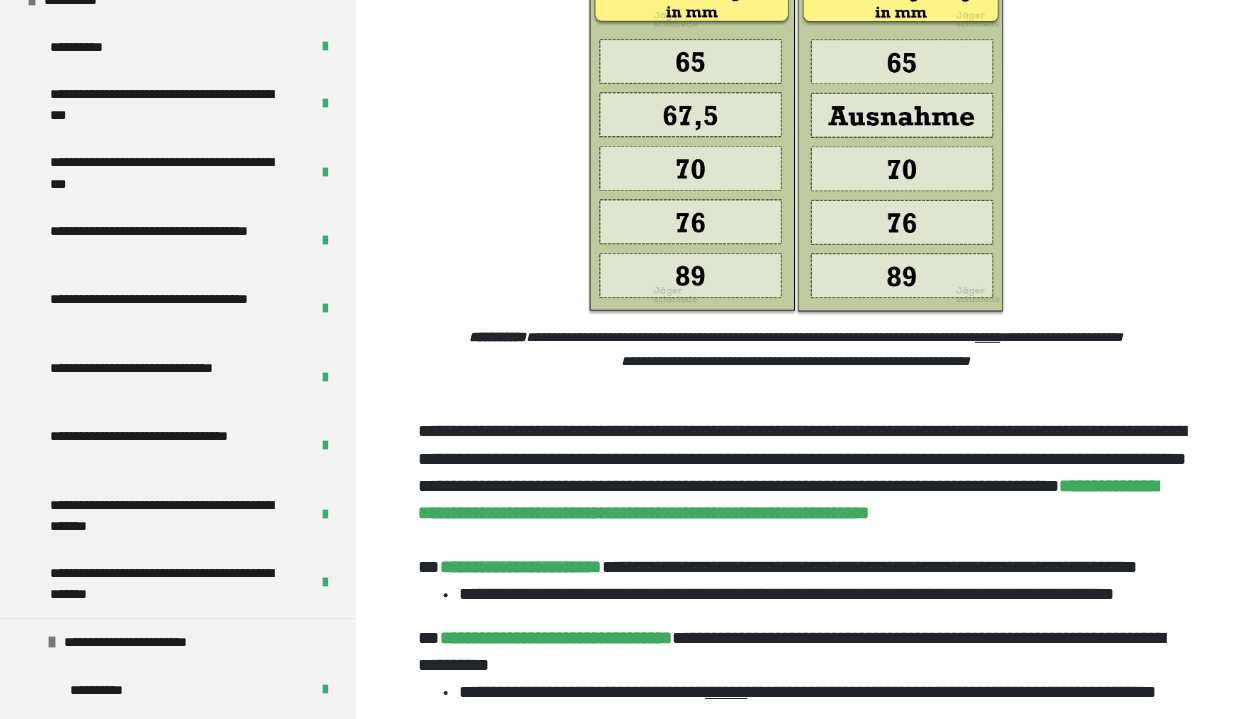 click on "**********" at bounding box center [791, 351] 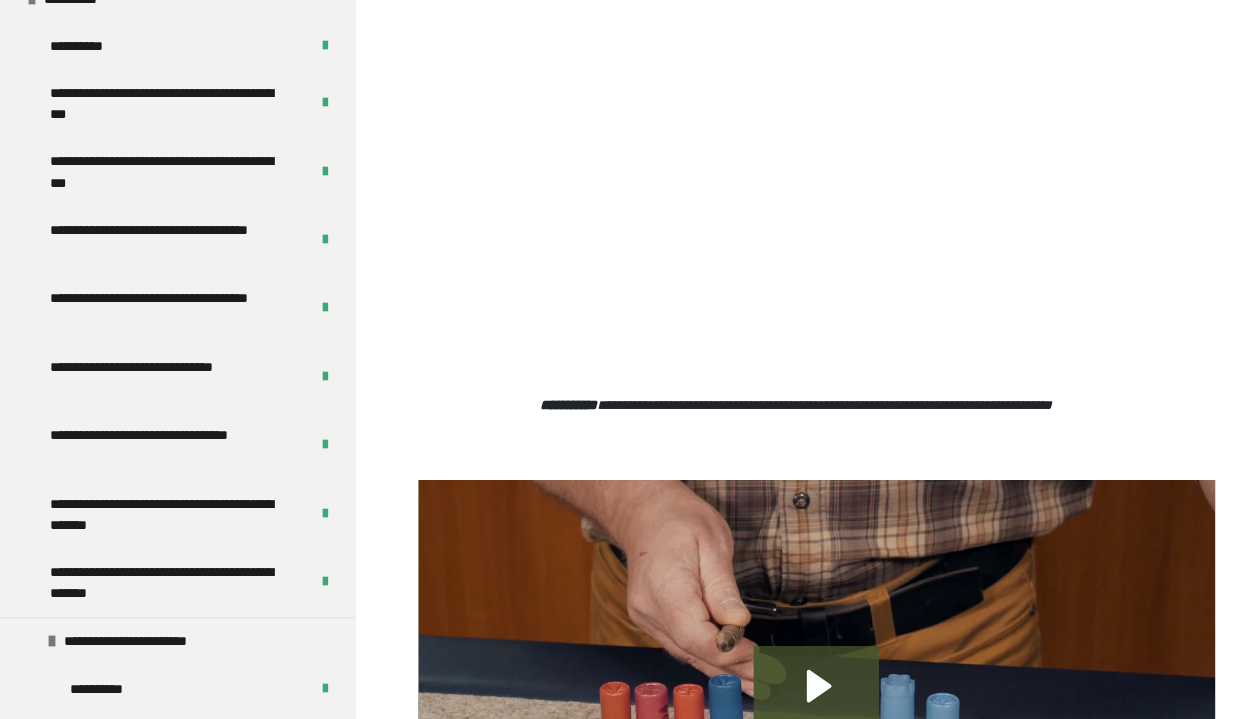 scroll, scrollTop: 4815, scrollLeft: 0, axis: vertical 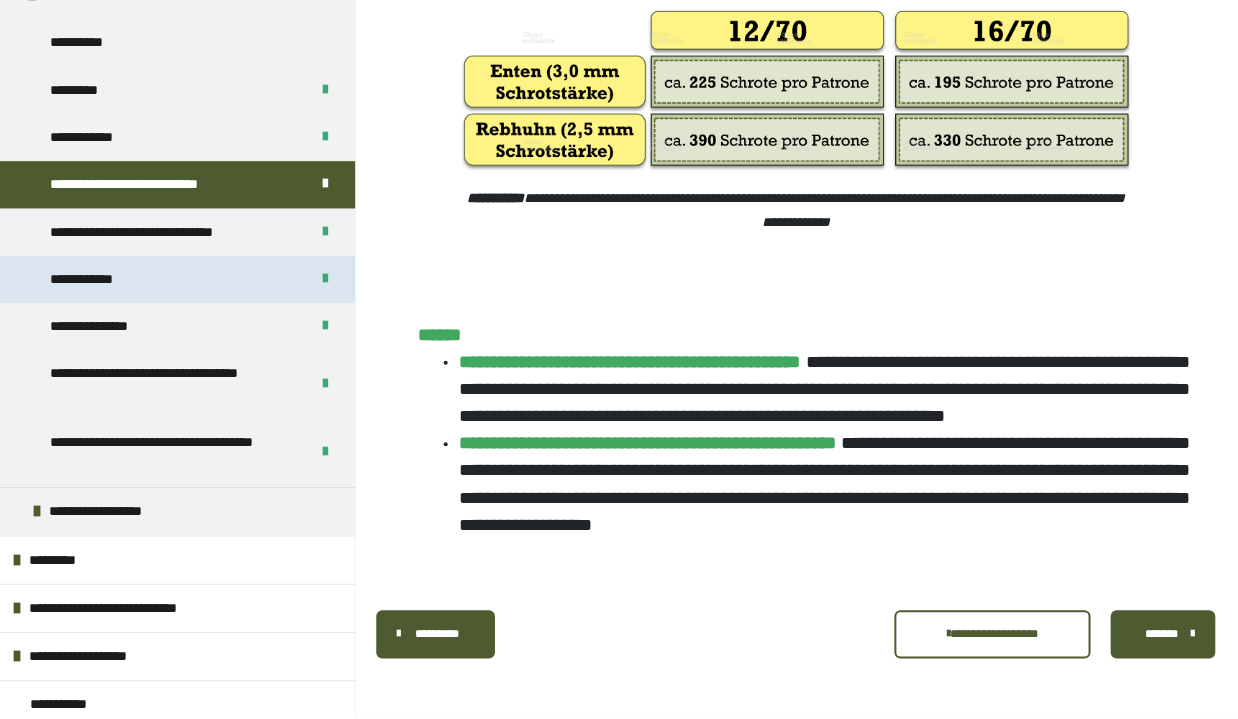 click on "**********" at bounding box center [98, 281] 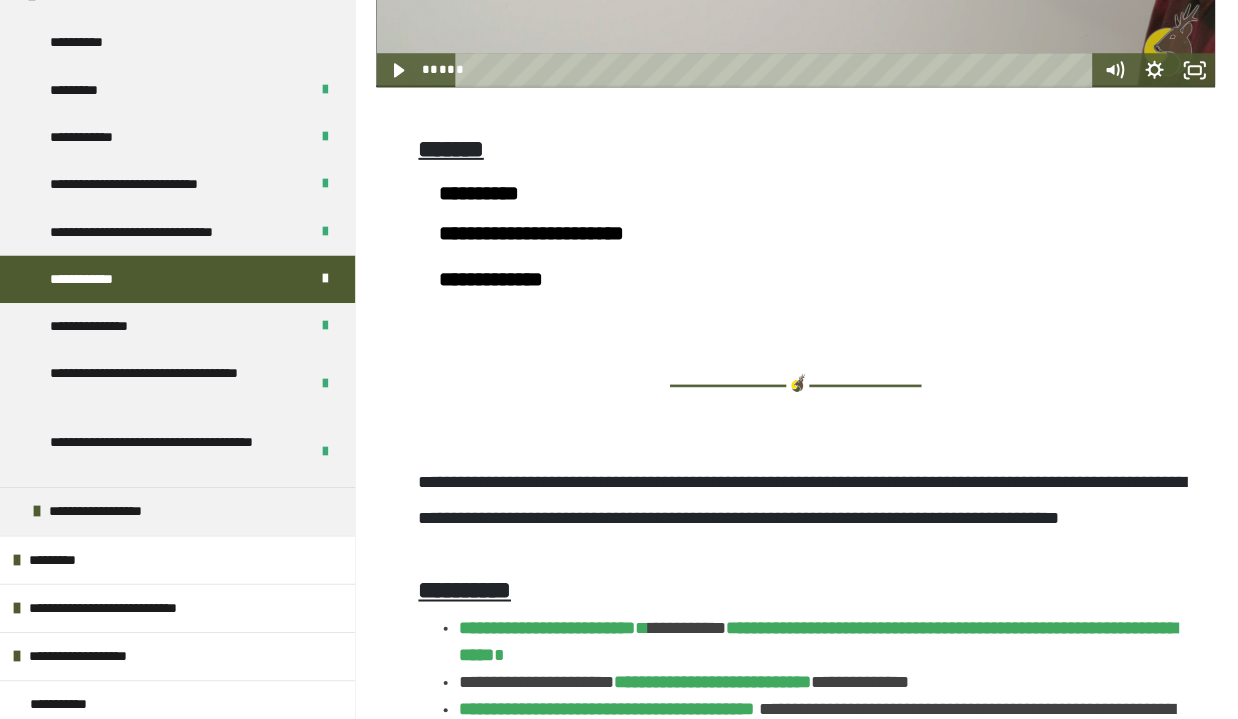 scroll, scrollTop: 1059, scrollLeft: 0, axis: vertical 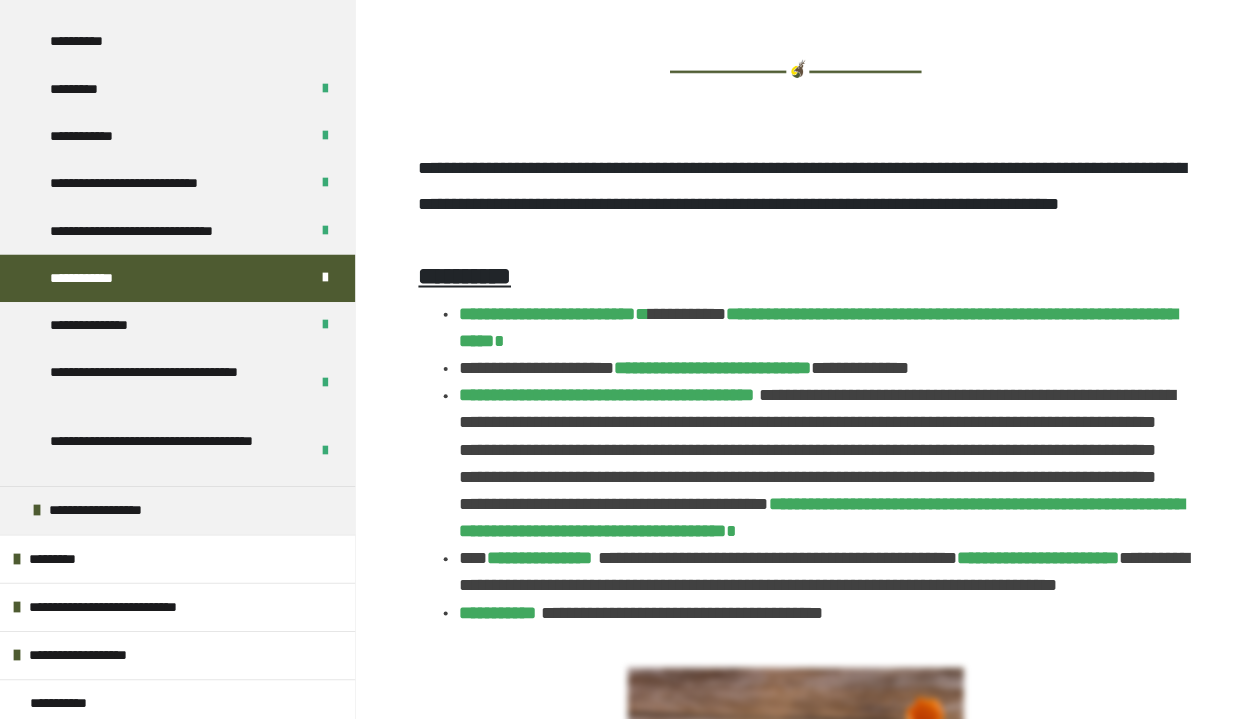 drag, startPoint x: 1222, startPoint y: 707, endPoint x: 1223, endPoint y: 693, distance: 14.035668 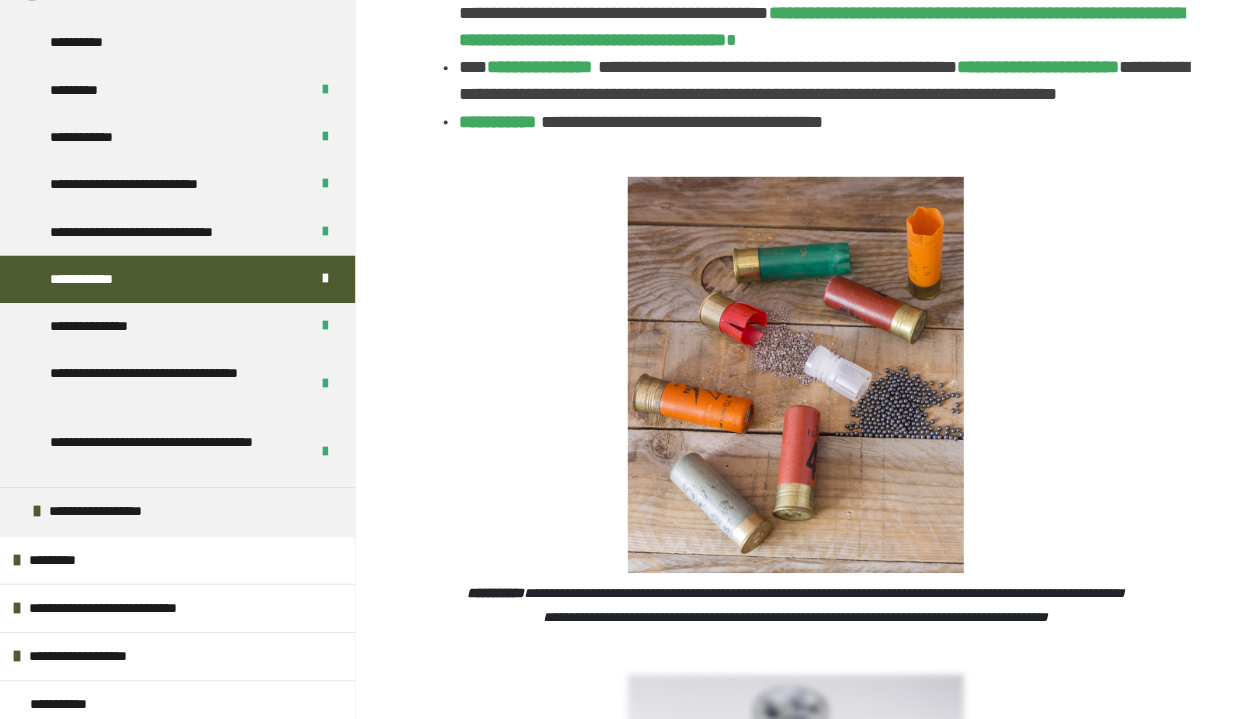 scroll, scrollTop: 1829, scrollLeft: 0, axis: vertical 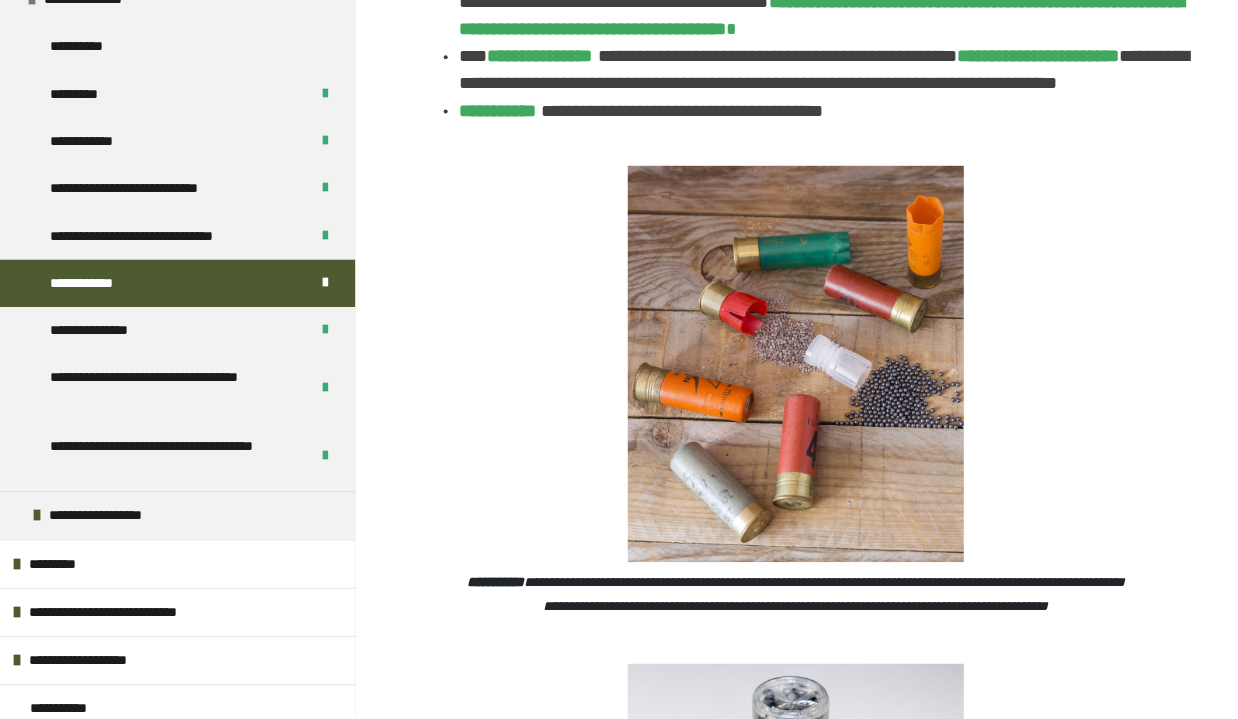 click at bounding box center (791, 350) 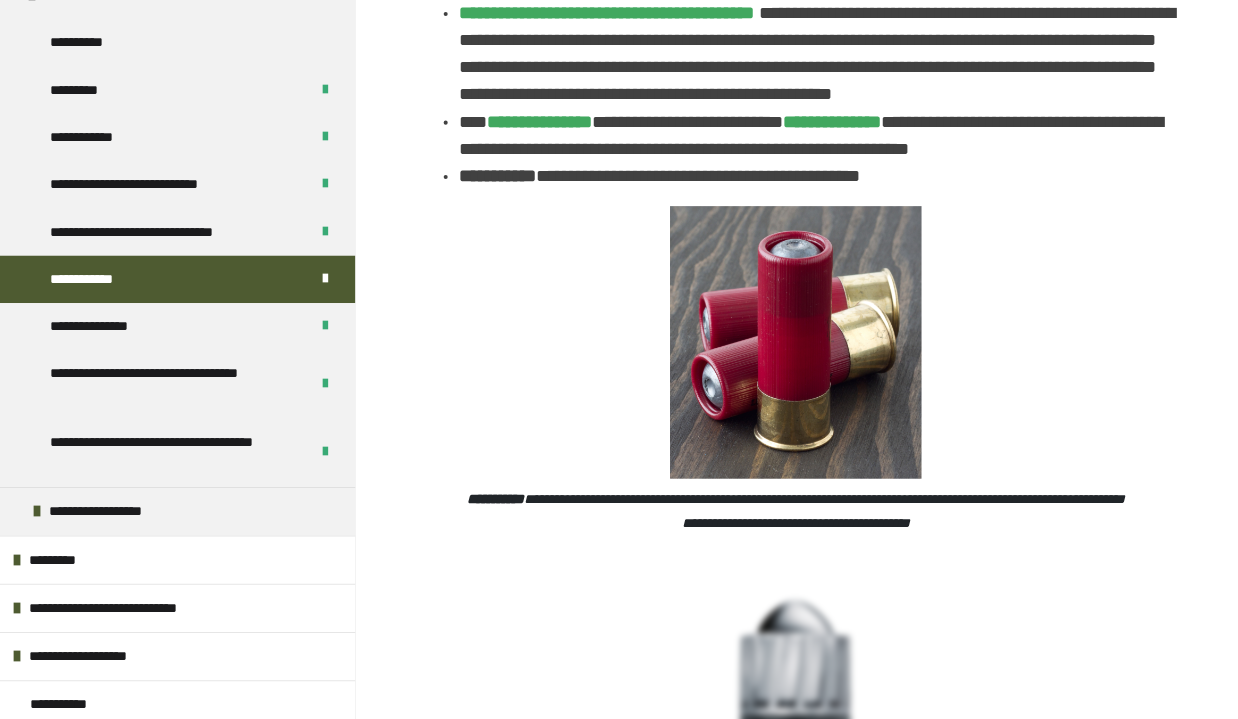 scroll, scrollTop: 3126, scrollLeft: 0, axis: vertical 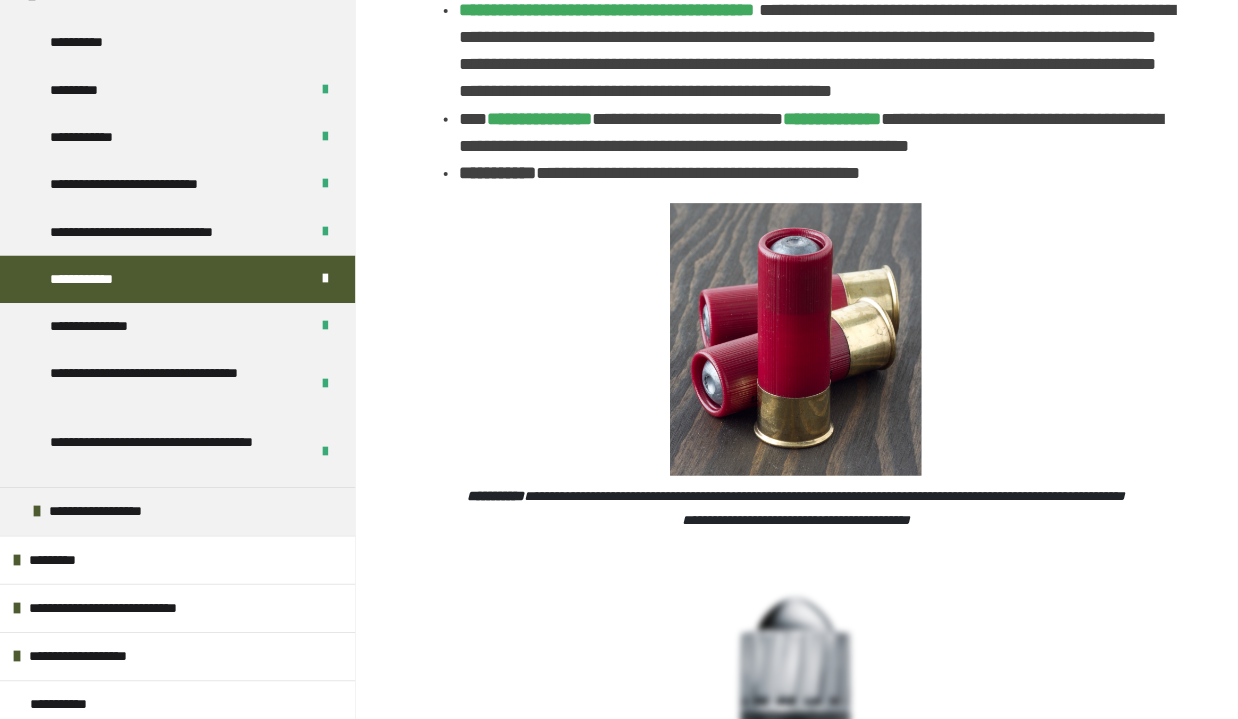 click at bounding box center (791, 341) 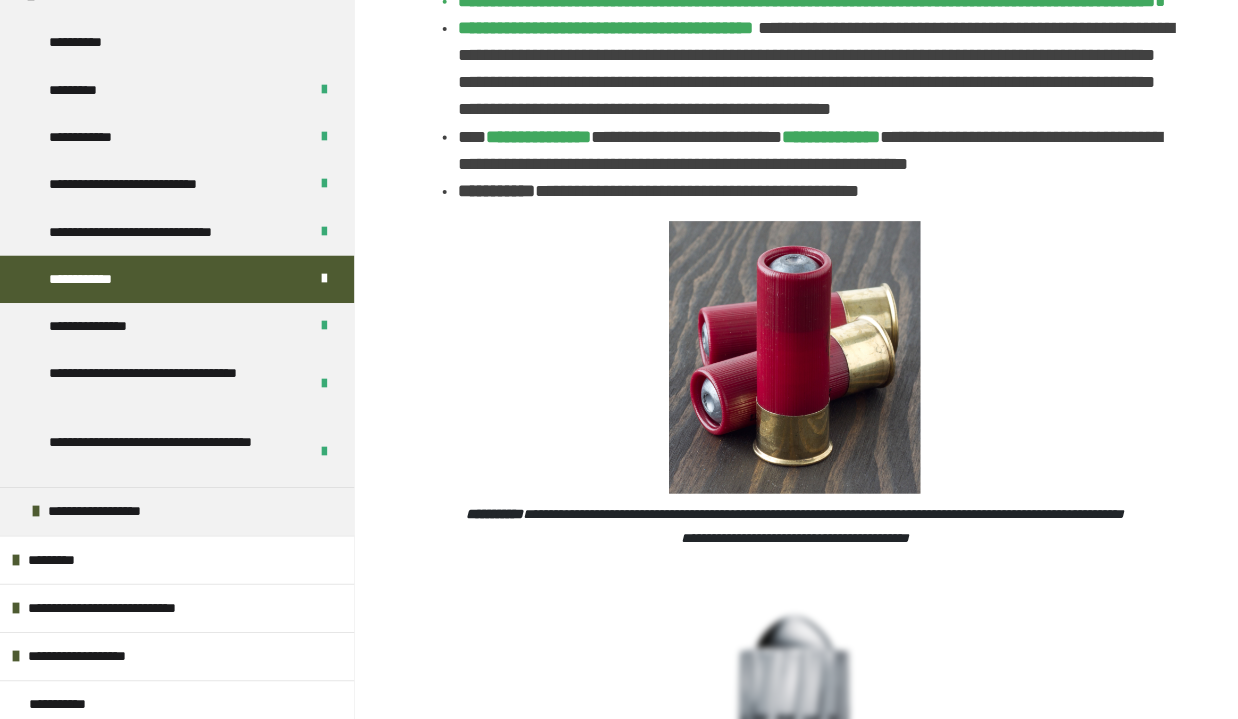 scroll, scrollTop: 3108, scrollLeft: 0, axis: vertical 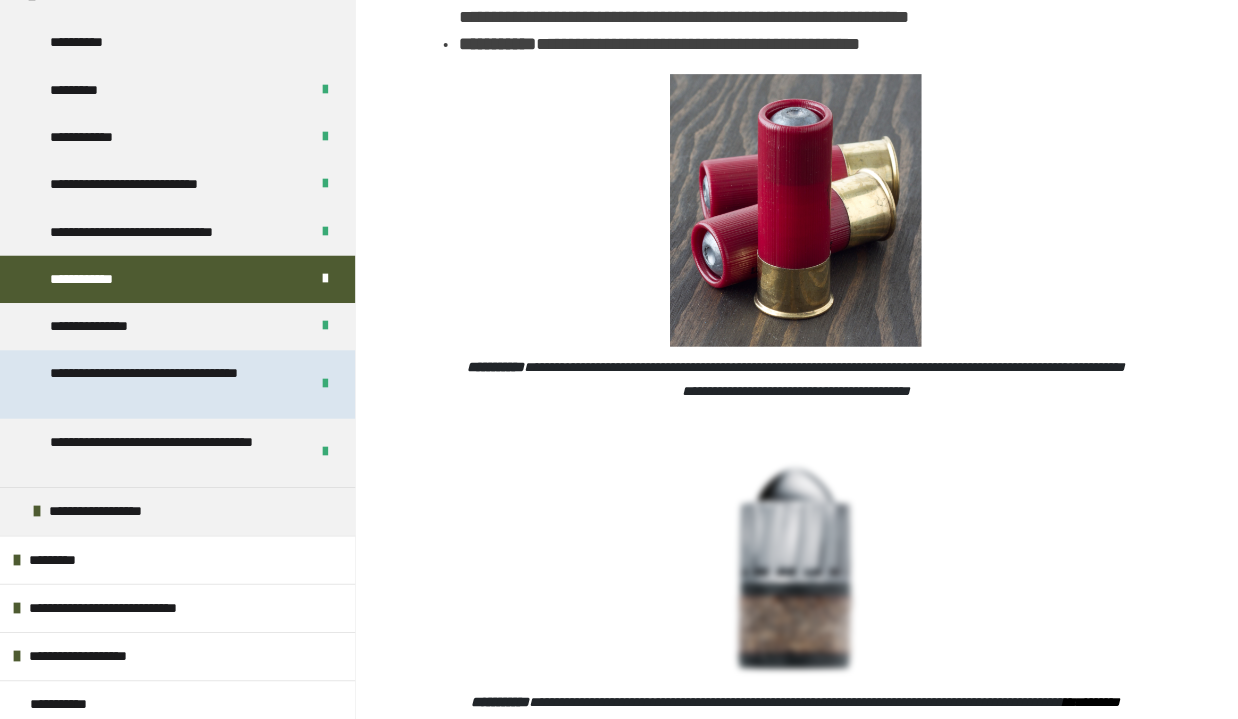 click on "**********" at bounding box center (170, 386) 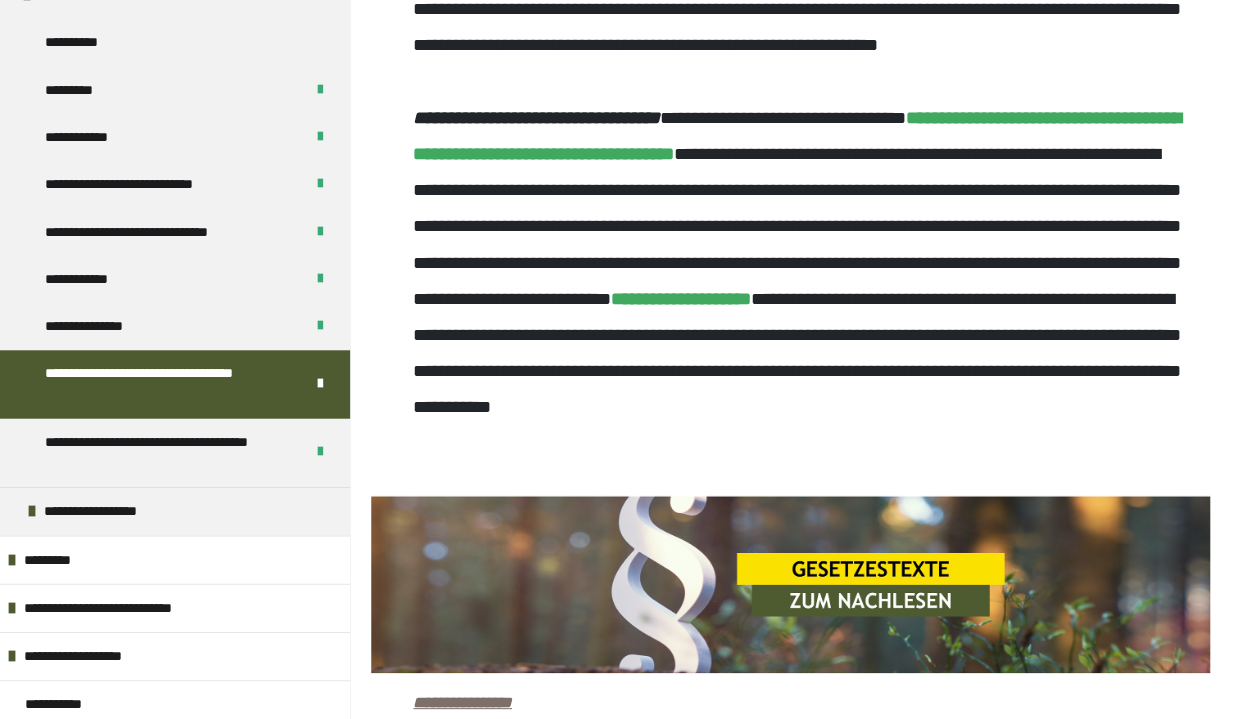 scroll, scrollTop: 2630, scrollLeft: 0, axis: vertical 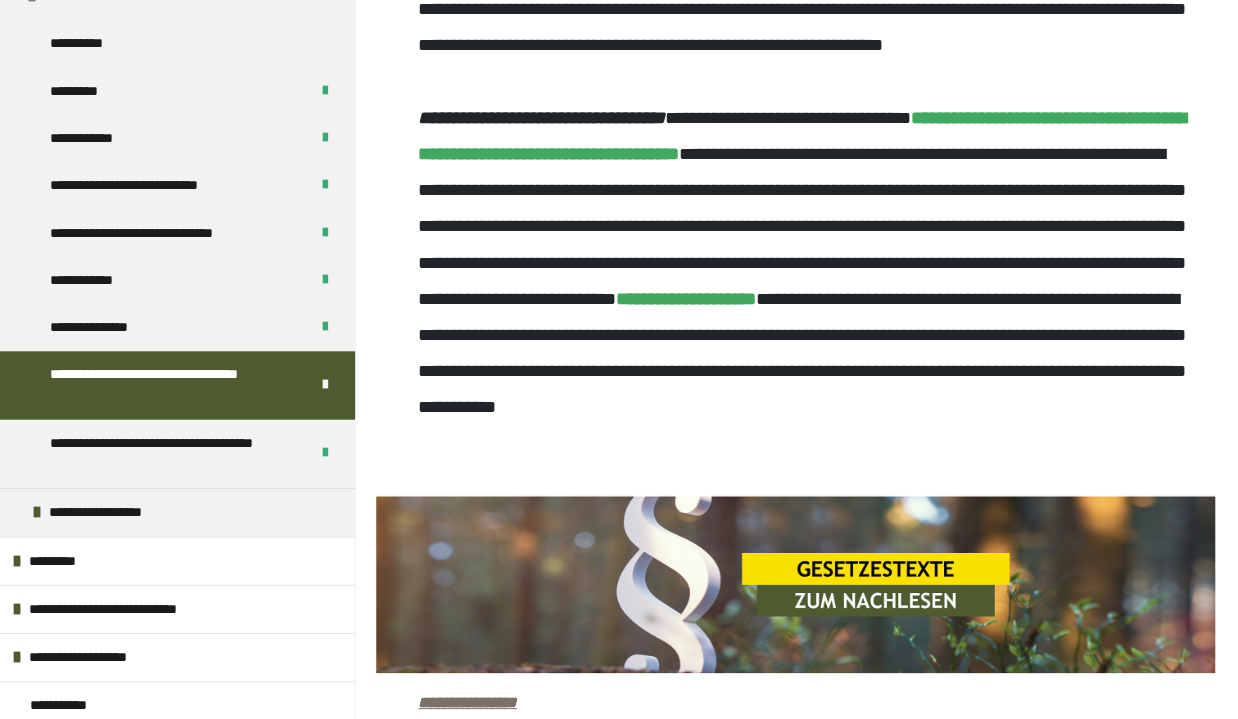 click on "**********" at bounding box center [791, 181] 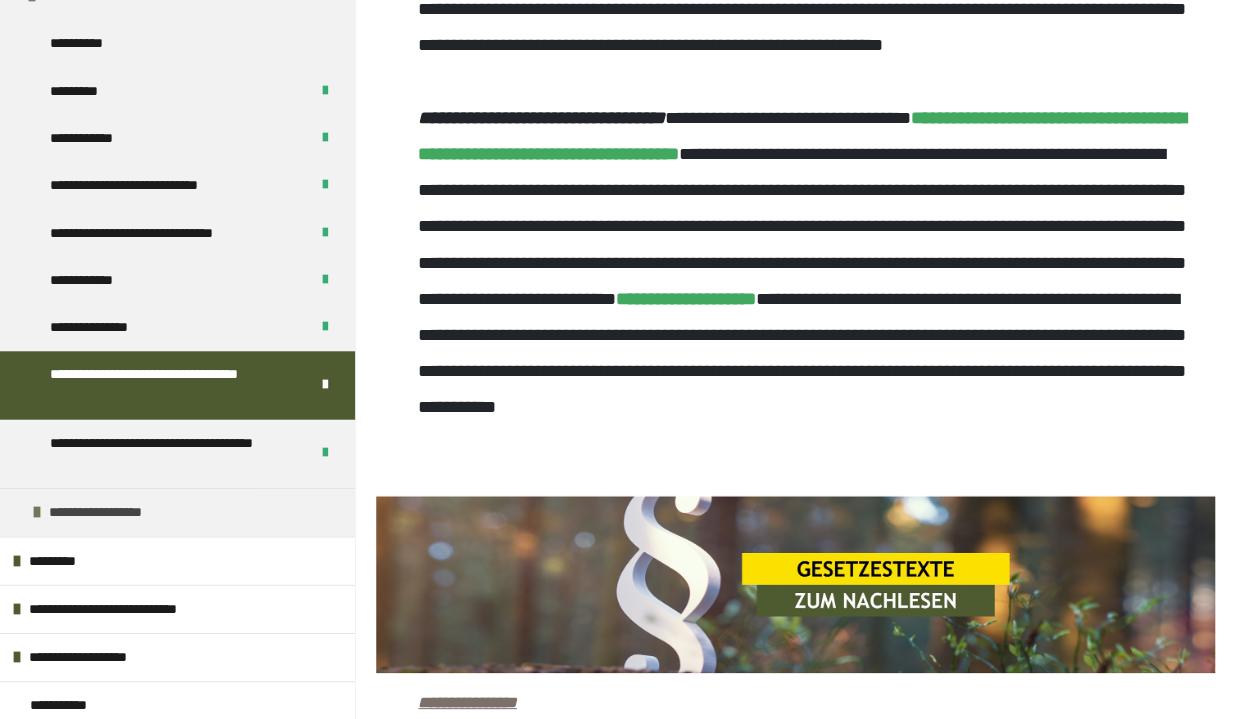 click on "**********" at bounding box center [176, 512] 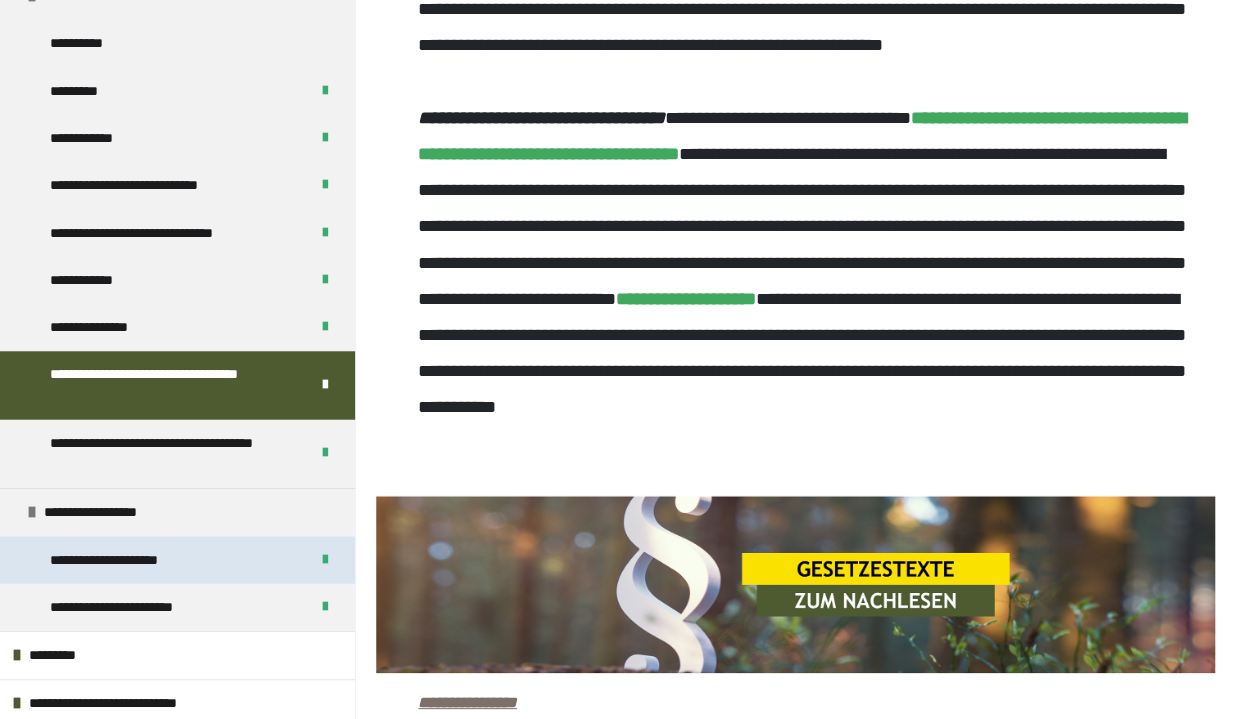 click on "**********" at bounding box center (133, 559) 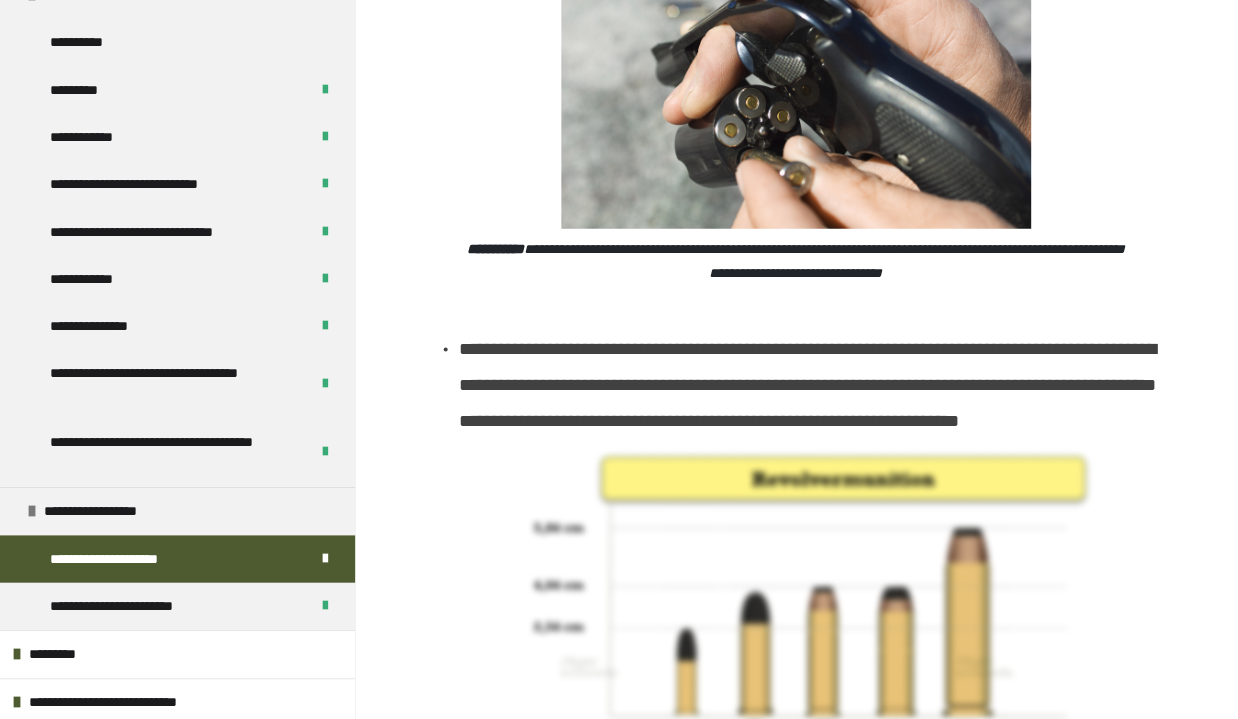 scroll, scrollTop: 1927, scrollLeft: 0, axis: vertical 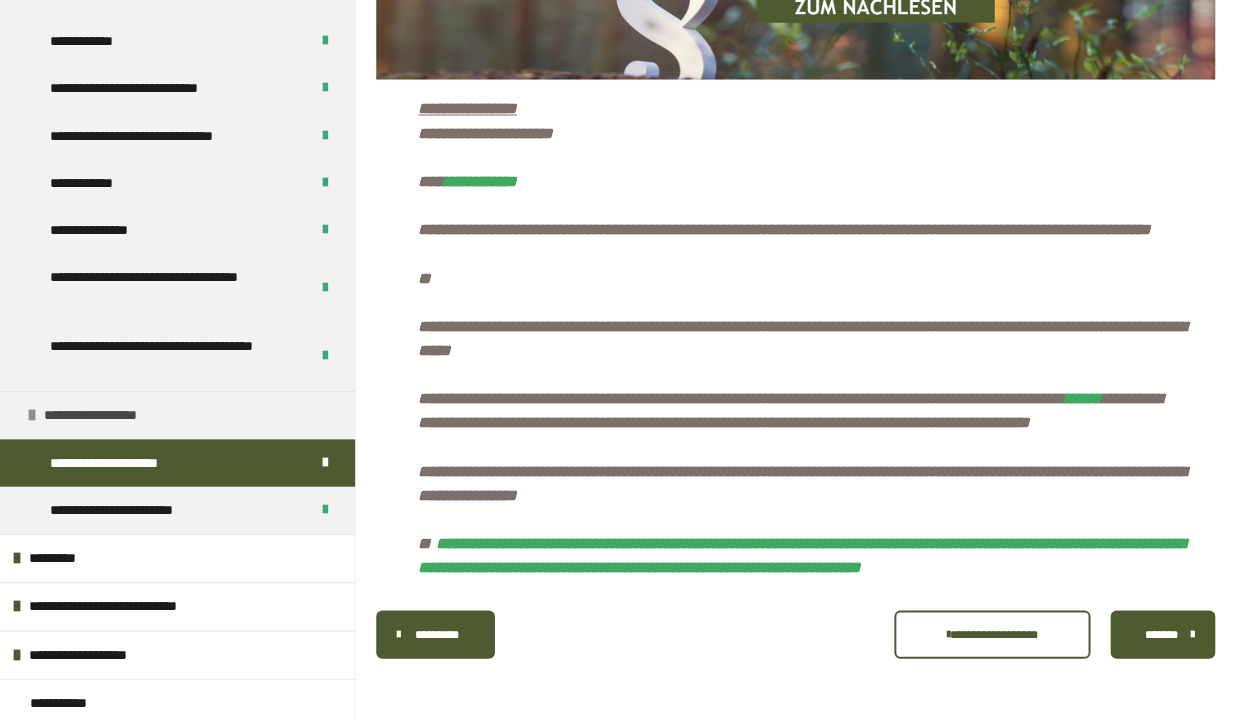 click at bounding box center [32, 417] 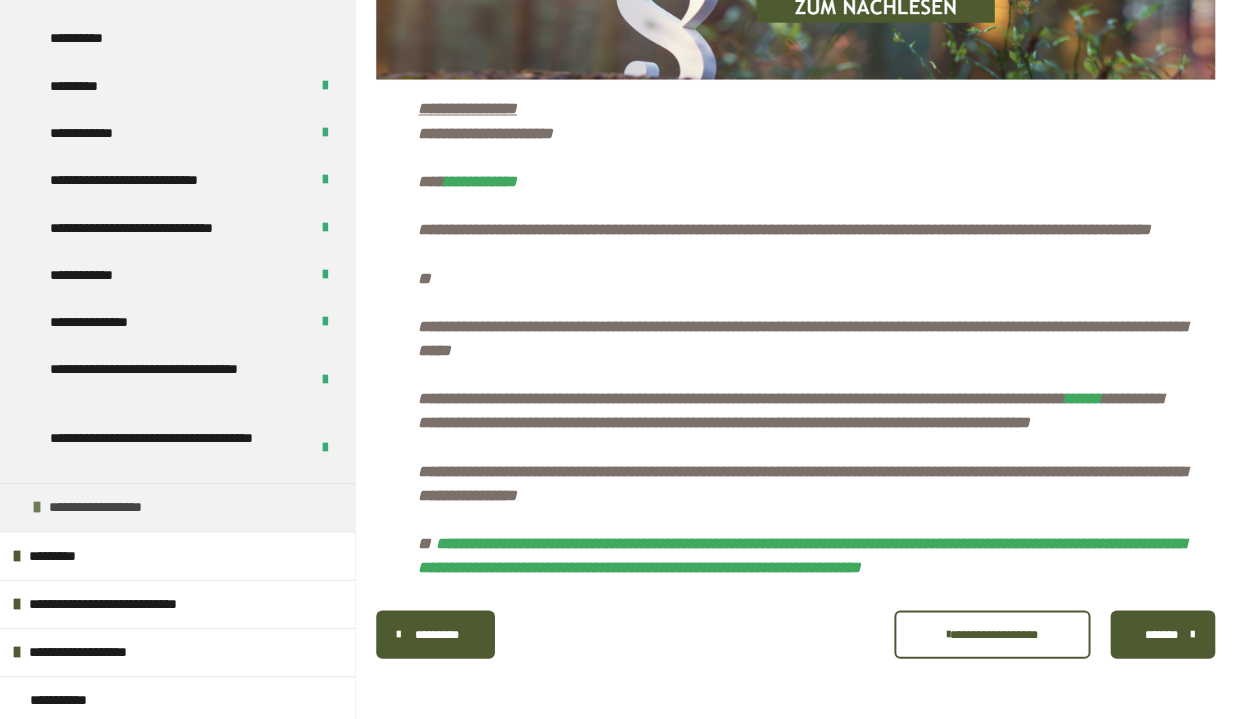 scroll, scrollTop: 2842, scrollLeft: 0, axis: vertical 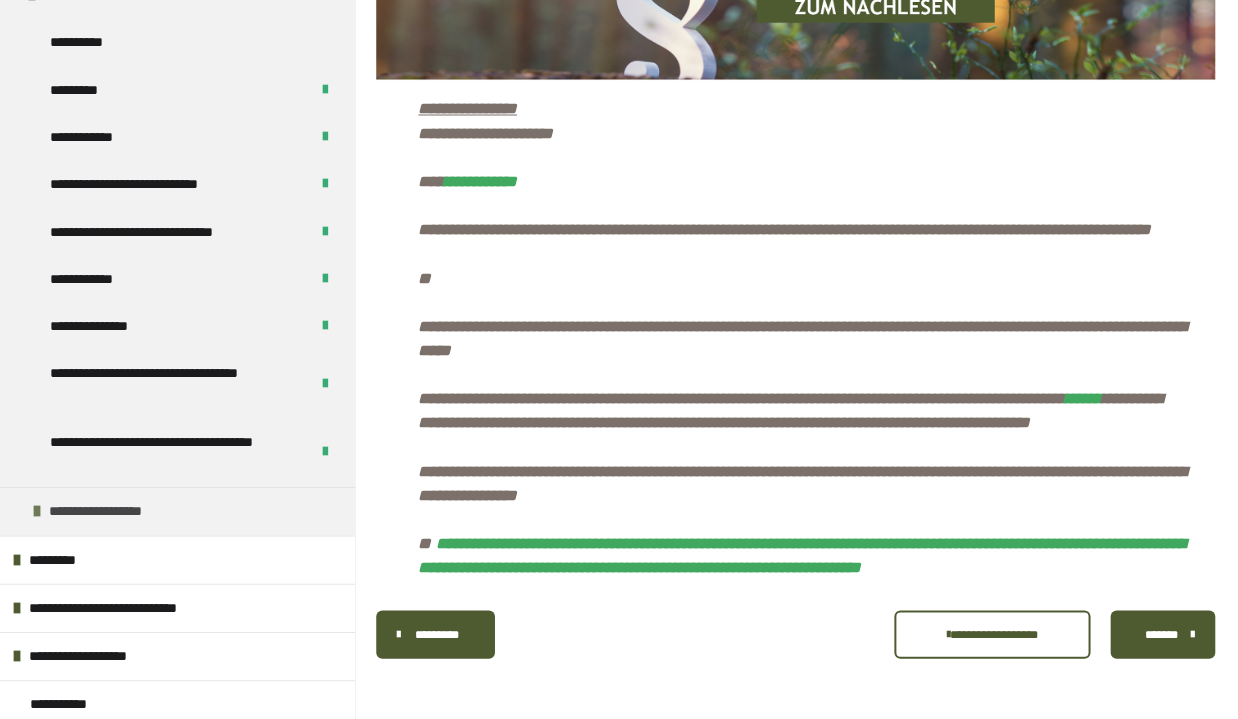 click on "**********" at bounding box center [176, 512] 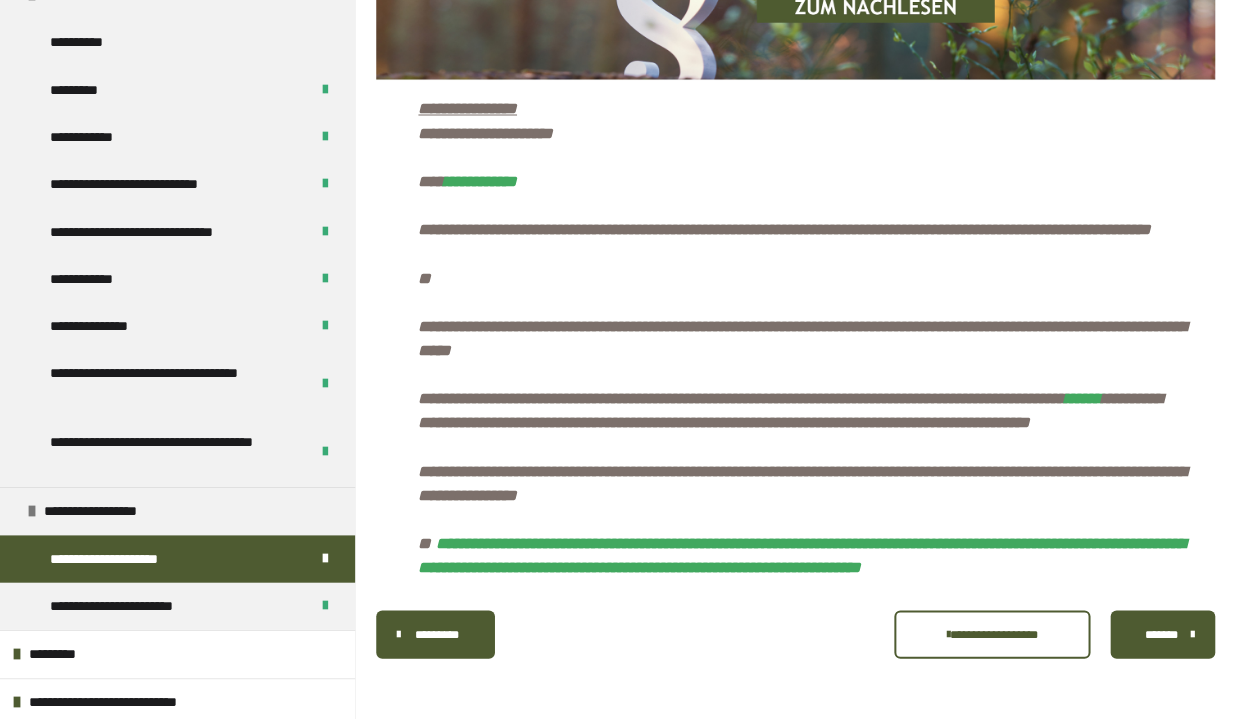 scroll, scrollTop: 8083, scrollLeft: 0, axis: vertical 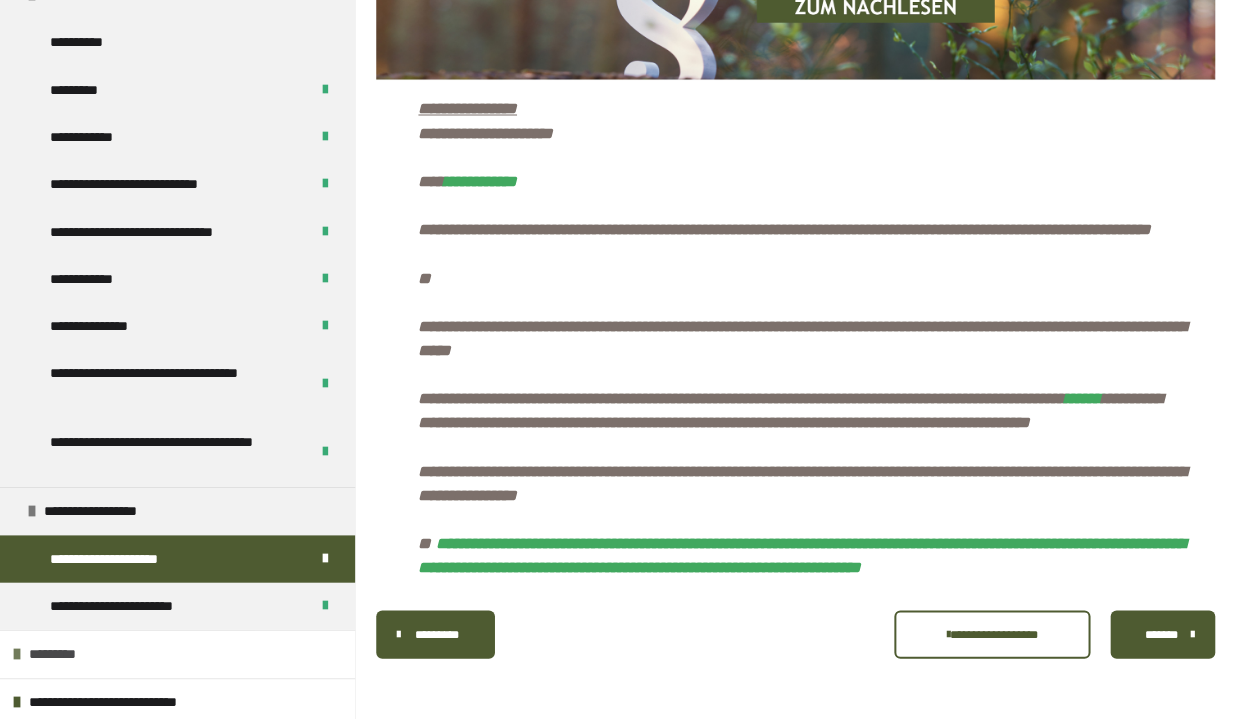 click at bounding box center [17, 654] 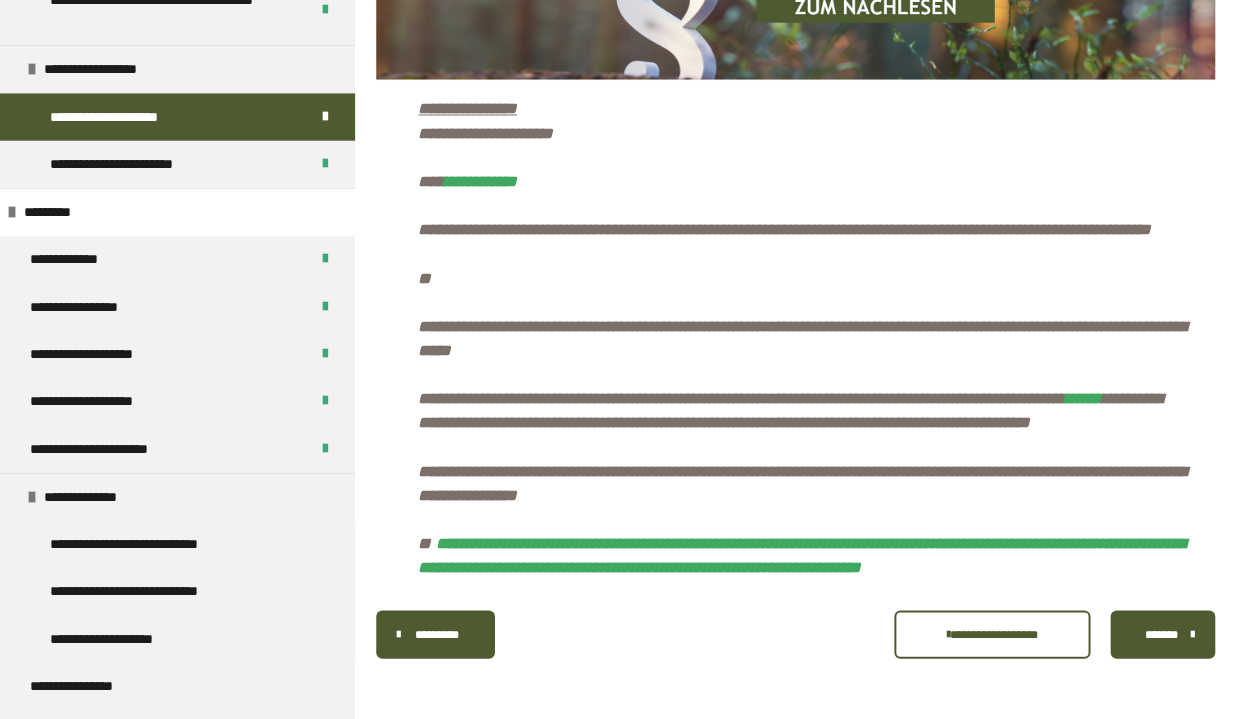 scroll, scrollTop: 3238, scrollLeft: 0, axis: vertical 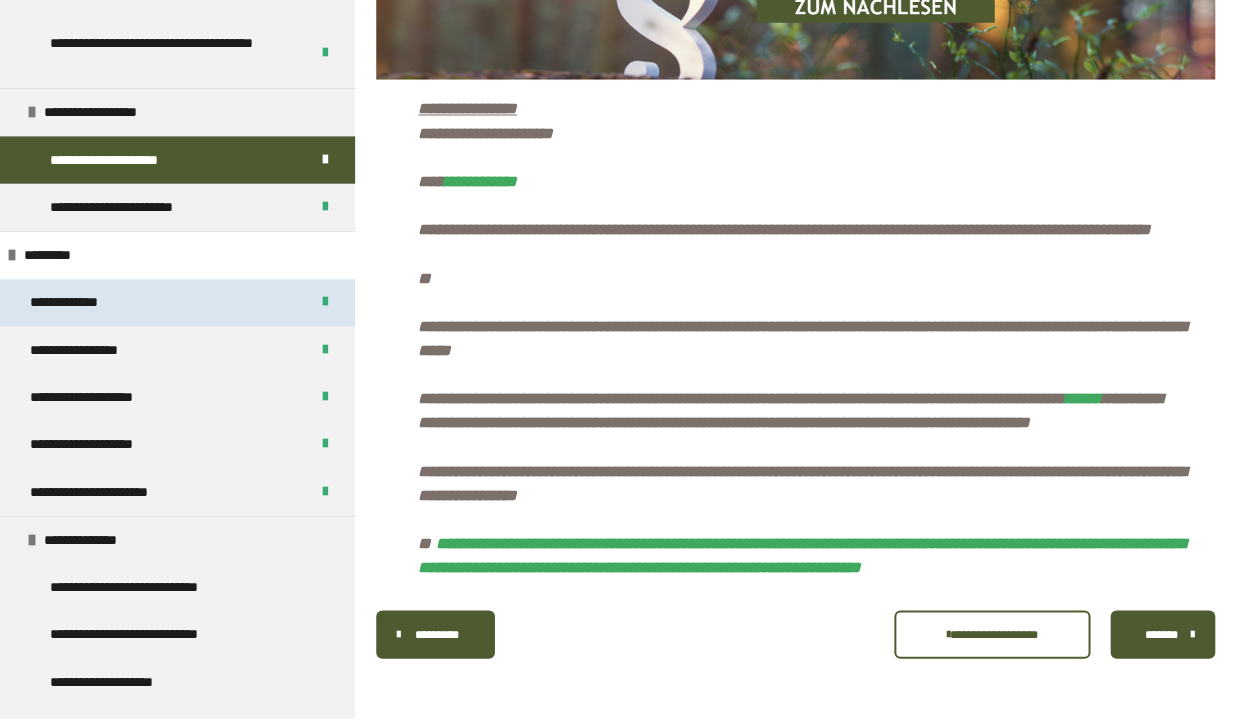 click on "**********" at bounding box center (81, 305) 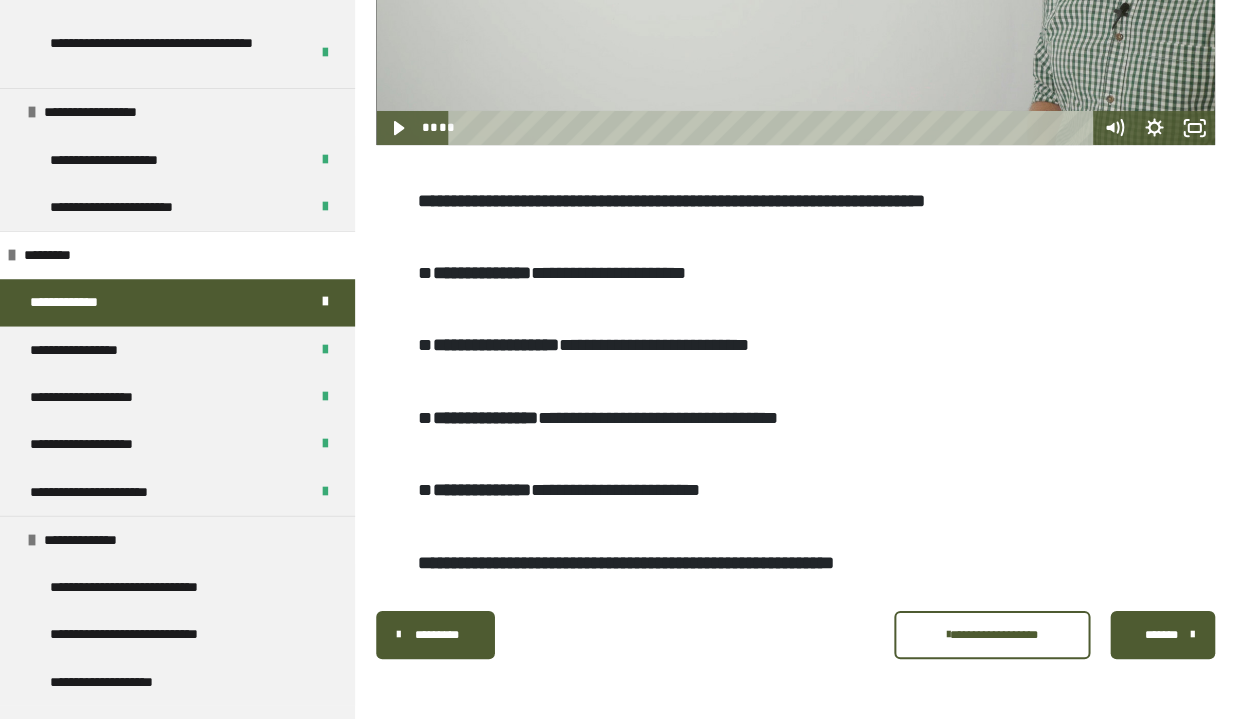 scroll, scrollTop: 1076, scrollLeft: 0, axis: vertical 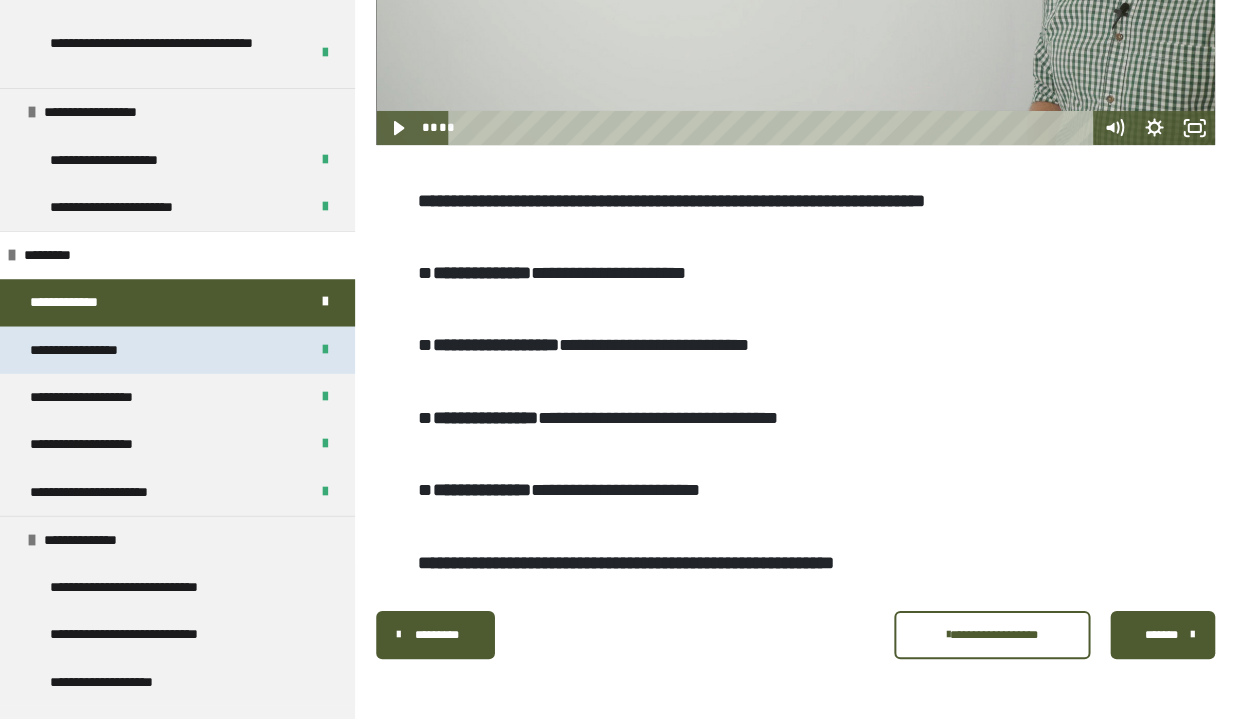 click on "**********" at bounding box center [89, 352] 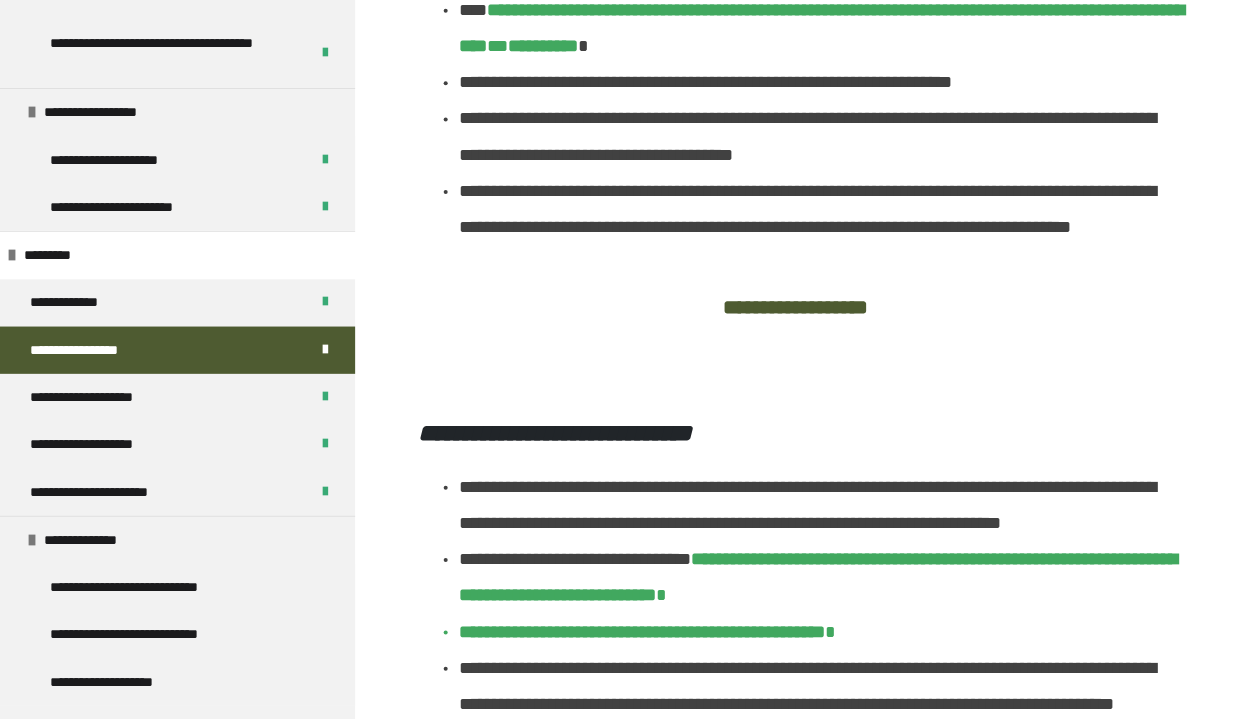 scroll, scrollTop: 3761, scrollLeft: 0, axis: vertical 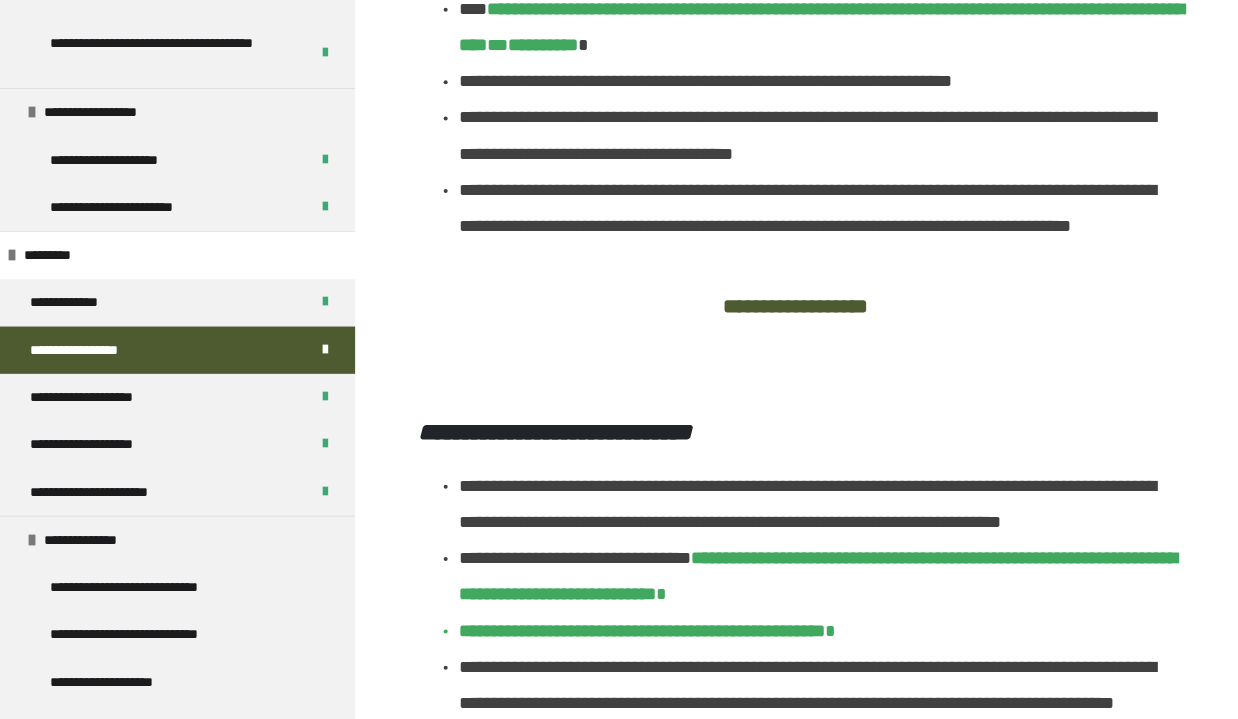 click on "**********" at bounding box center (791, 315) 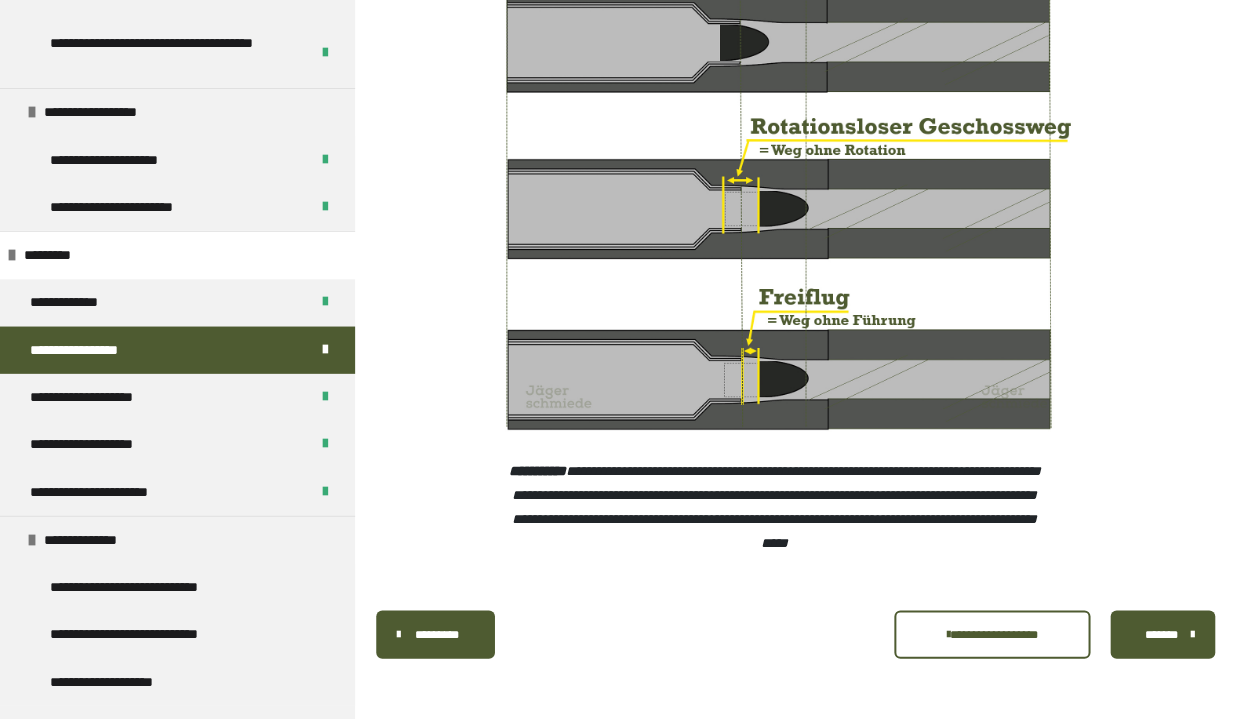scroll, scrollTop: 5549, scrollLeft: 0, axis: vertical 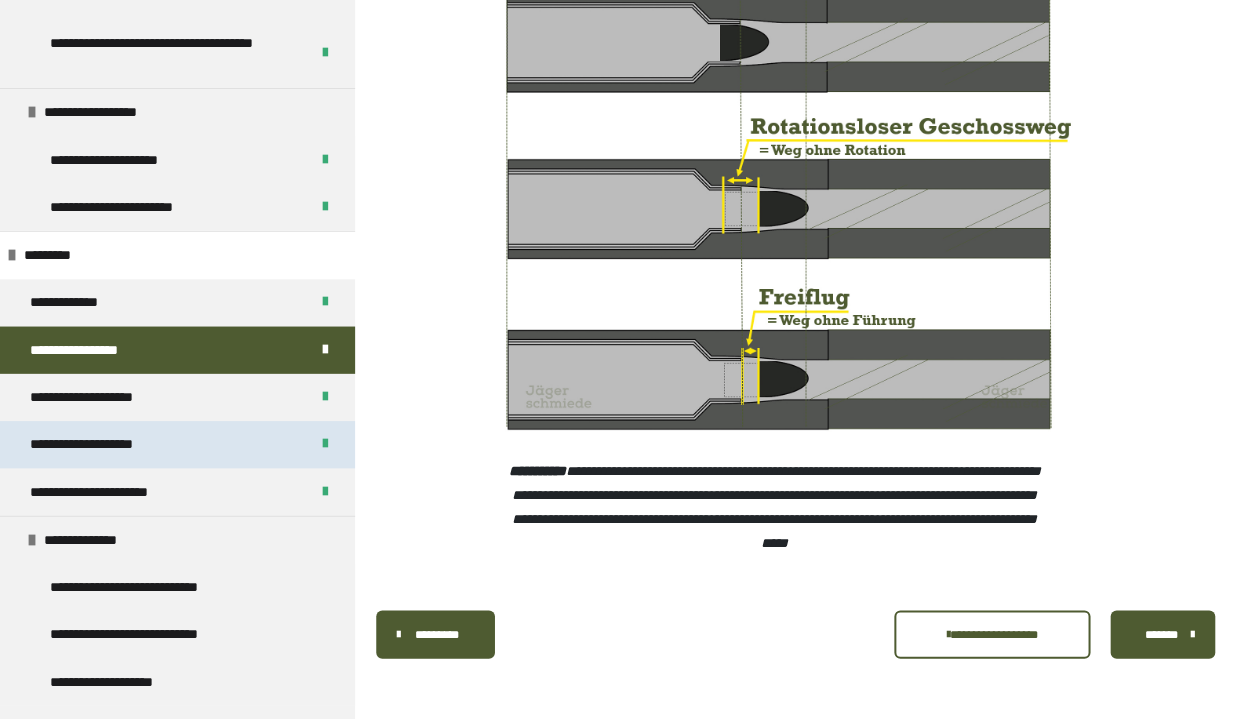 click on "**********" at bounding box center (107, 446) 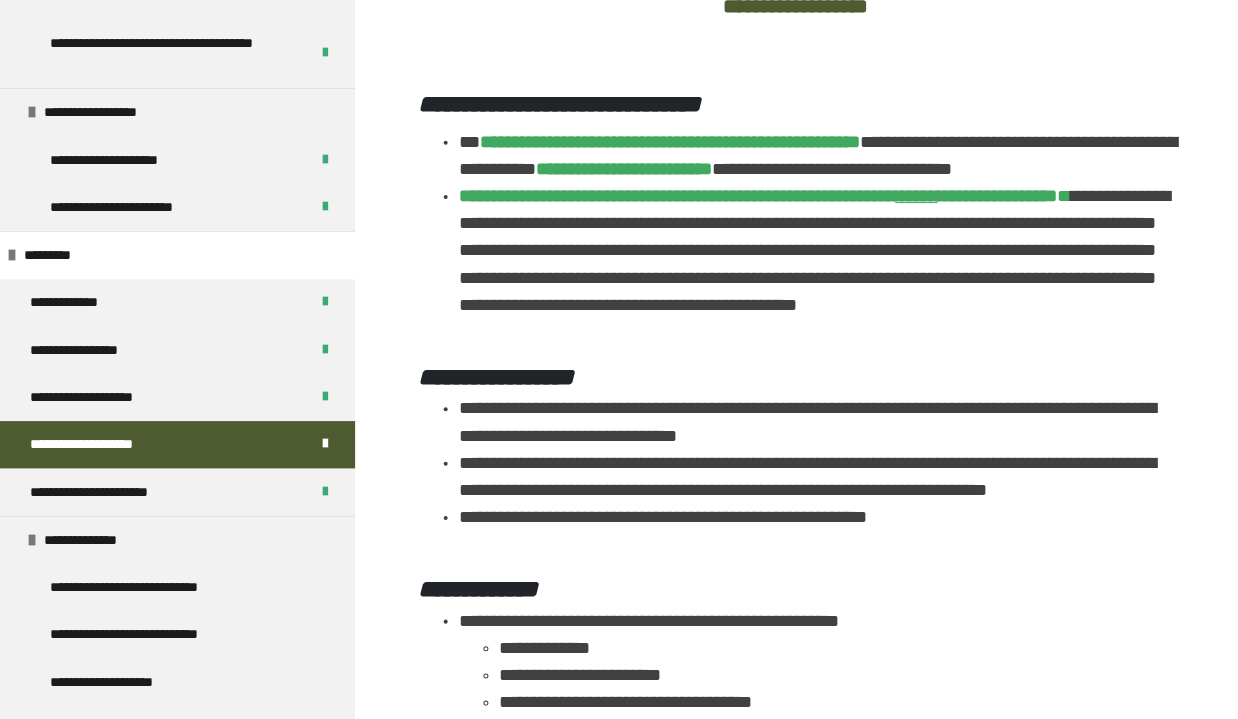 scroll, scrollTop: 3786, scrollLeft: 0, axis: vertical 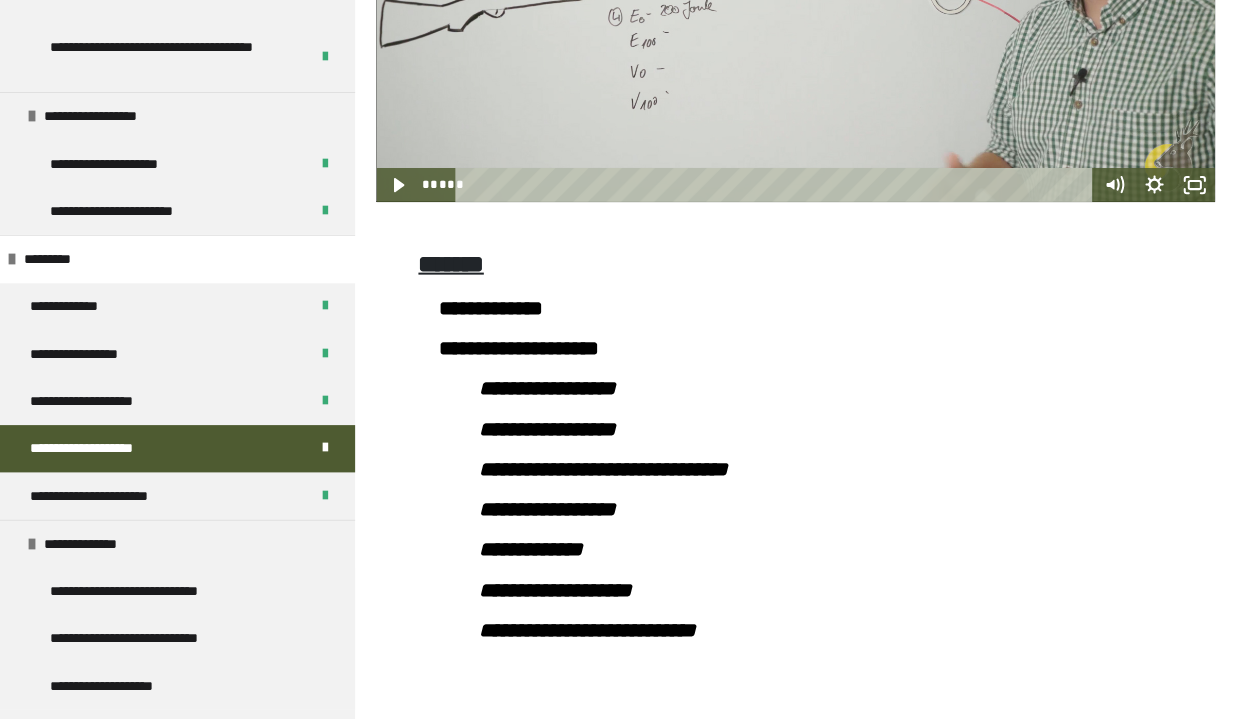 click on "**********" at bounding box center [829, 586] 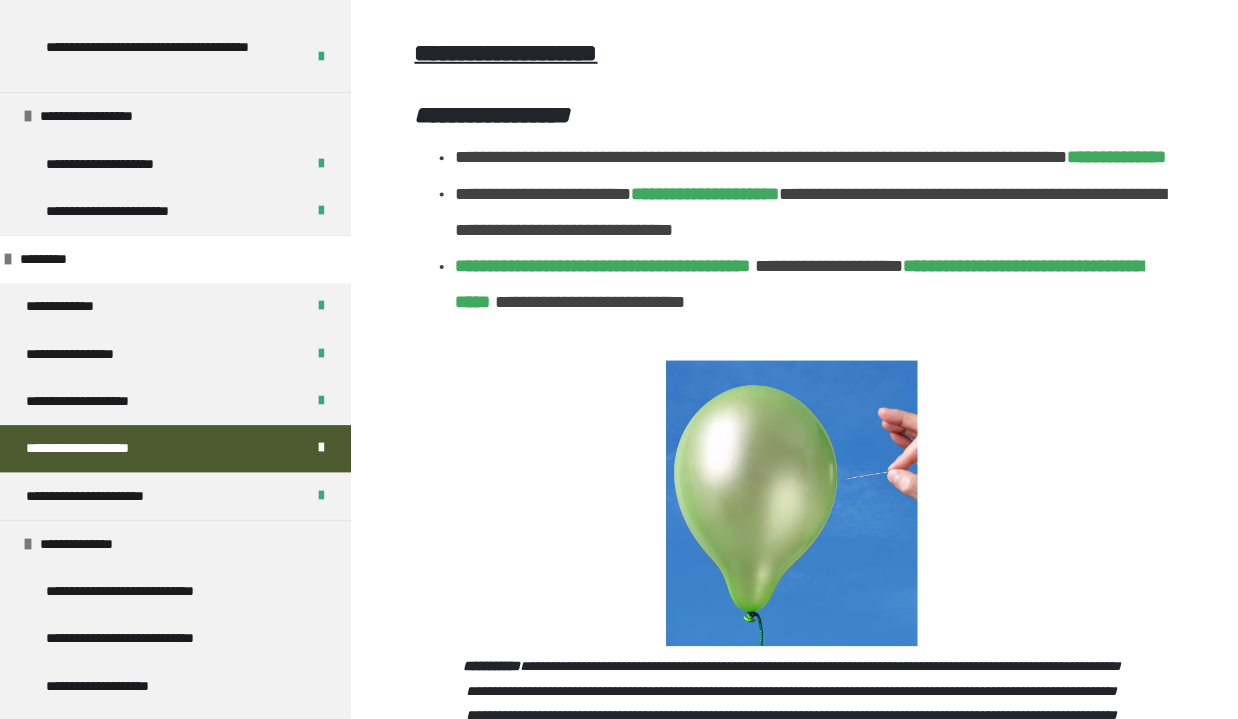 scroll, scrollTop: 1879, scrollLeft: 0, axis: vertical 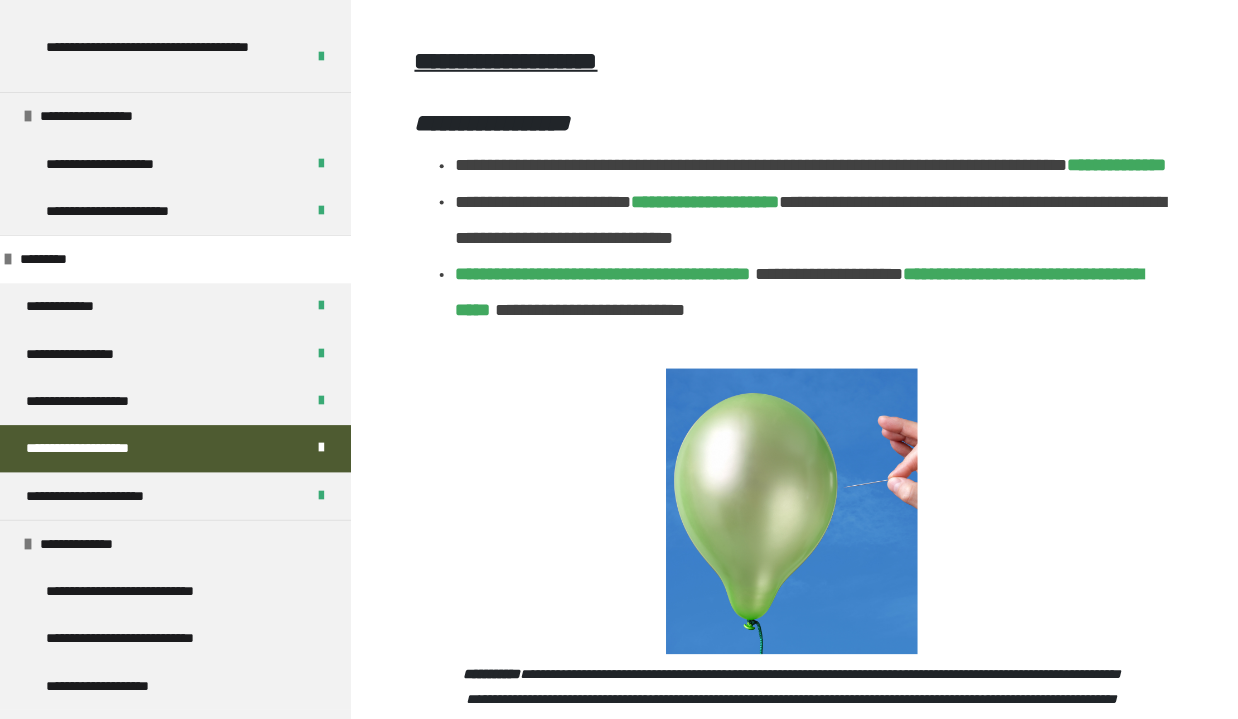click at bounding box center (791, 508) 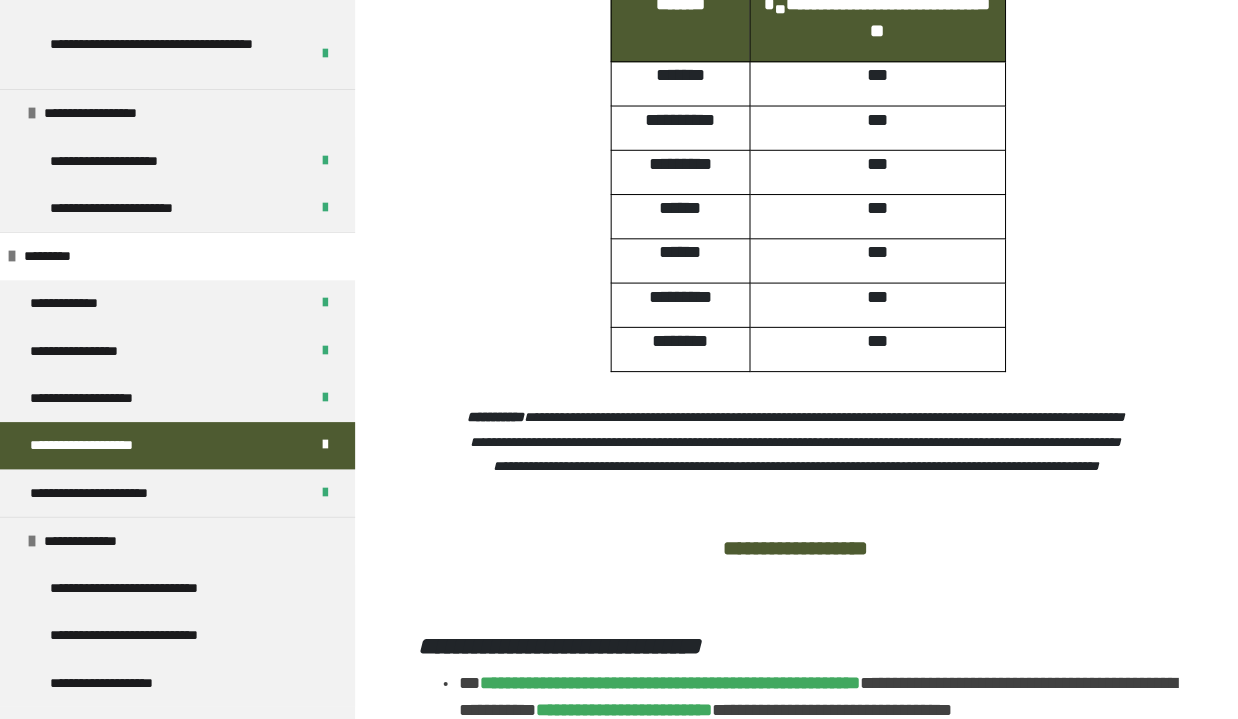 scroll, scrollTop: 3455, scrollLeft: 0, axis: vertical 